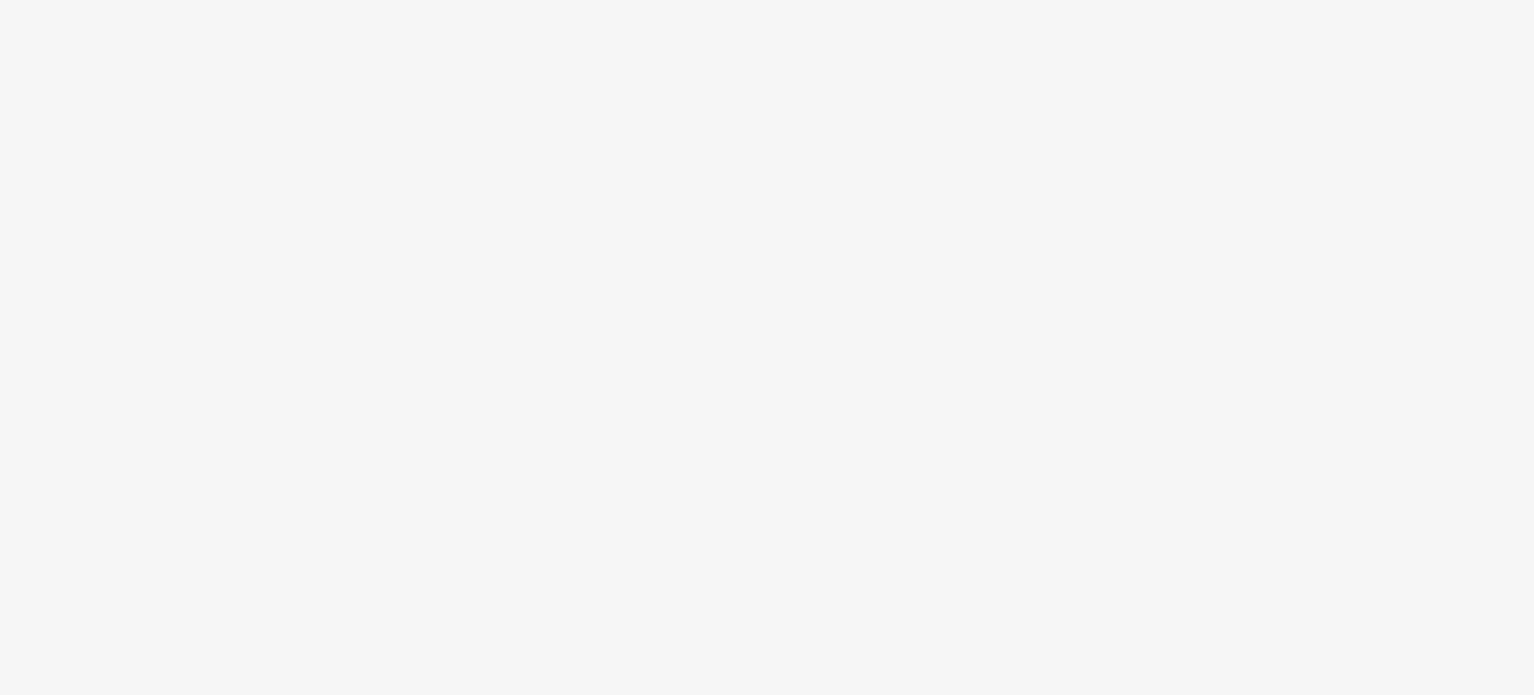 scroll, scrollTop: 0, scrollLeft: 0, axis: both 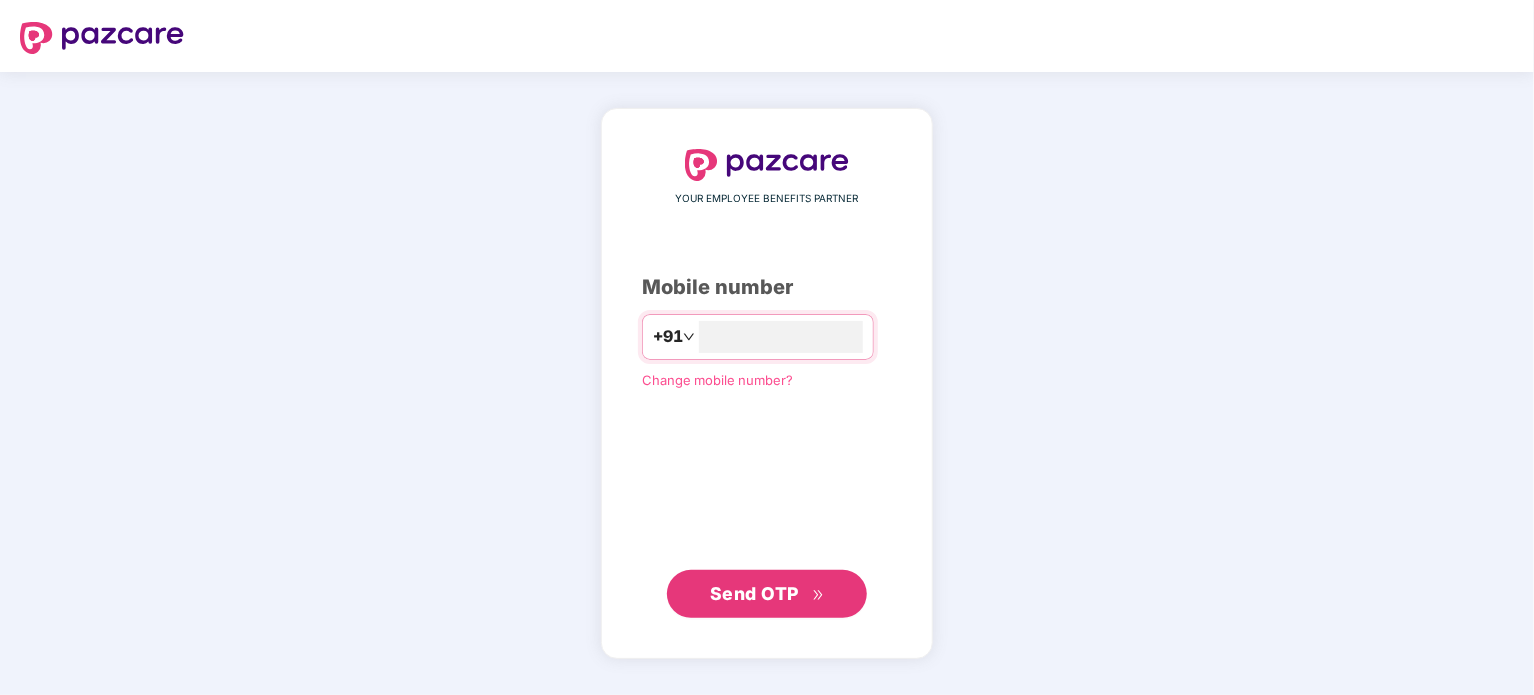 type on "**********" 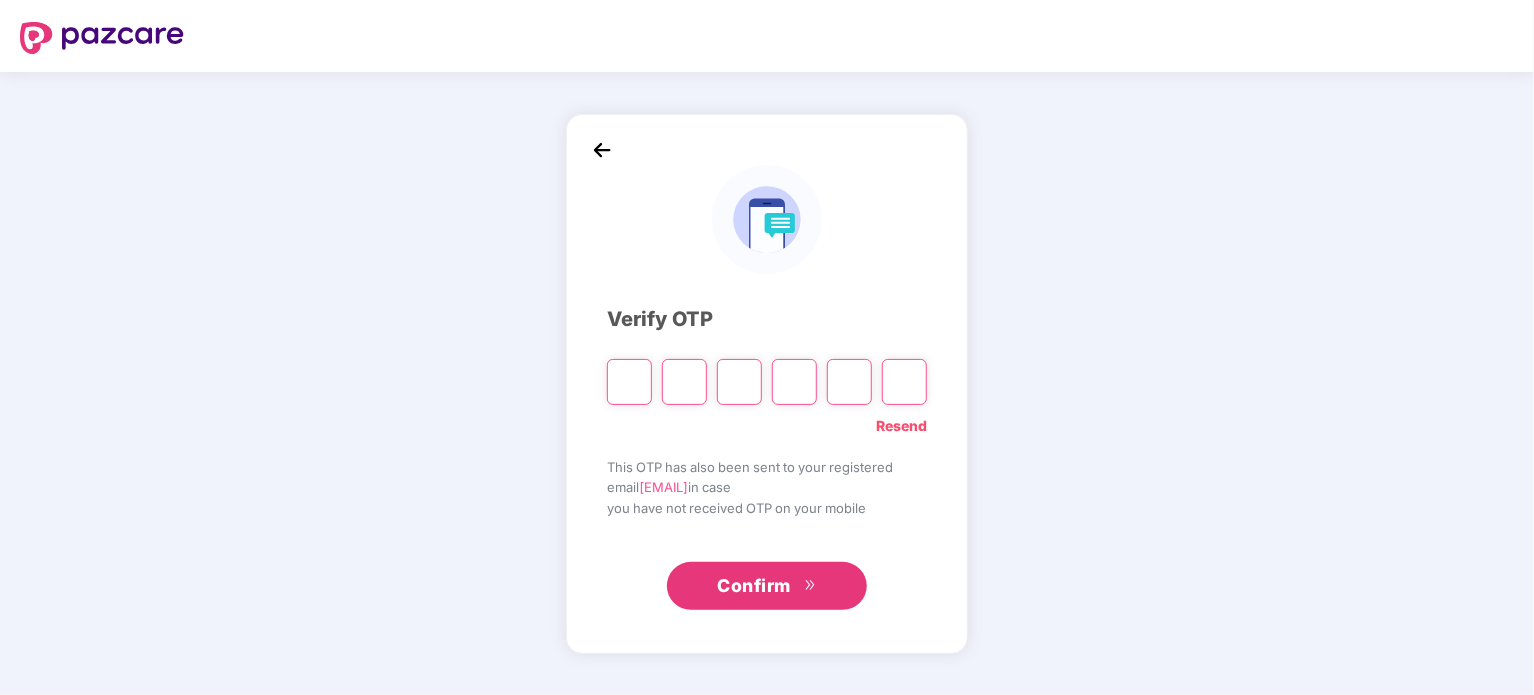 type on "*" 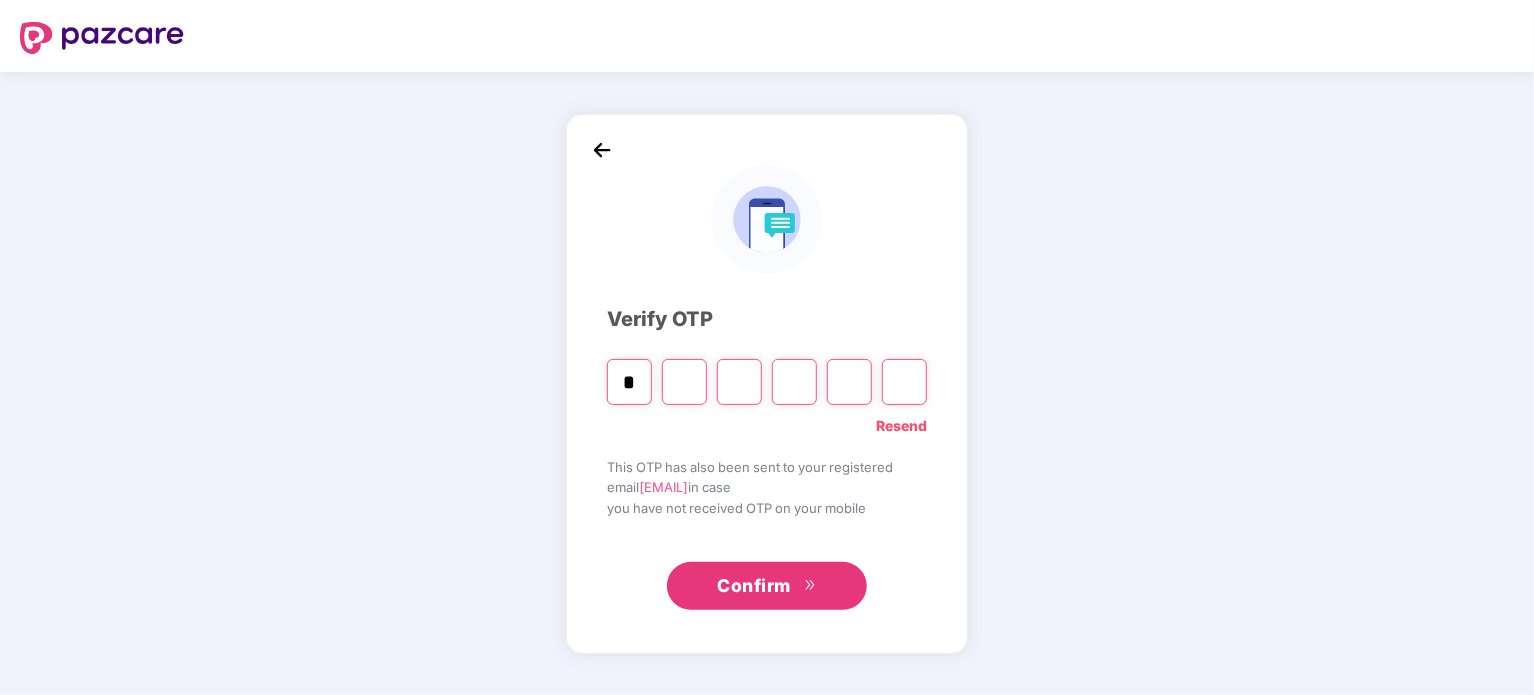 type on "*" 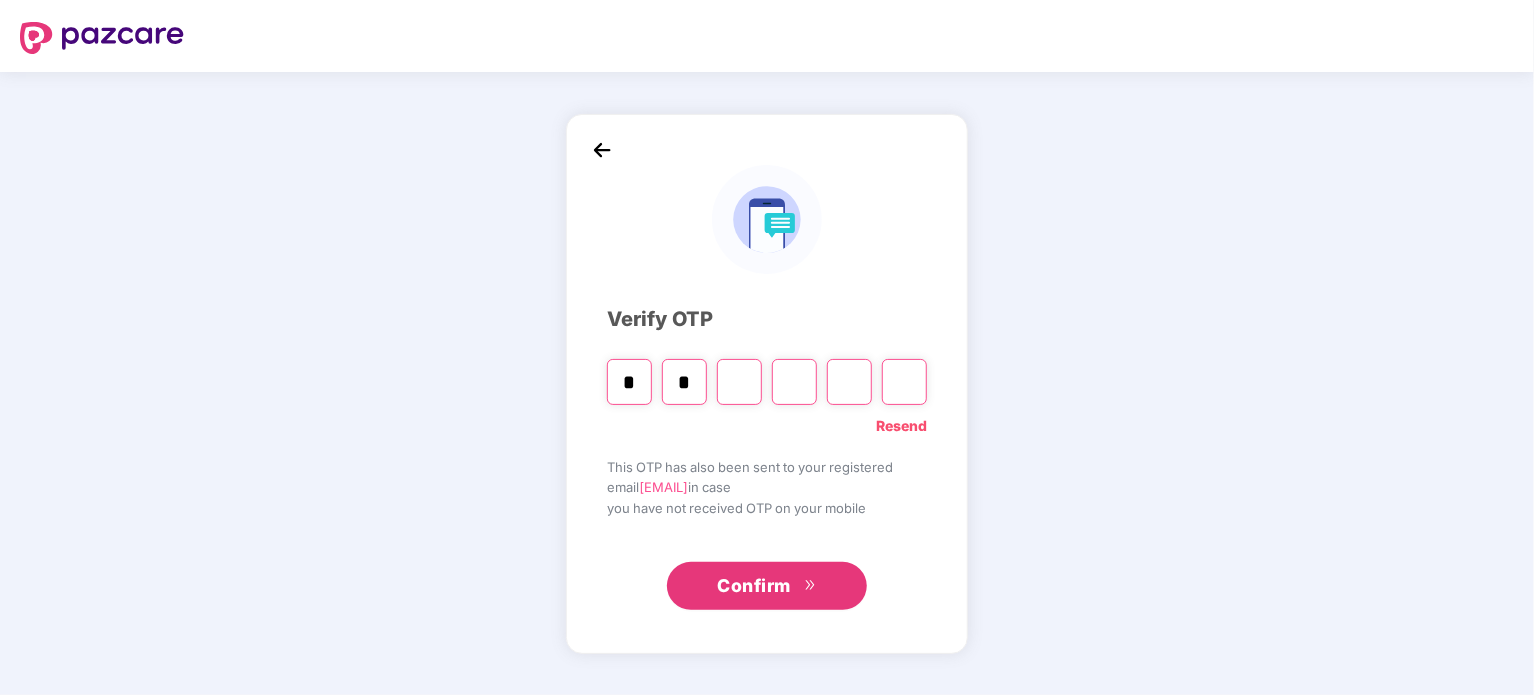 type on "*" 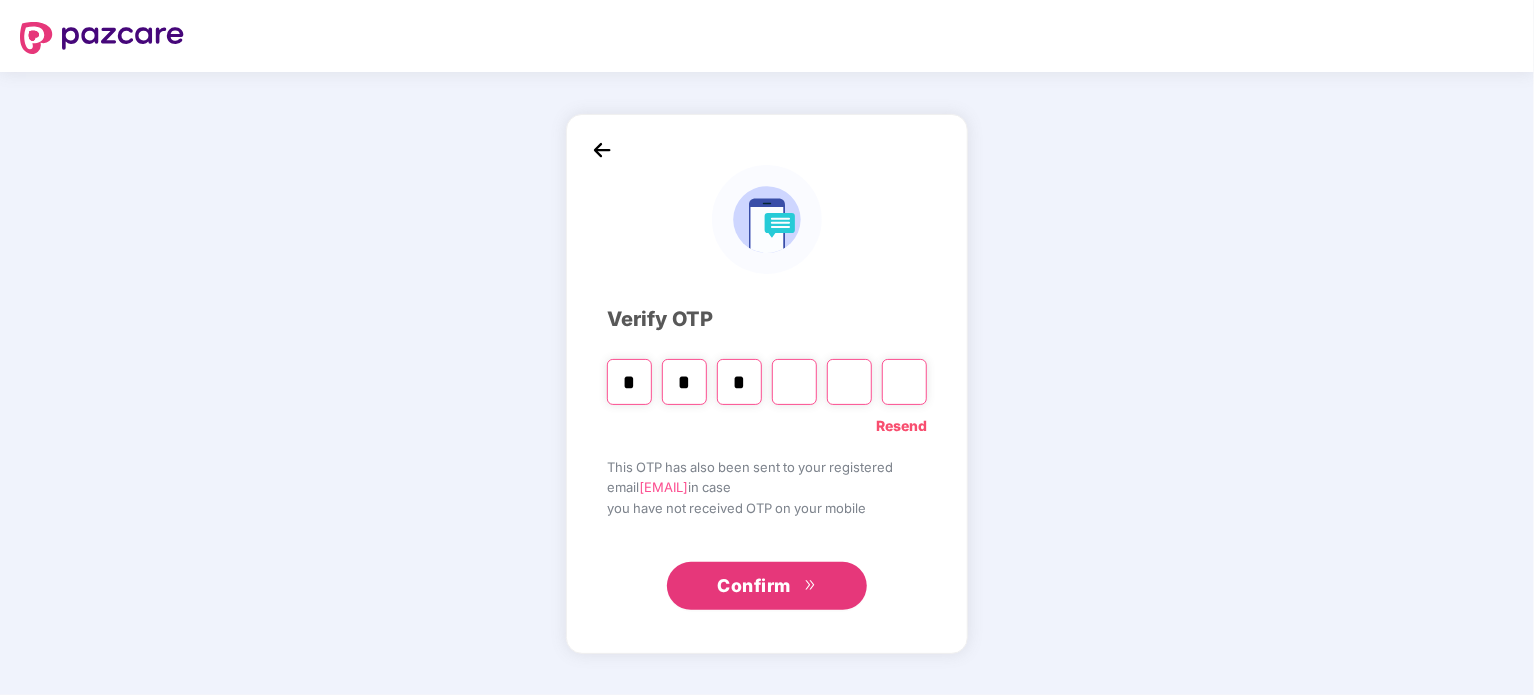 type on "*" 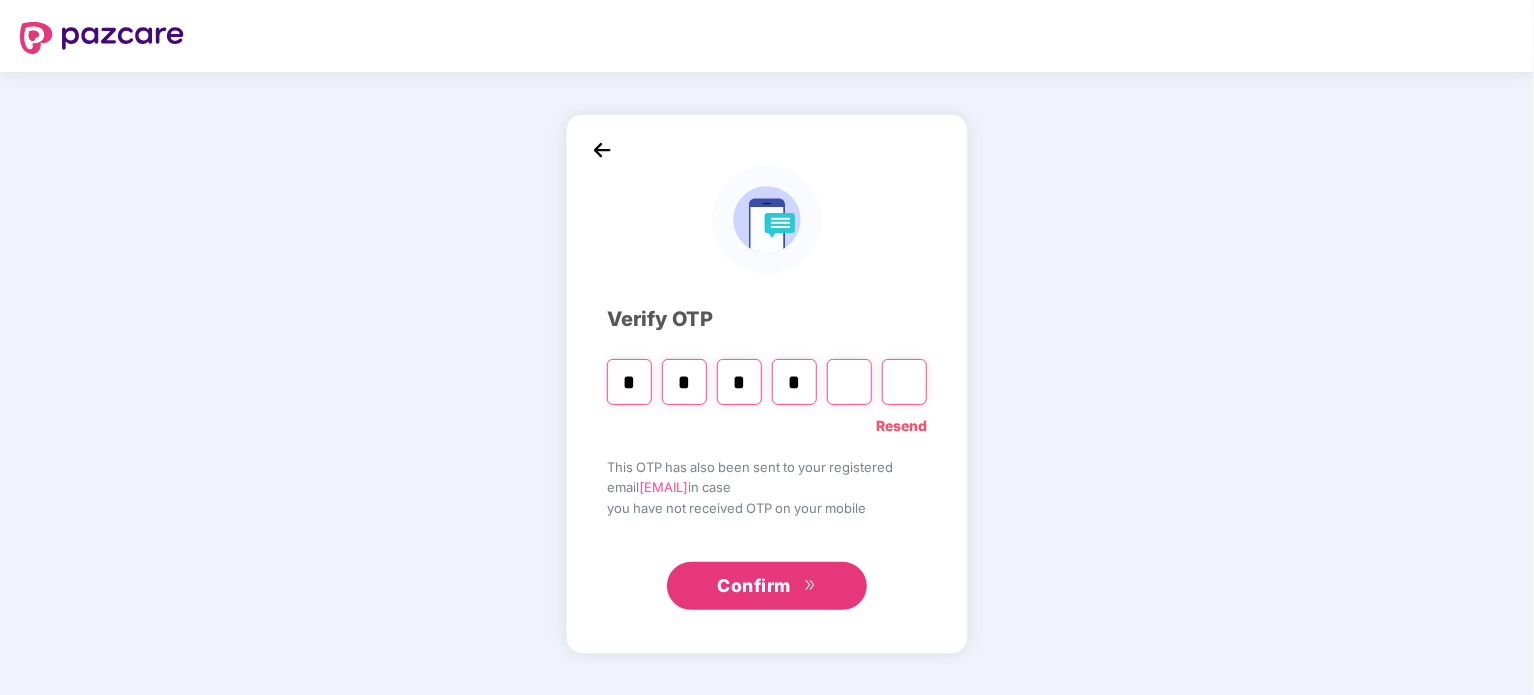 type on "*" 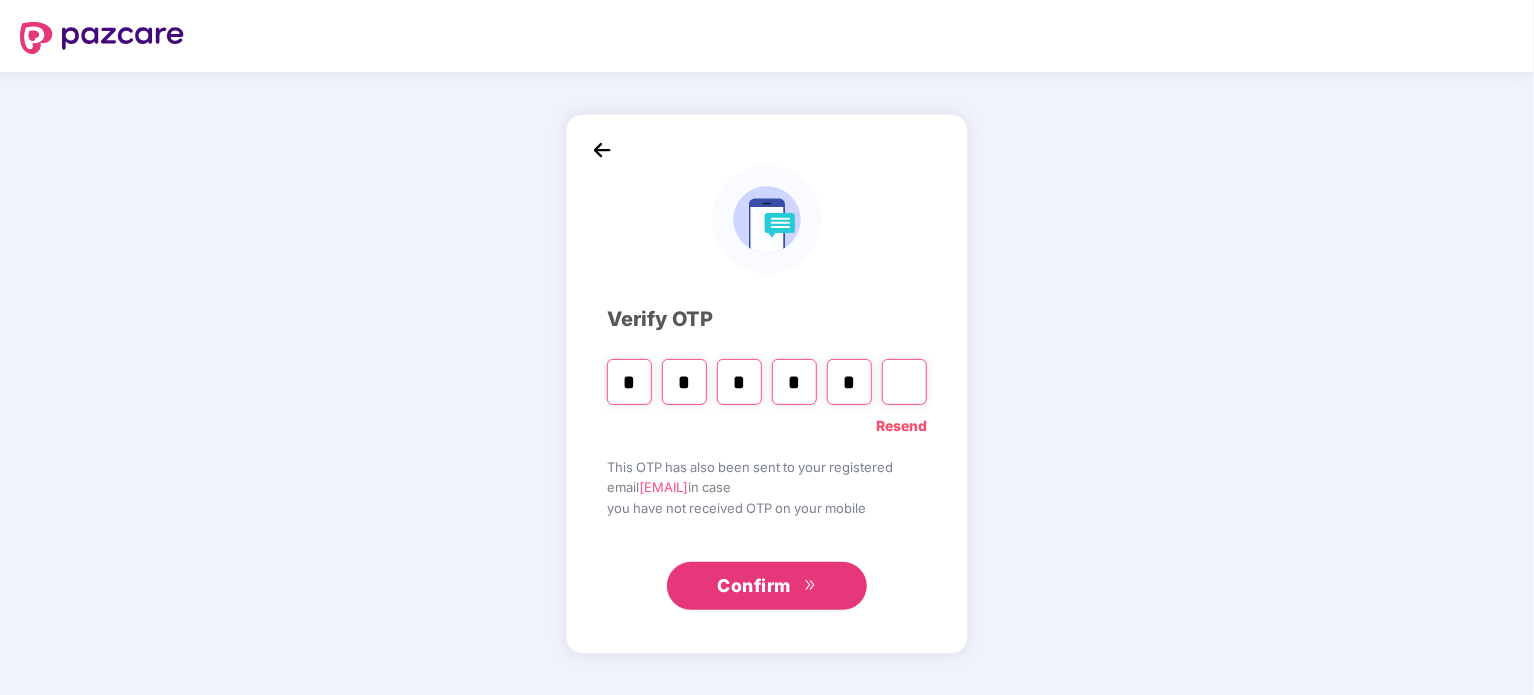 type on "*" 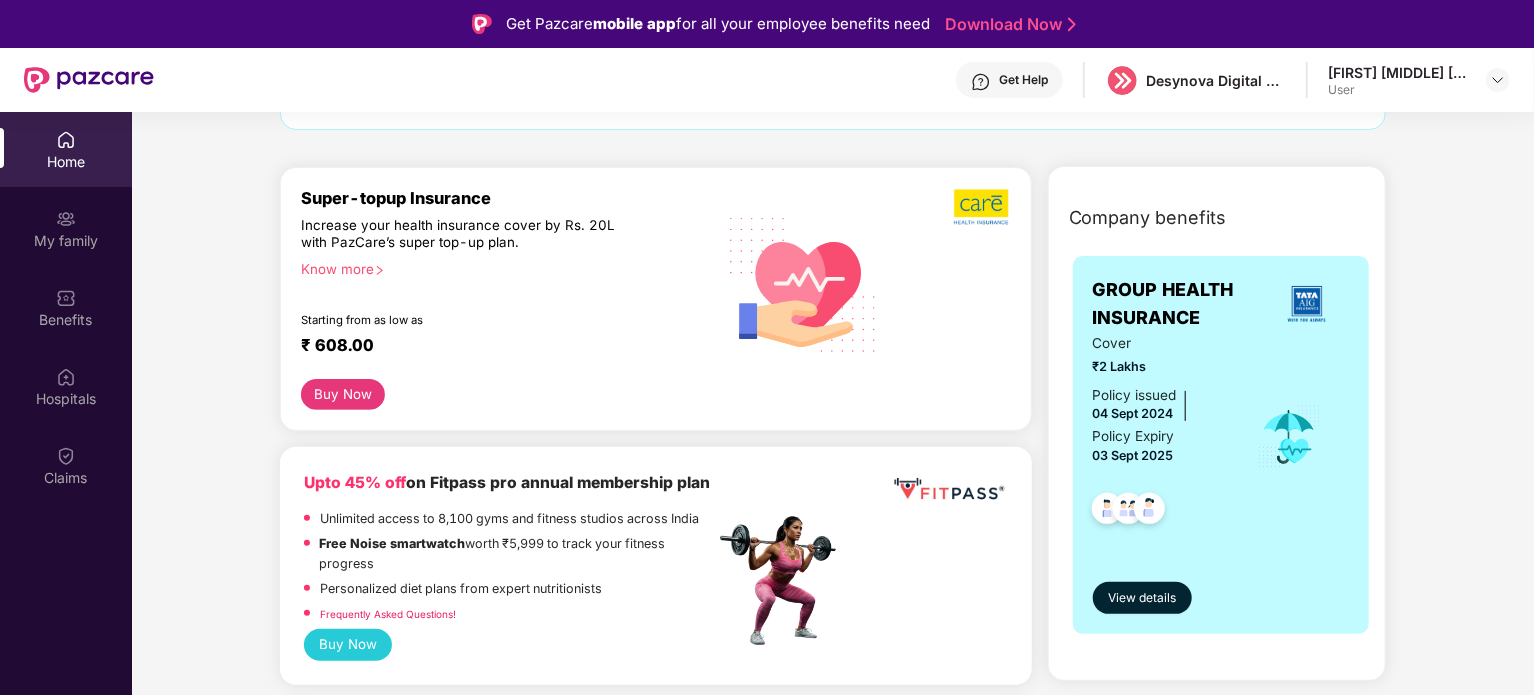 scroll, scrollTop: 200, scrollLeft: 0, axis: vertical 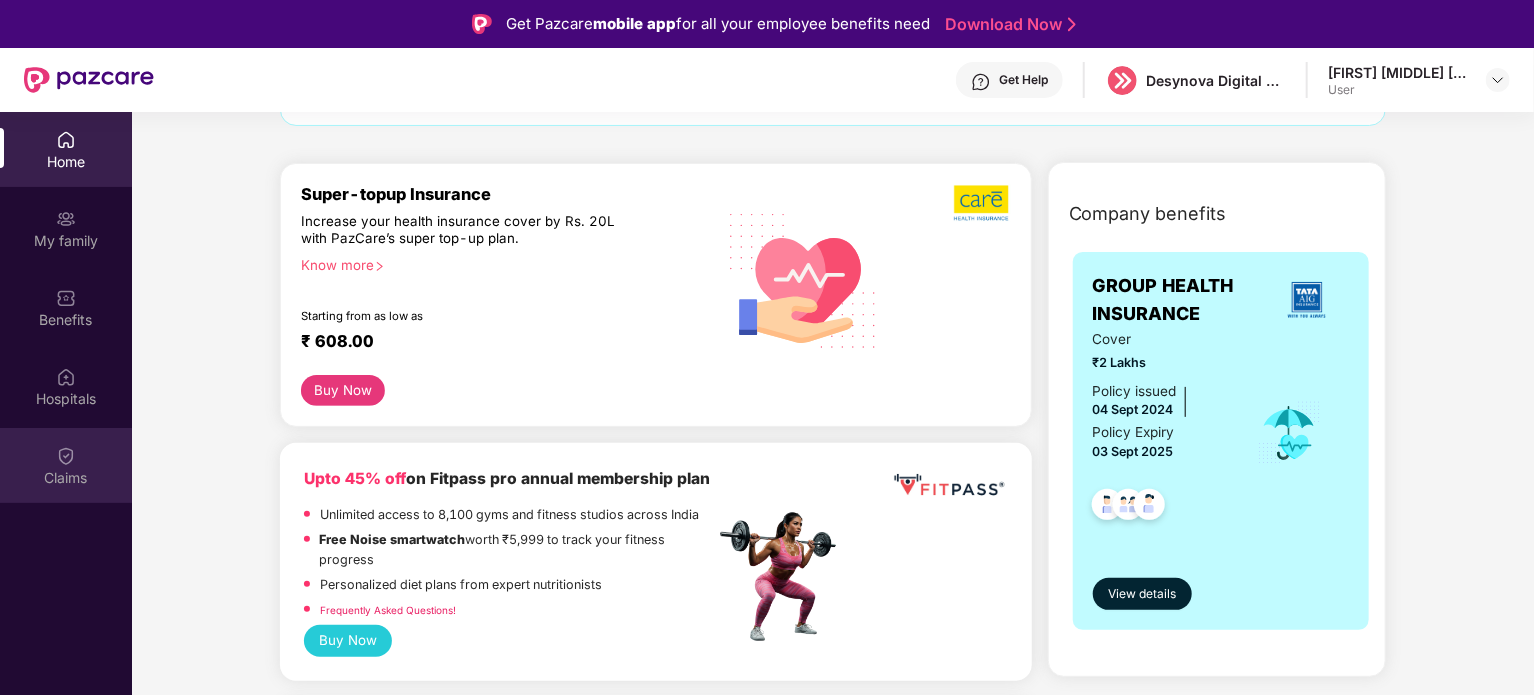 click at bounding box center [66, 456] 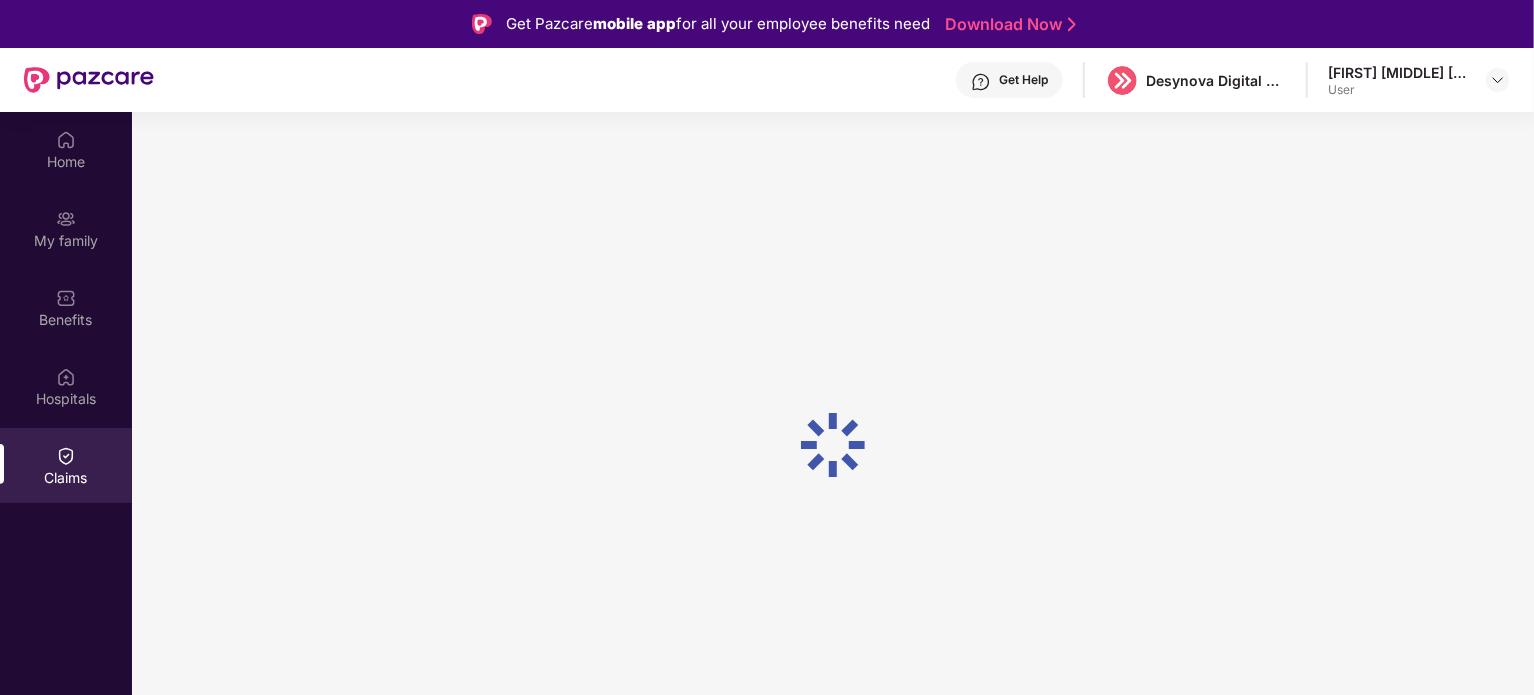 scroll, scrollTop: 0, scrollLeft: 0, axis: both 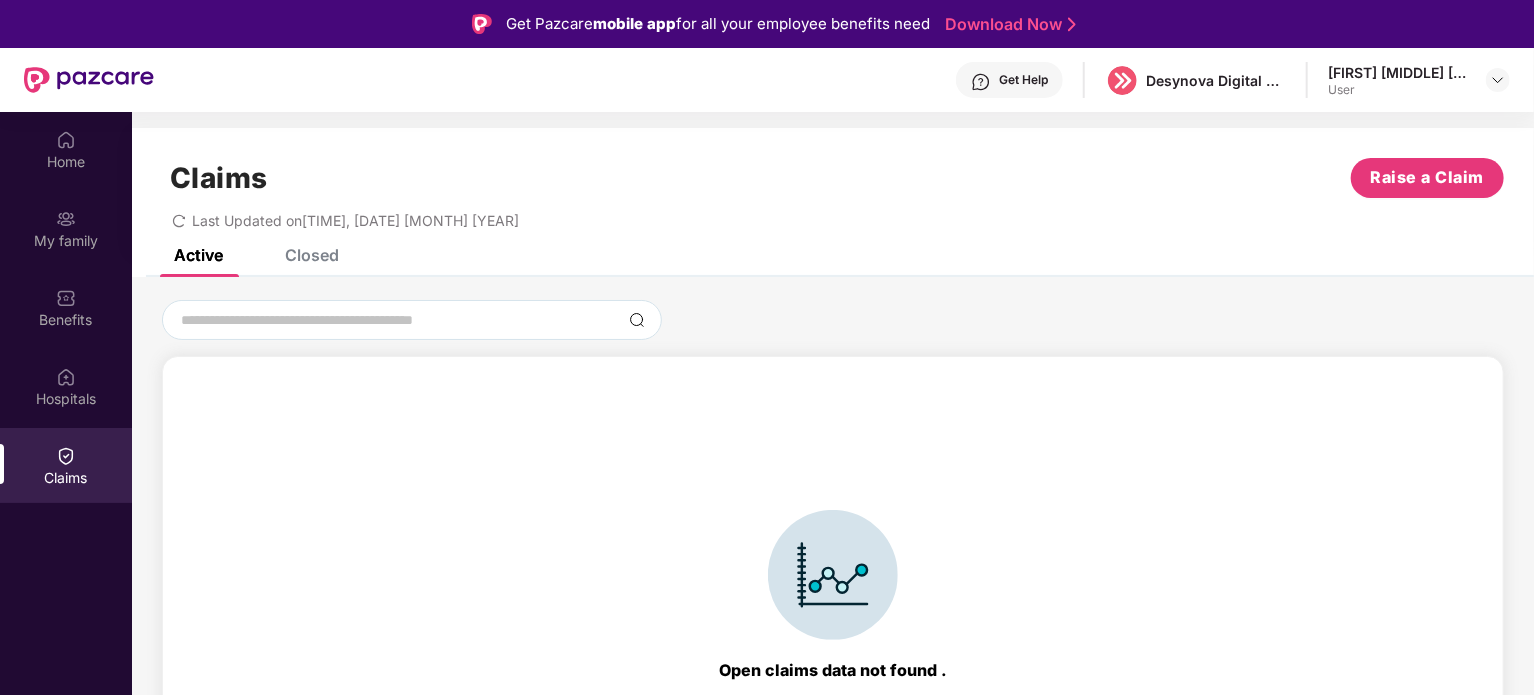 click on "Closed" at bounding box center [312, 255] 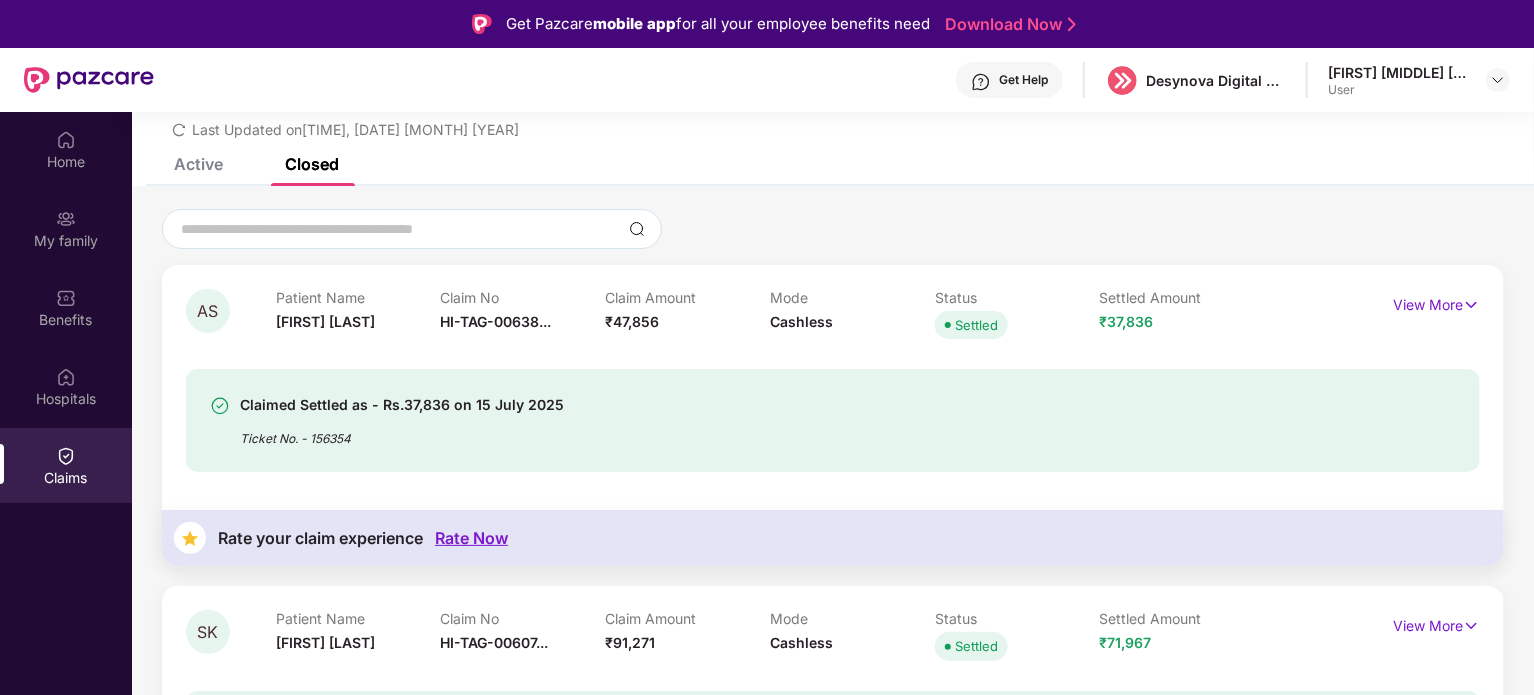 scroll, scrollTop: 192, scrollLeft: 0, axis: vertical 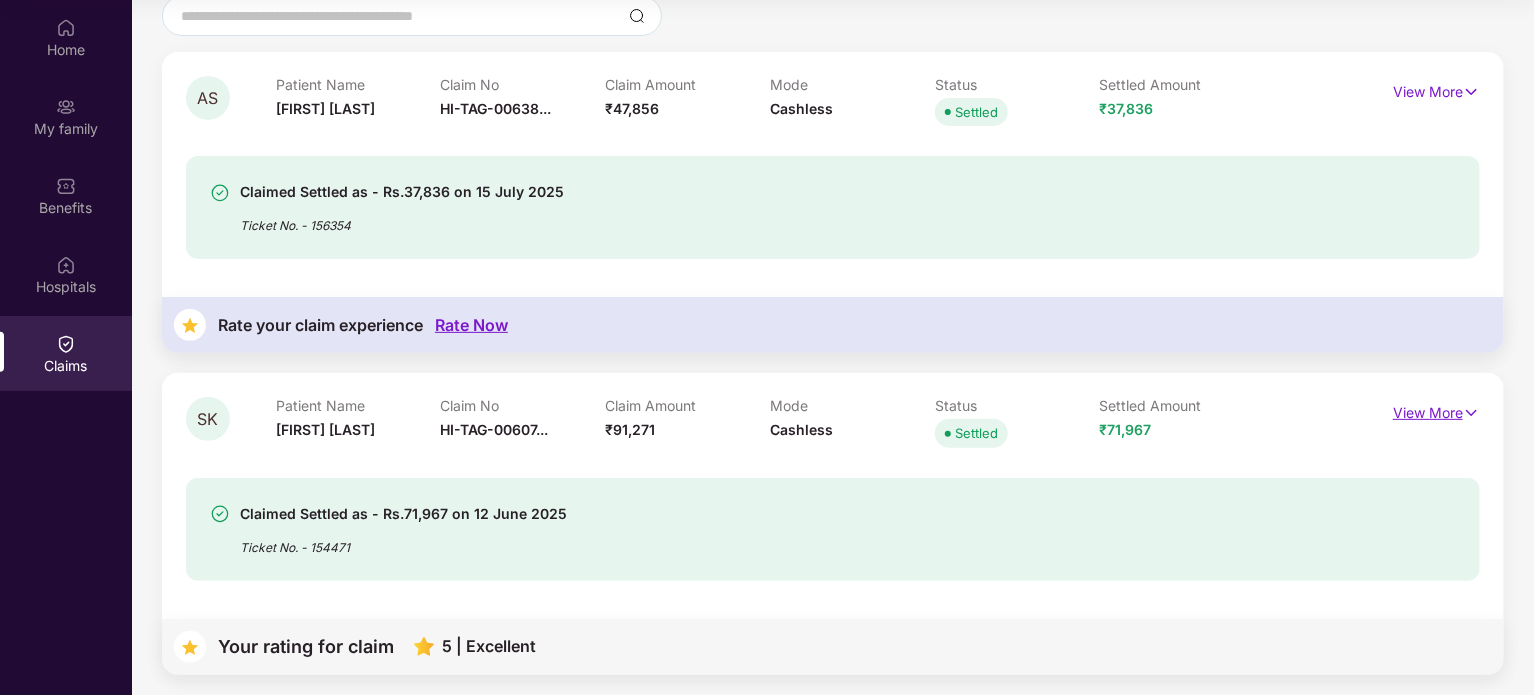 click on "View More" at bounding box center (1436, 410) 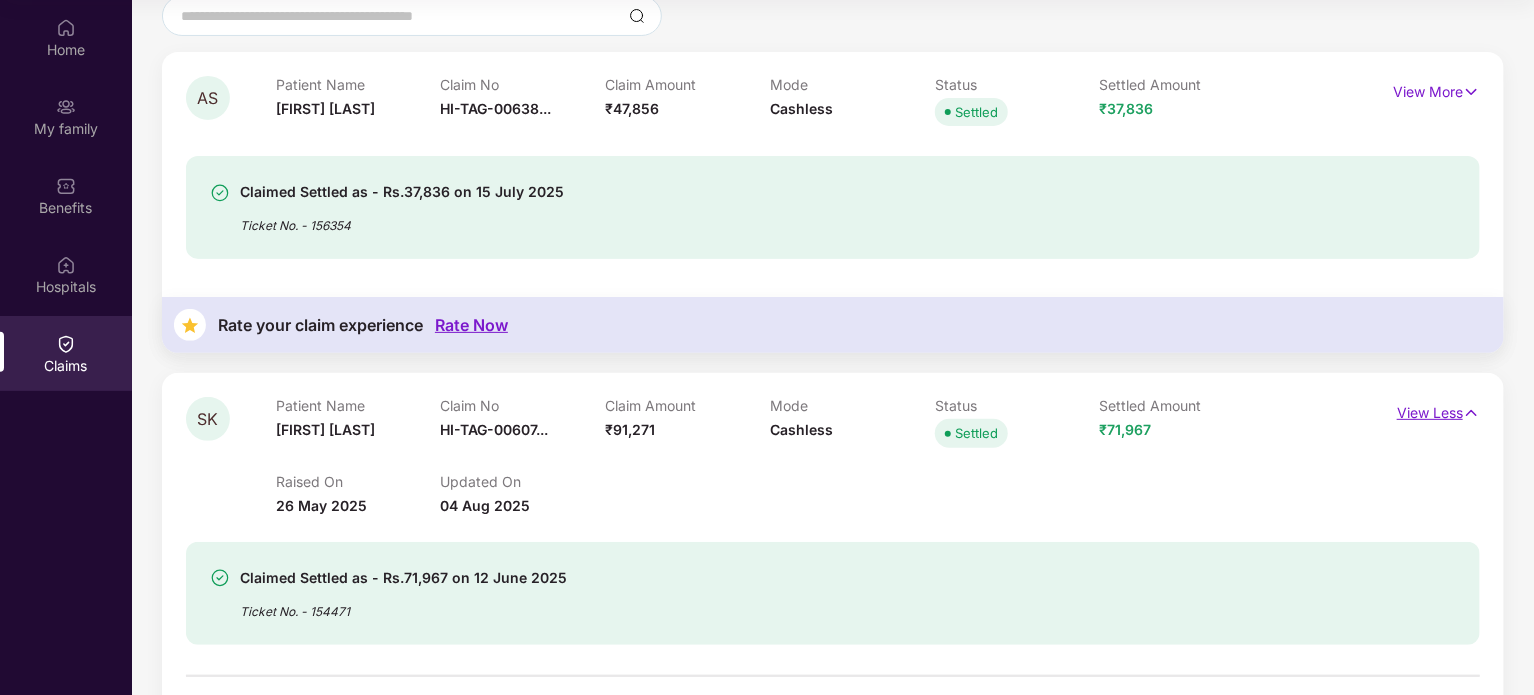 click on "View Less" at bounding box center [1438, 410] 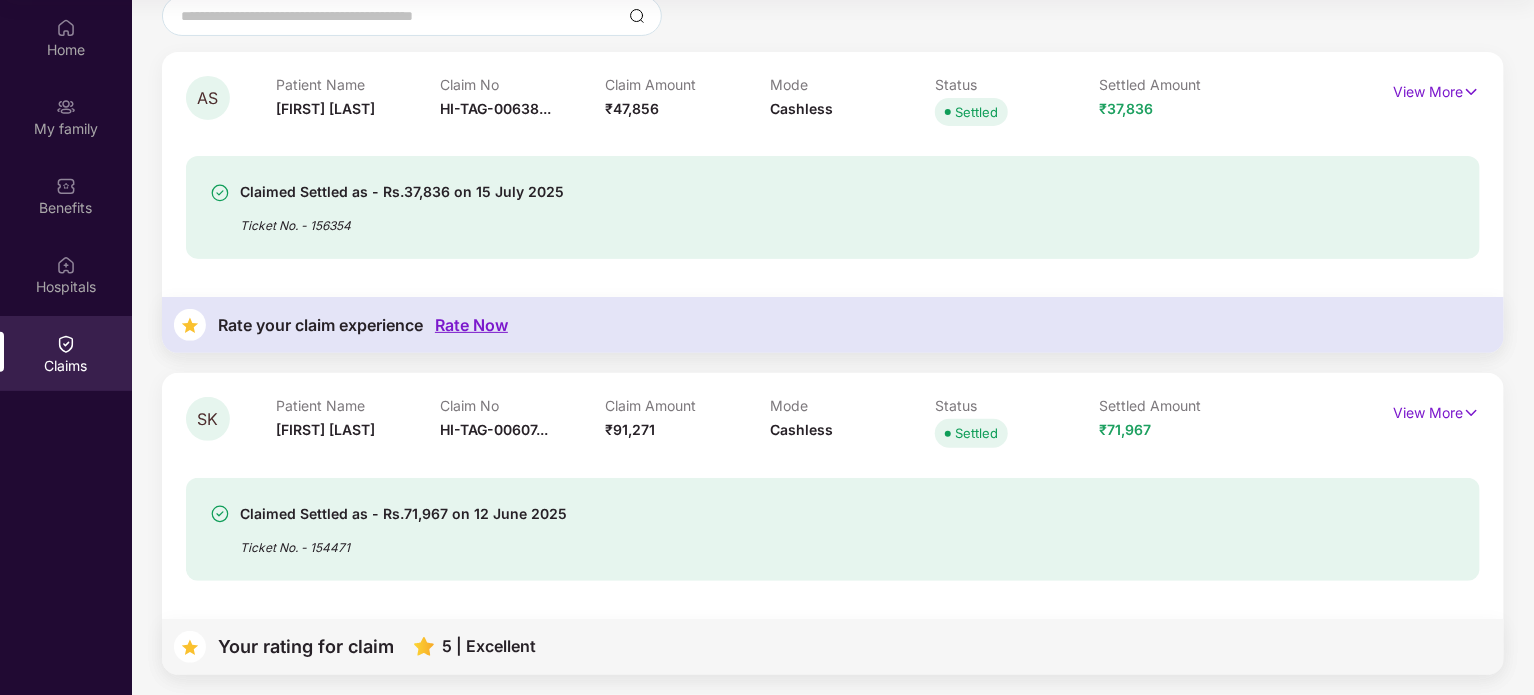 click on "Rate Now" at bounding box center [471, 325] 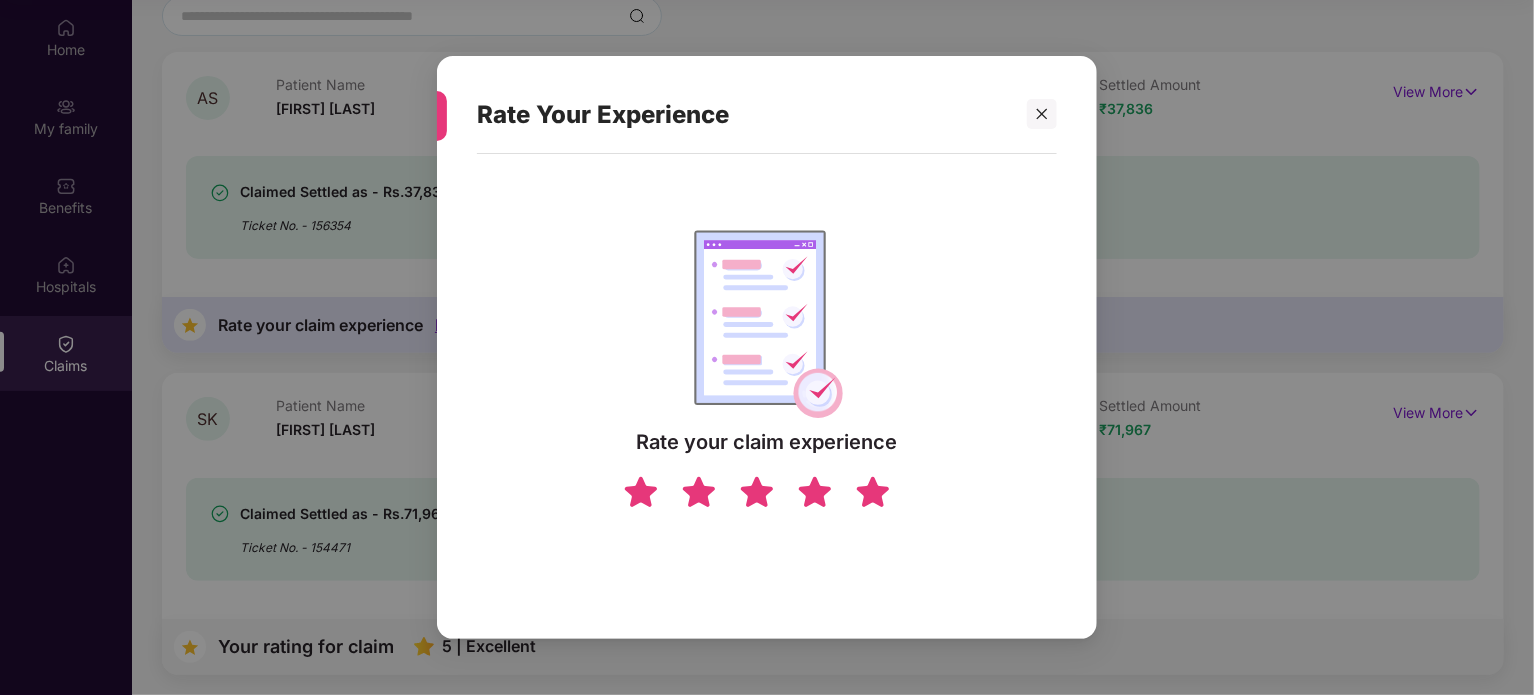 click at bounding box center (873, 491) 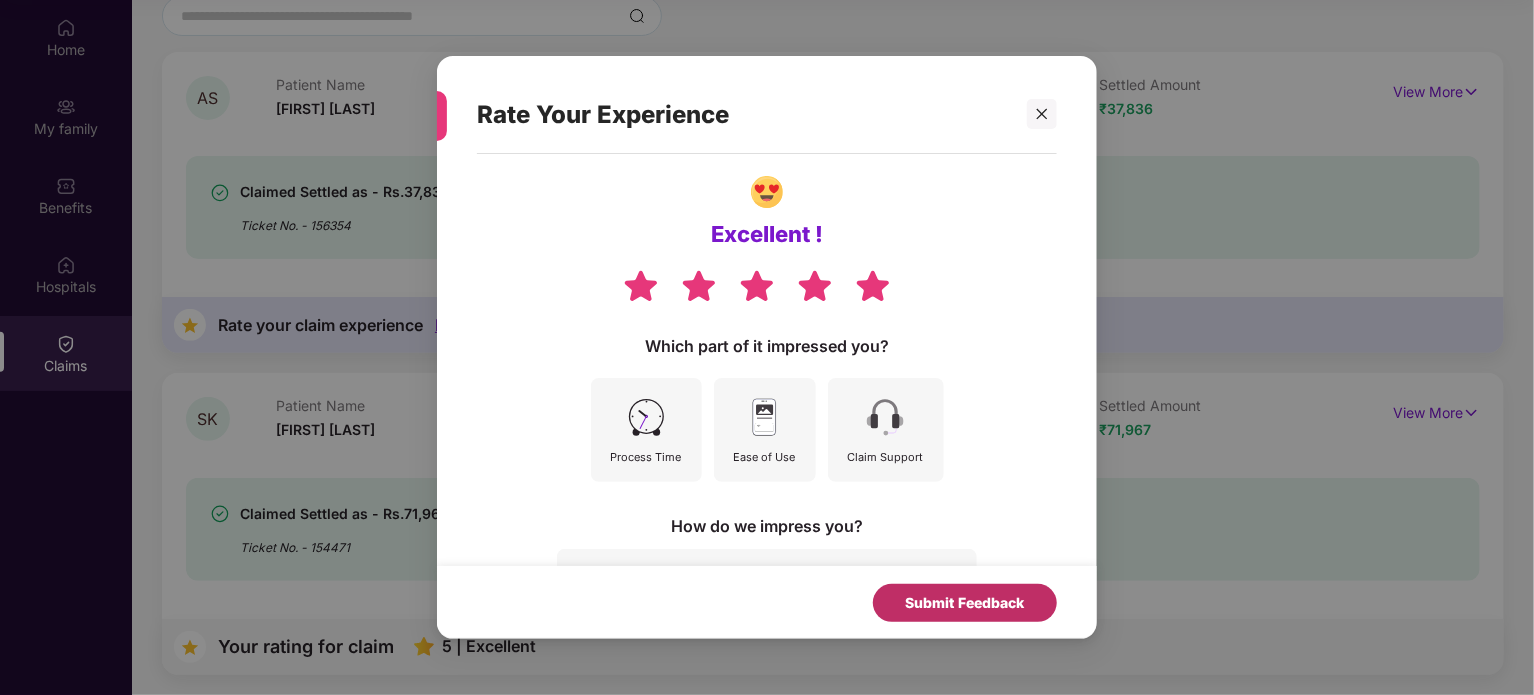 click on "Submit Feedback" at bounding box center [965, 603] 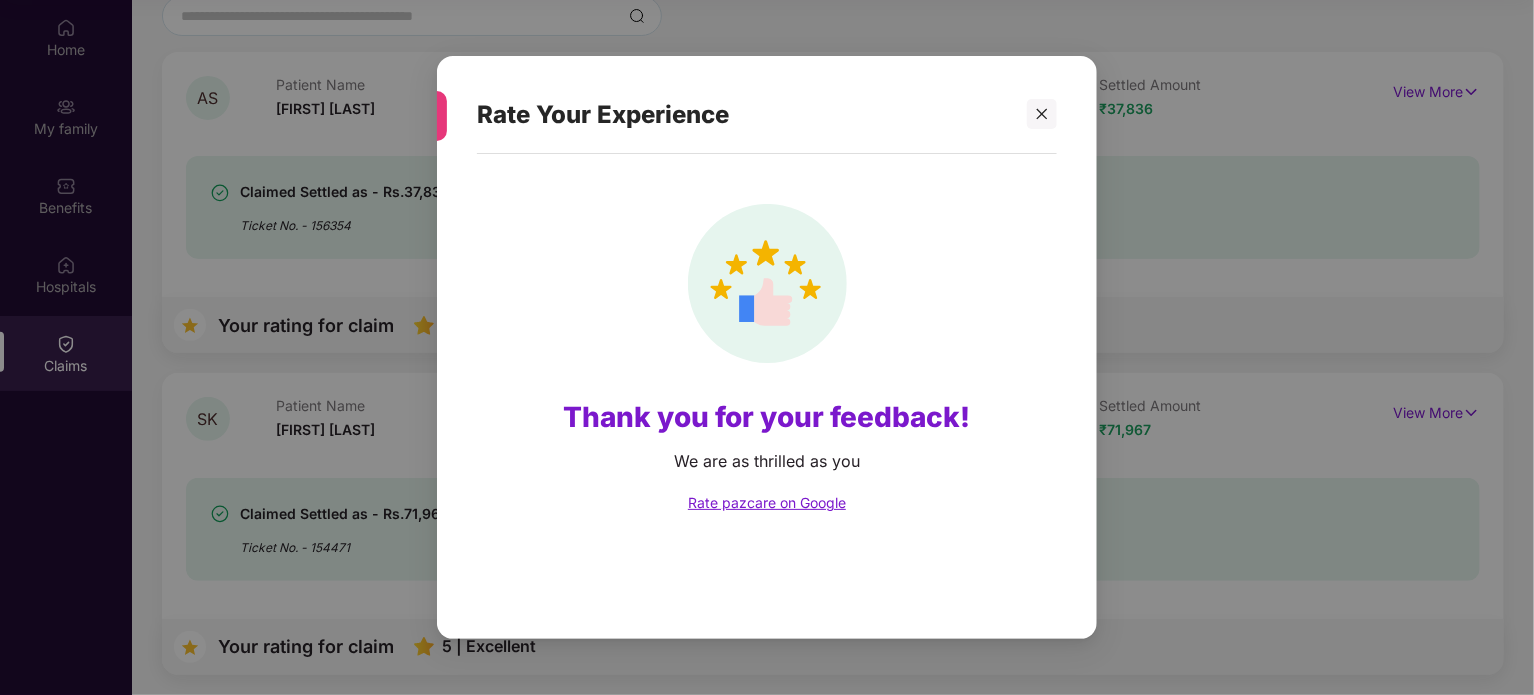 click on "Rate Your Experience Thank you for your feedback! We are as thrilled as you Rate pazcare on Google" at bounding box center (767, 347) 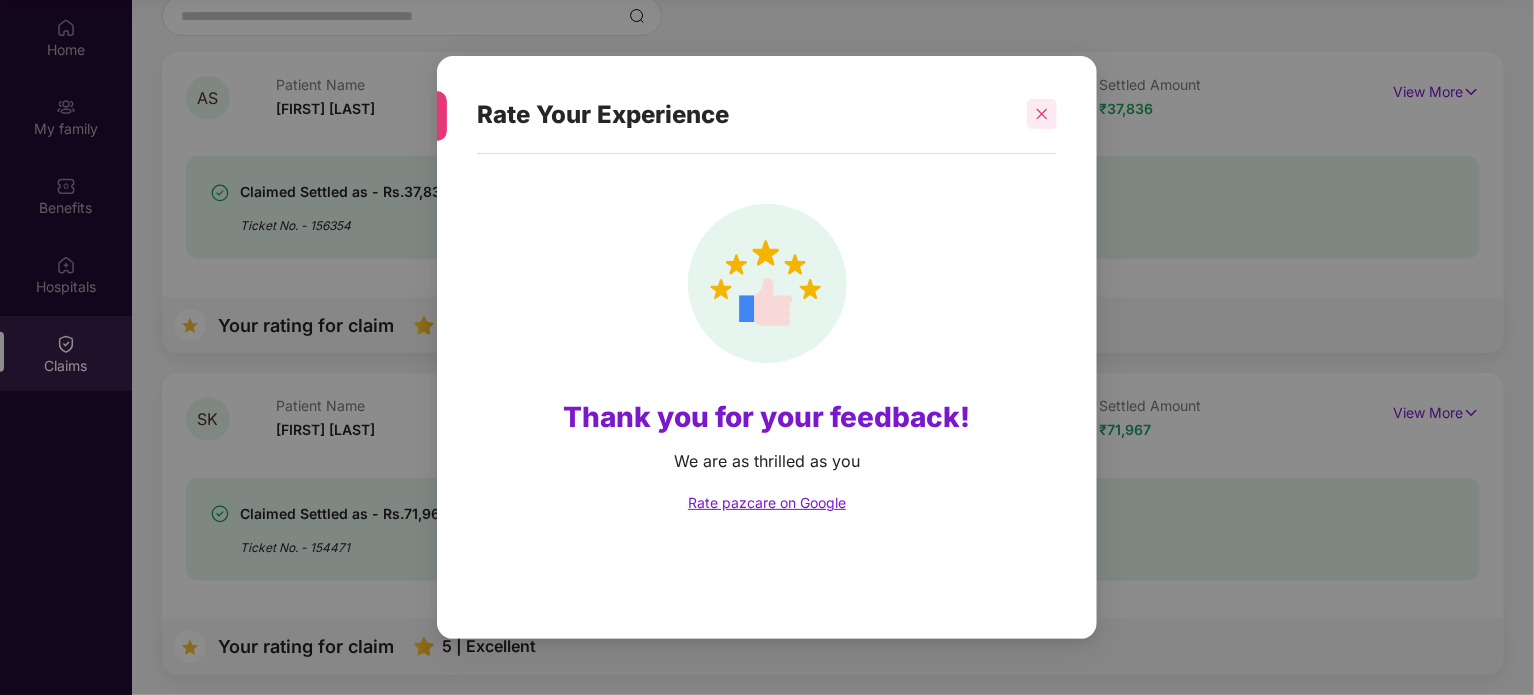click 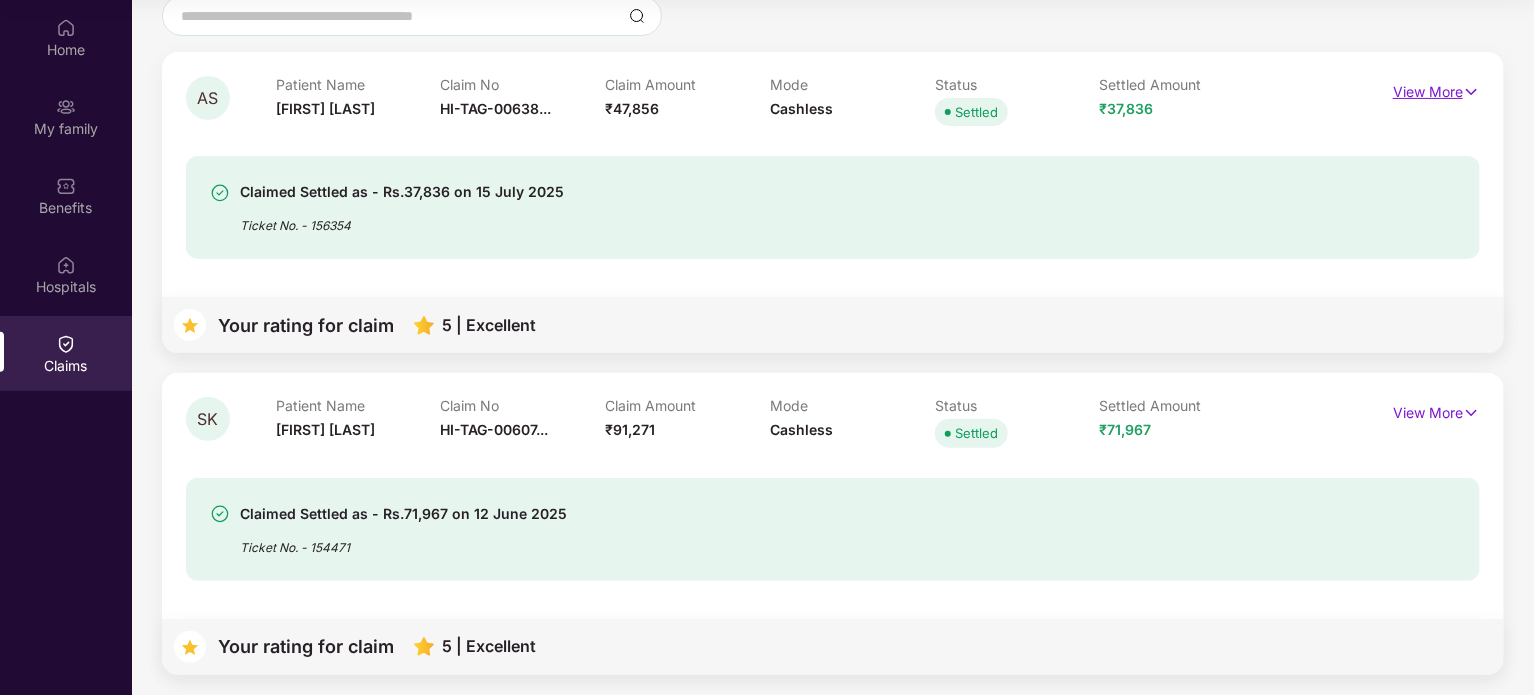 click on "View More" at bounding box center (1436, 89) 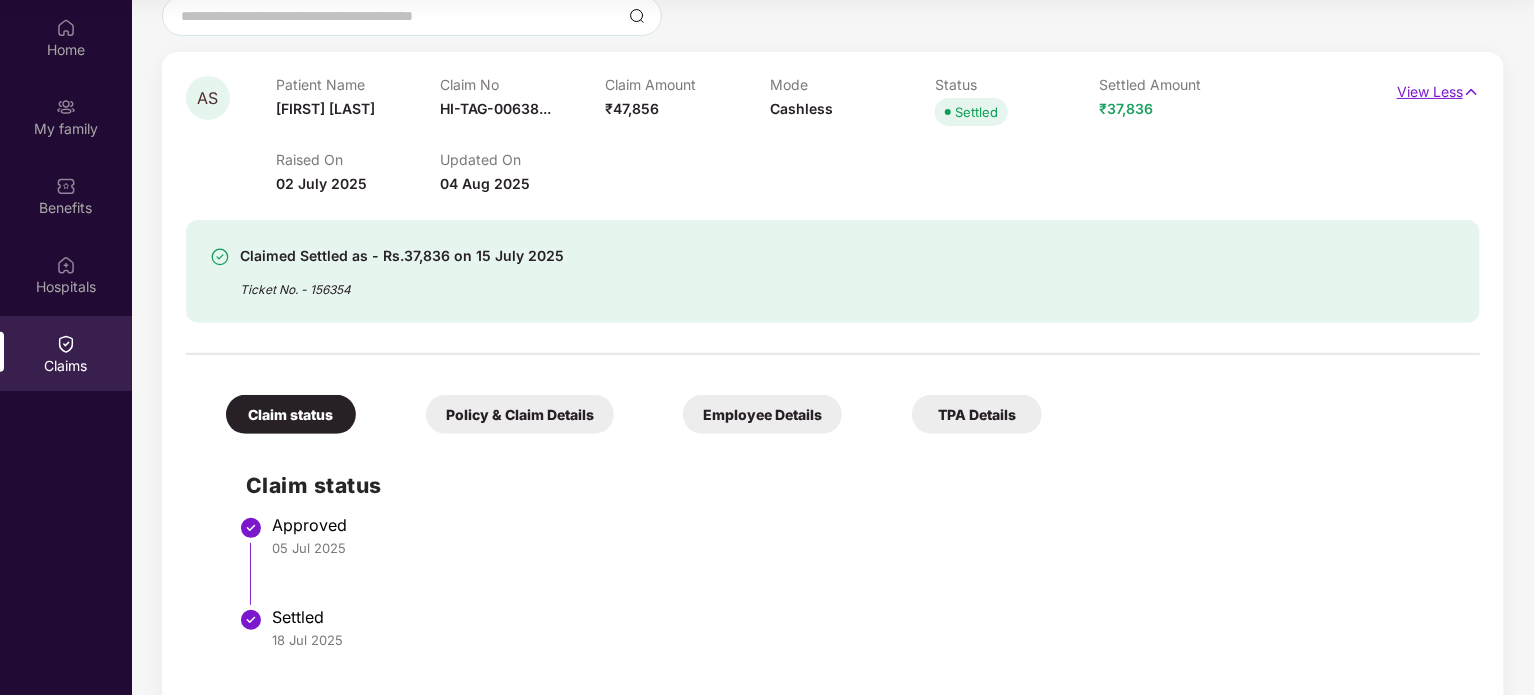 click on "View Less" at bounding box center (1438, 89) 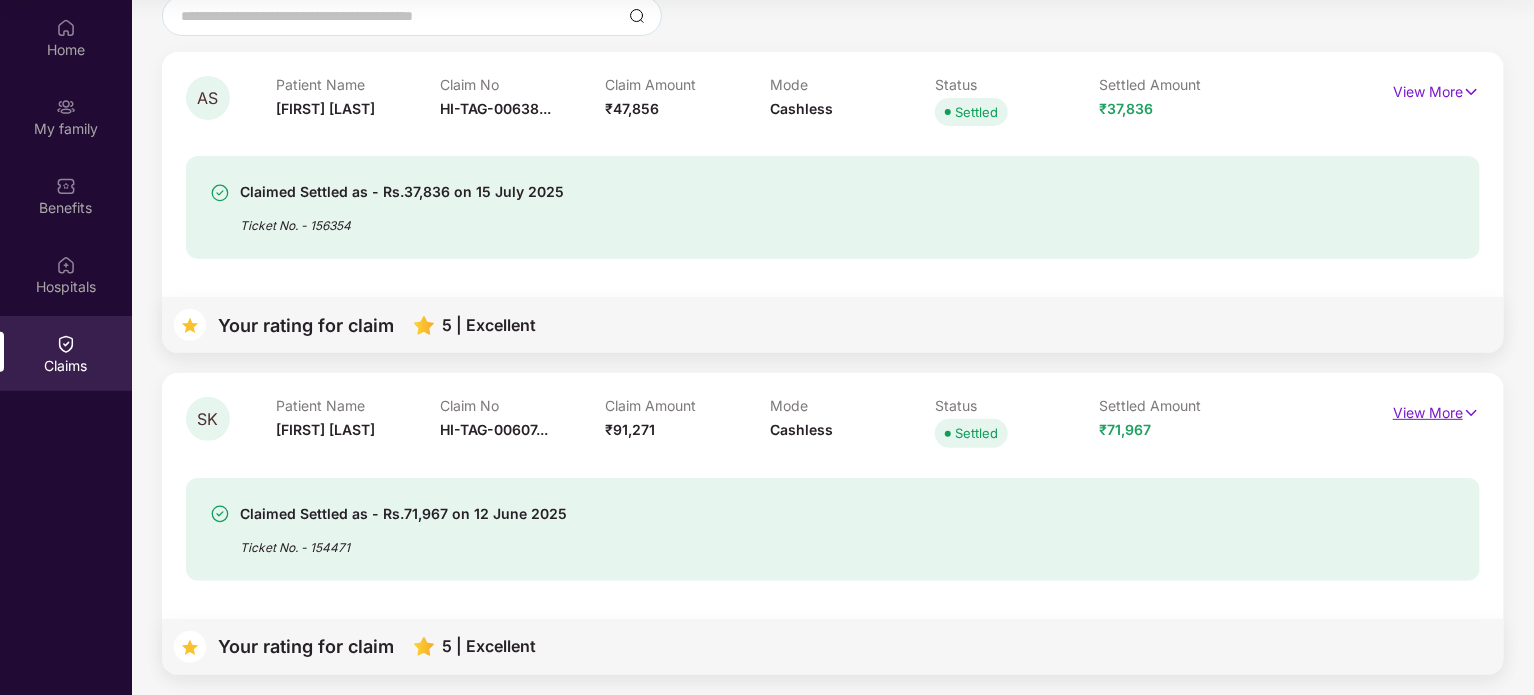 click on "View More" at bounding box center [1436, 410] 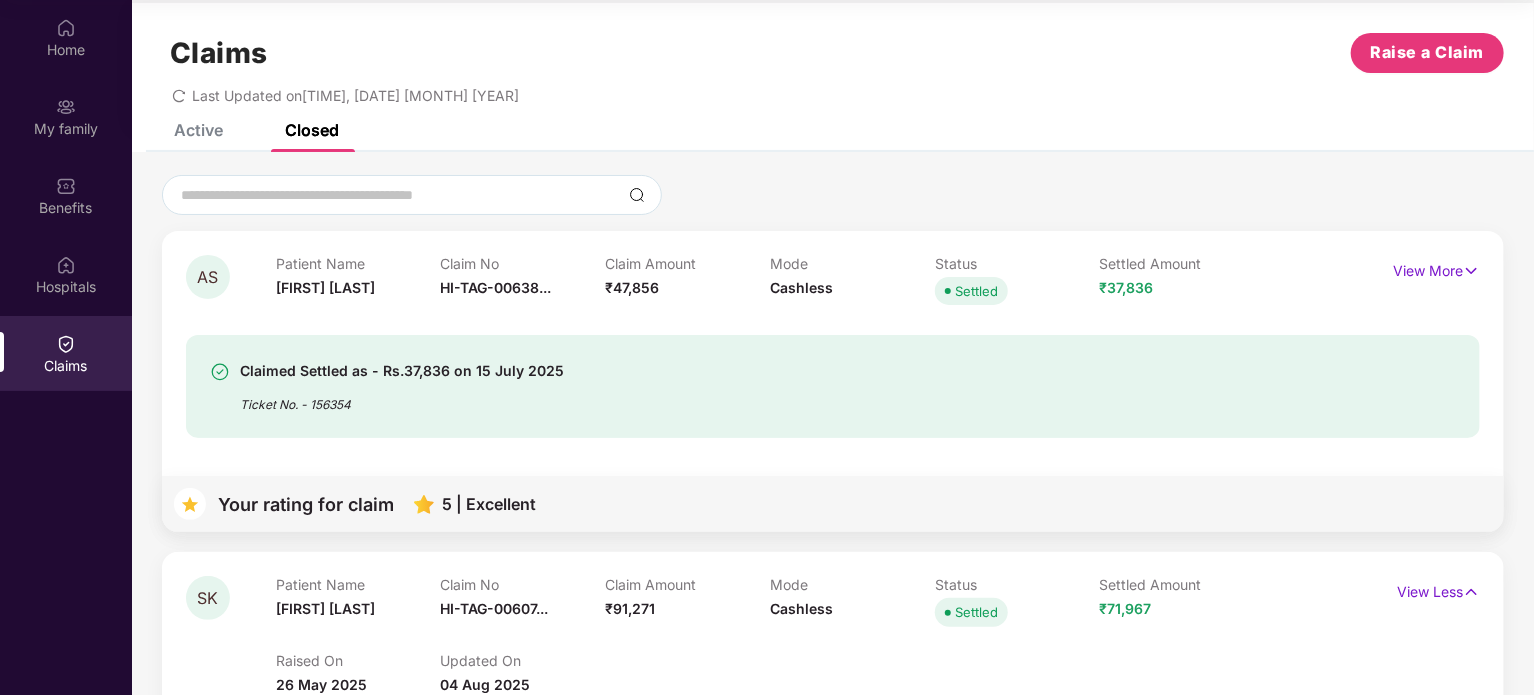 scroll, scrollTop: 0, scrollLeft: 0, axis: both 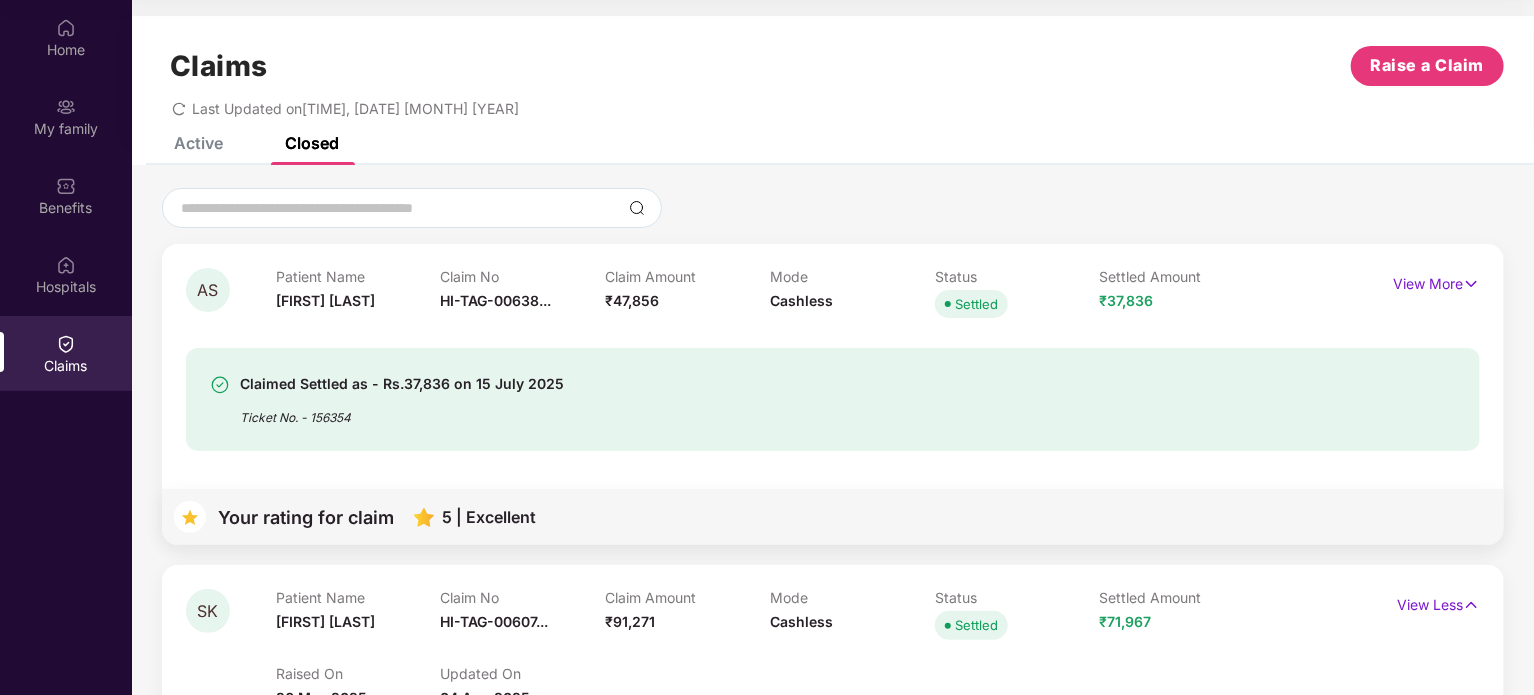 click on "Active" at bounding box center [198, 143] 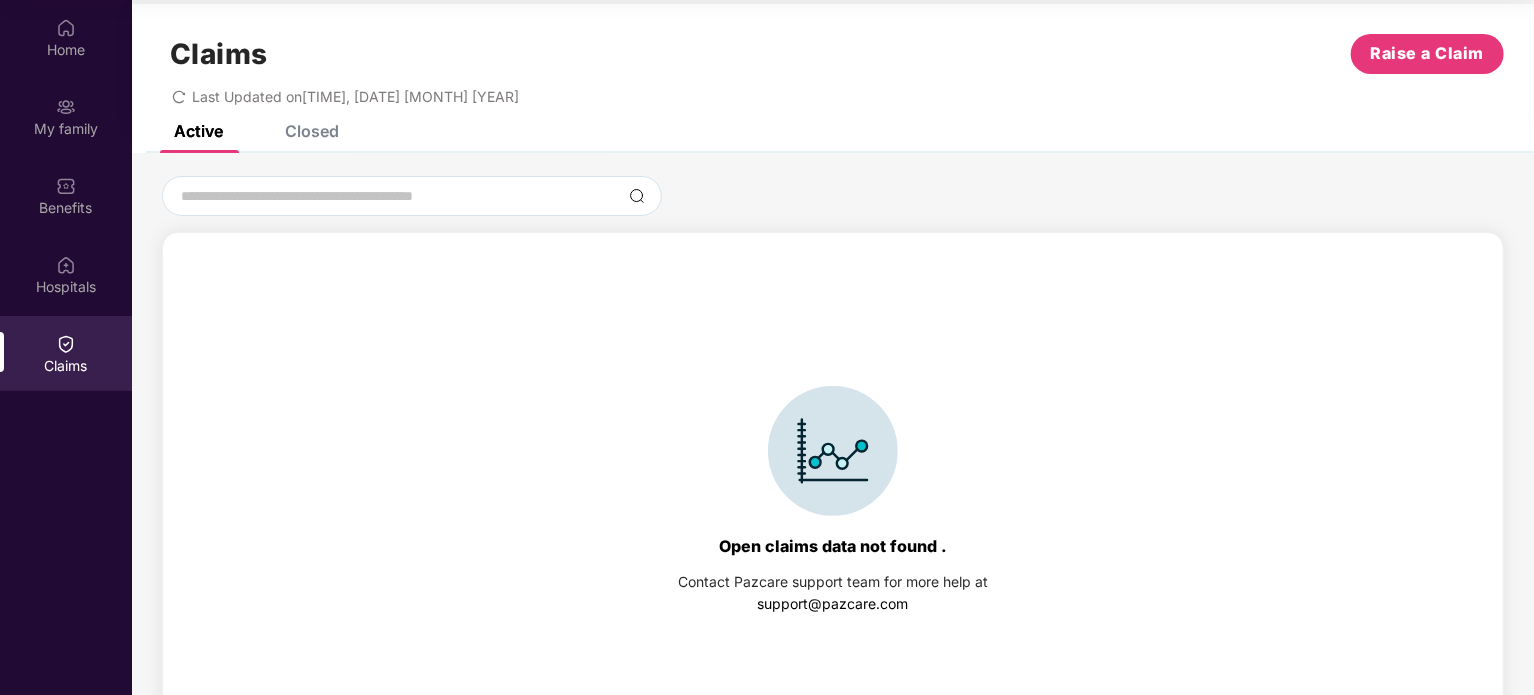 scroll, scrollTop: 44, scrollLeft: 0, axis: vertical 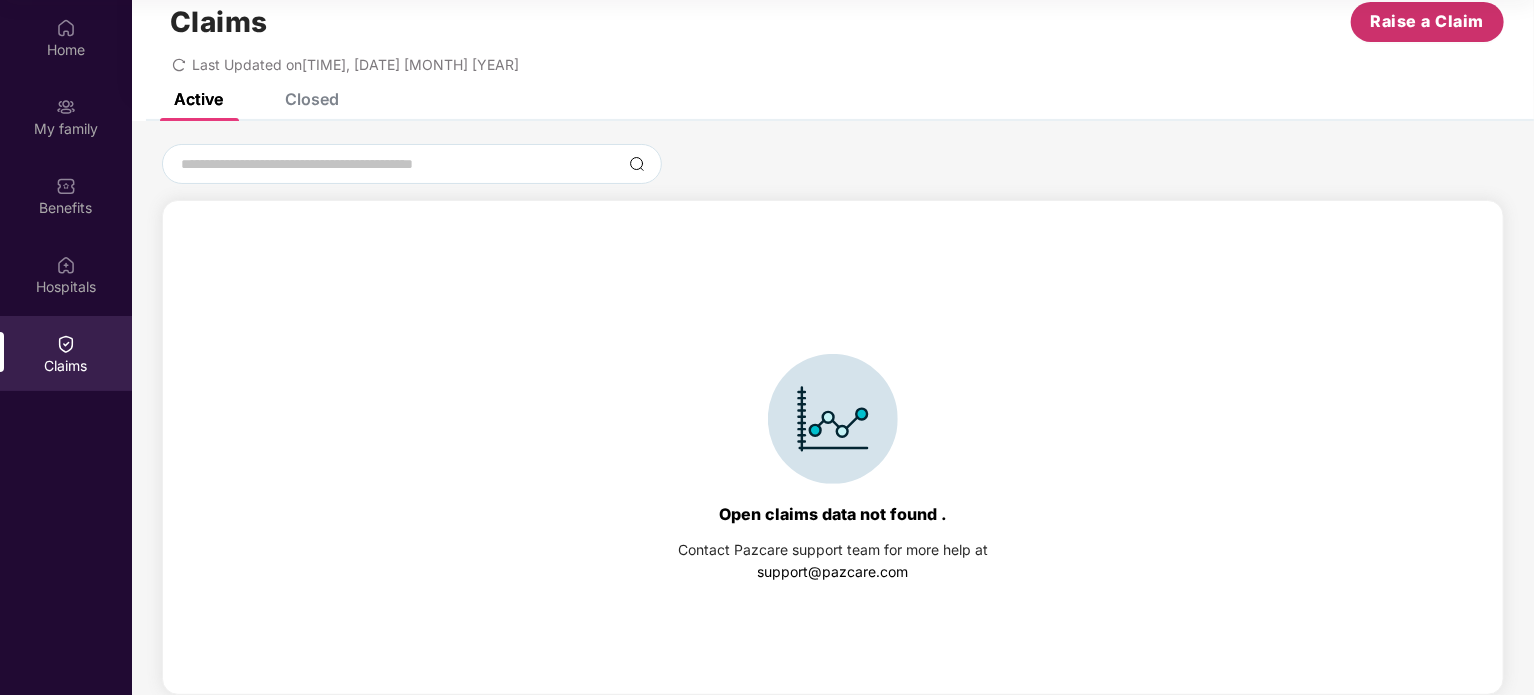 click on "Raise a Claim" at bounding box center [1428, 21] 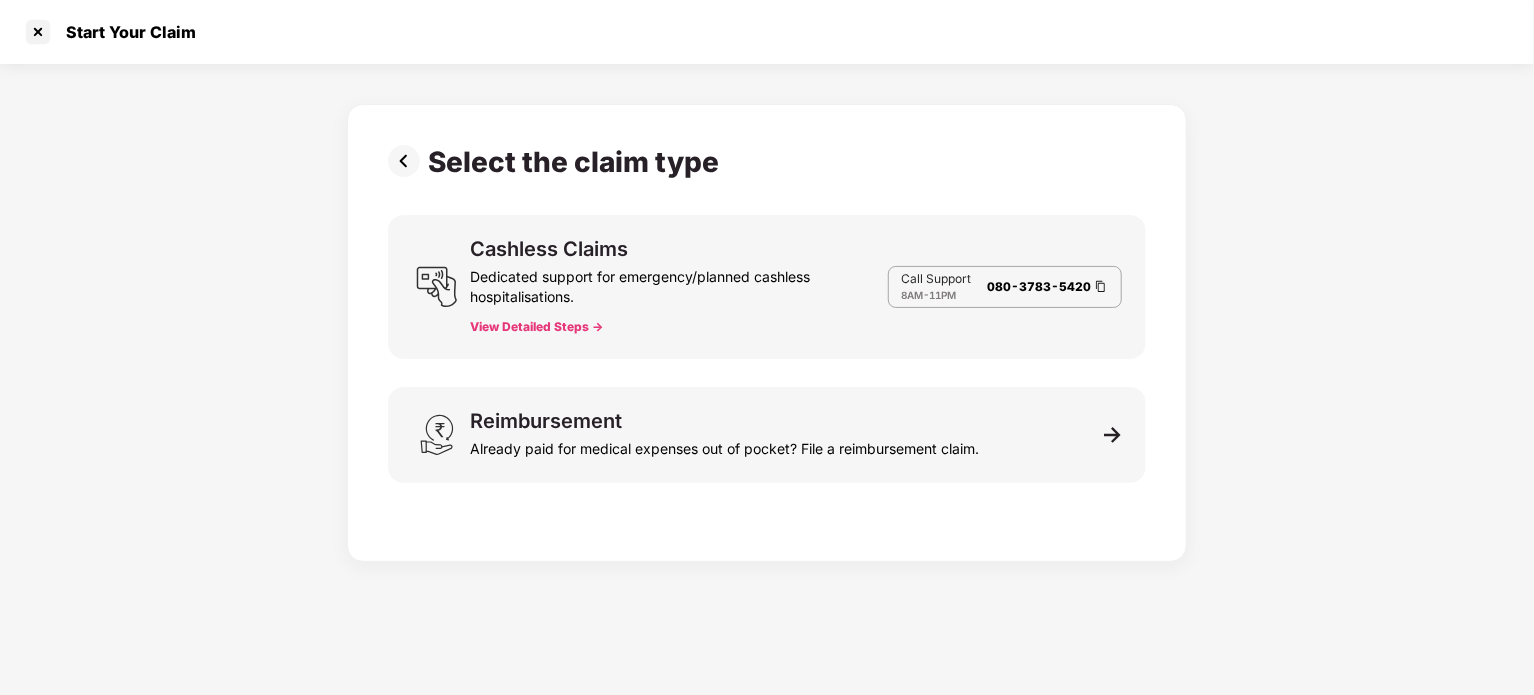scroll, scrollTop: 48, scrollLeft: 0, axis: vertical 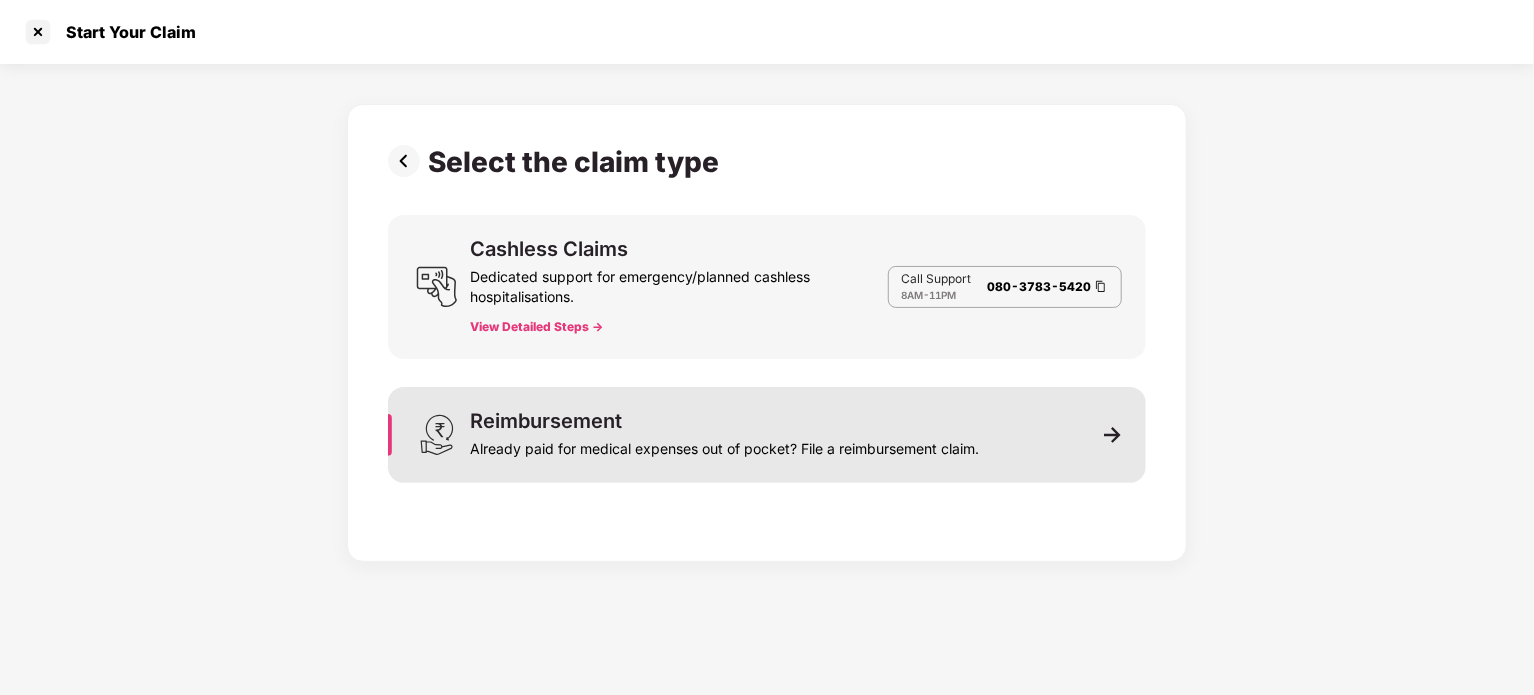 click at bounding box center (1113, 435) 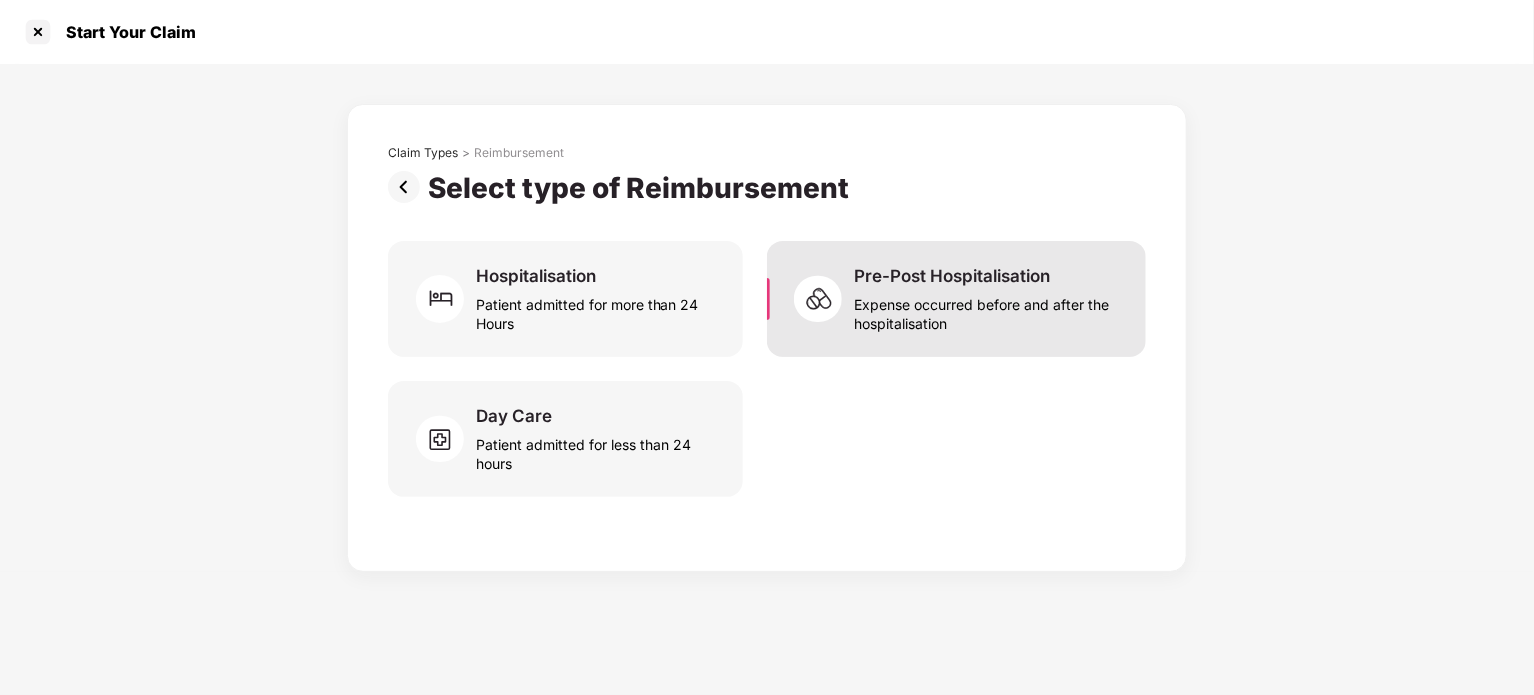 click on "Expense occurred before and after the hospitalisation" at bounding box center (988, 310) 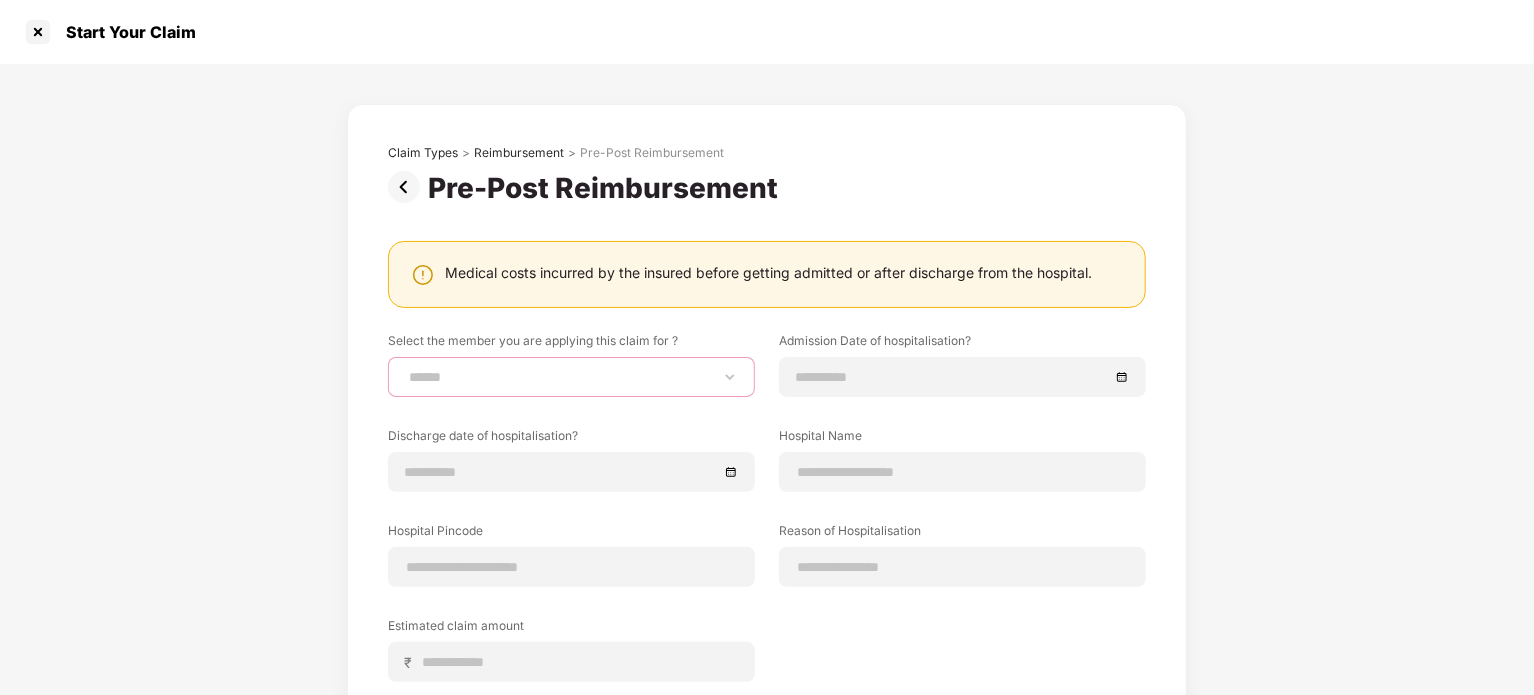 click on "**********" at bounding box center [571, 377] 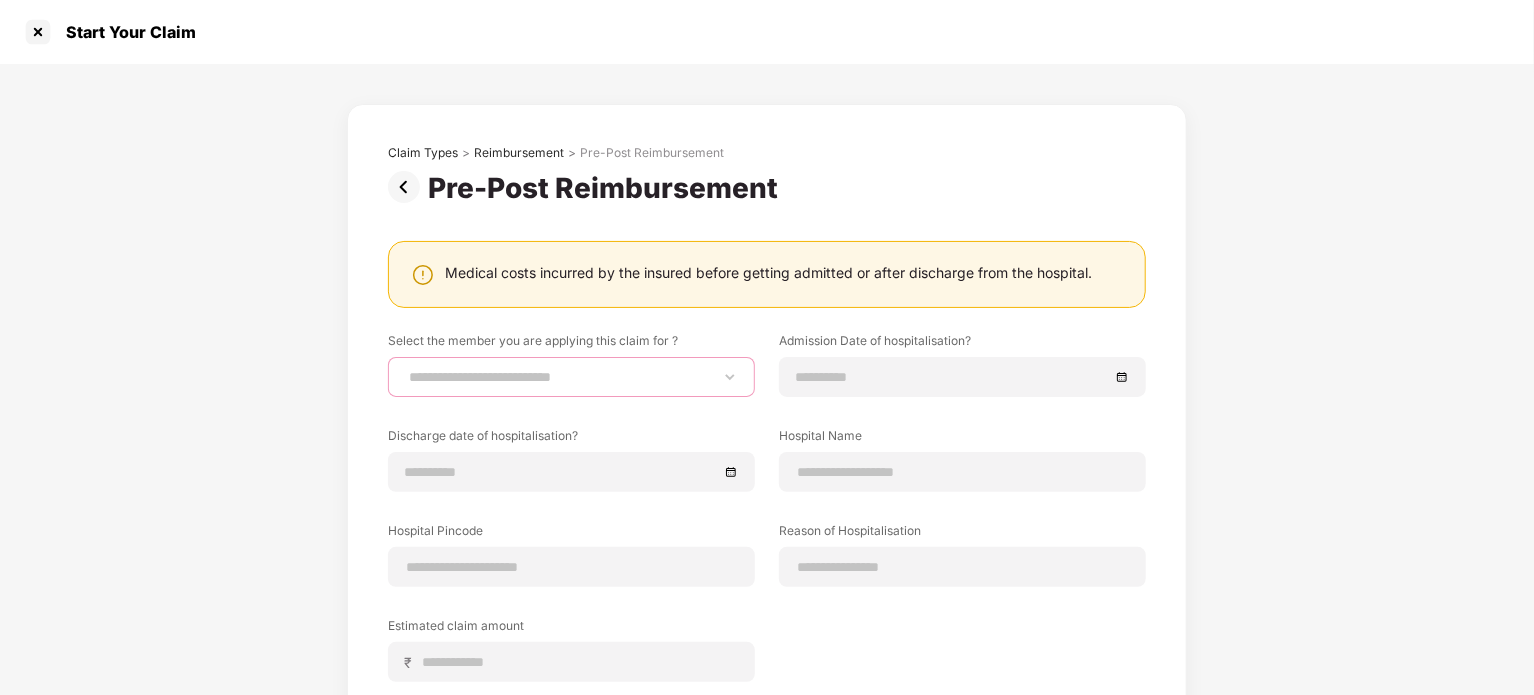 click on "**********" at bounding box center (571, 377) 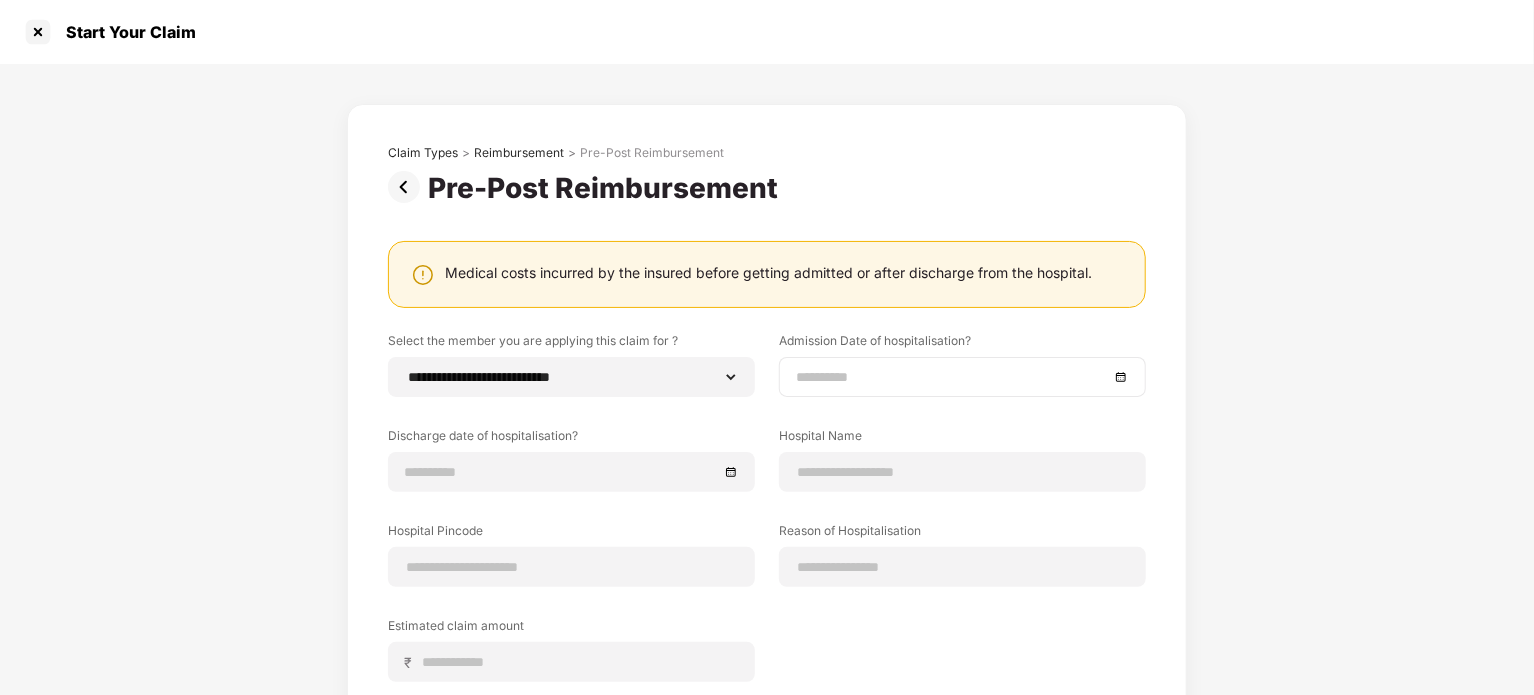 click at bounding box center [962, 377] 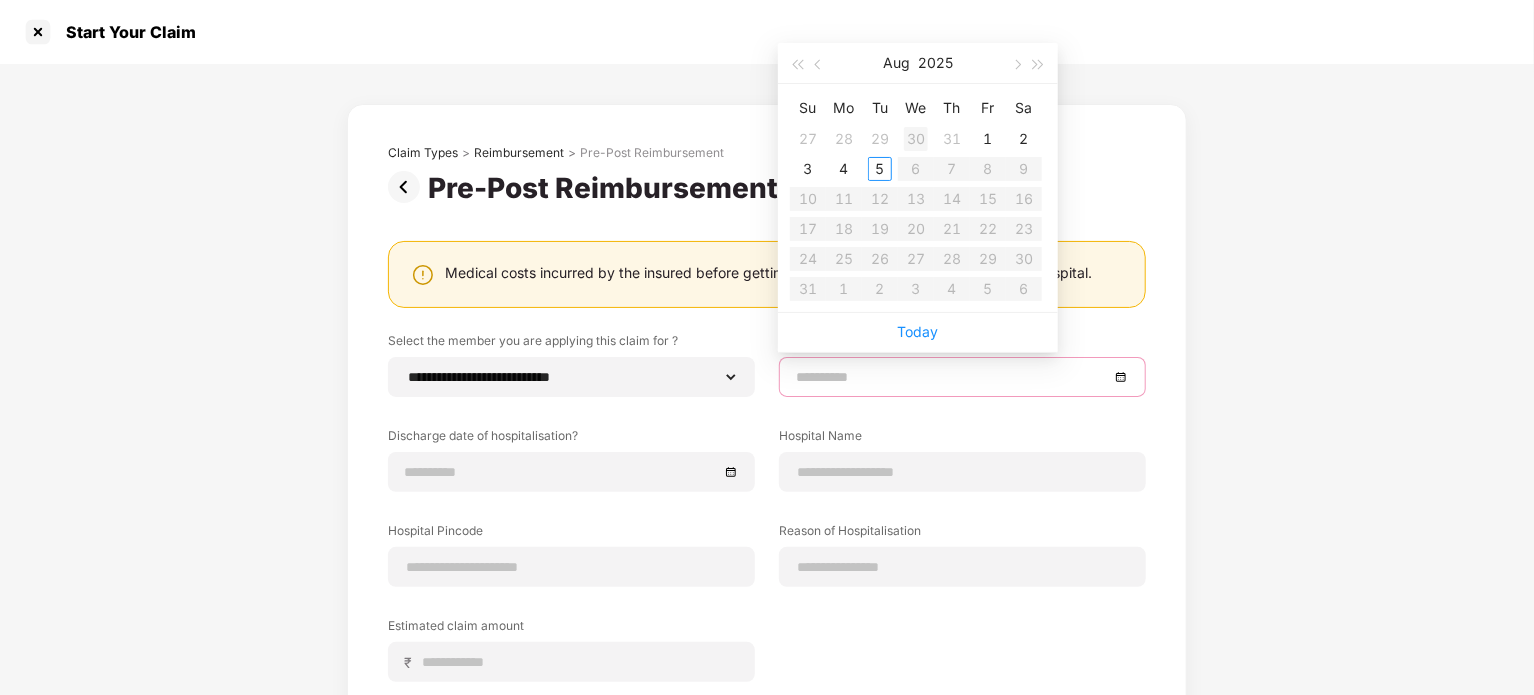 type on "**********" 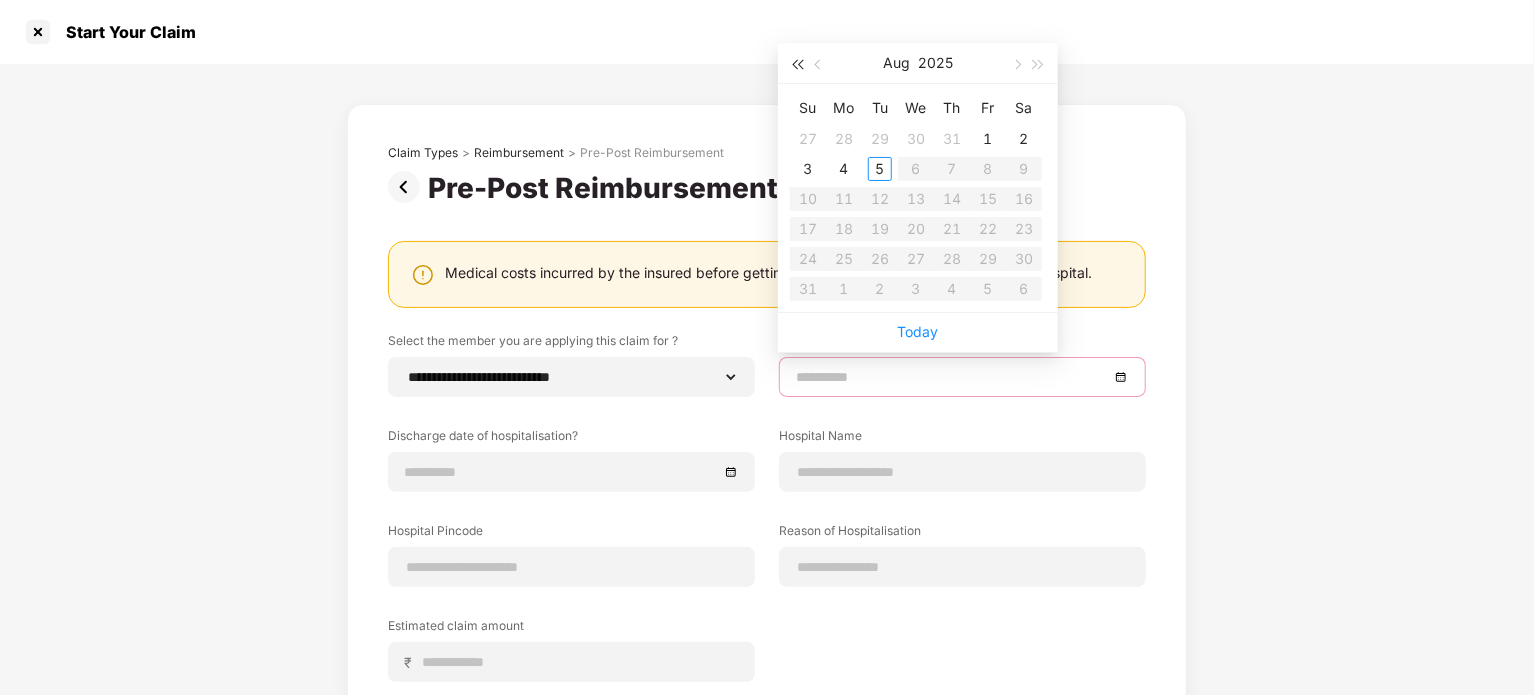 click at bounding box center (797, 65) 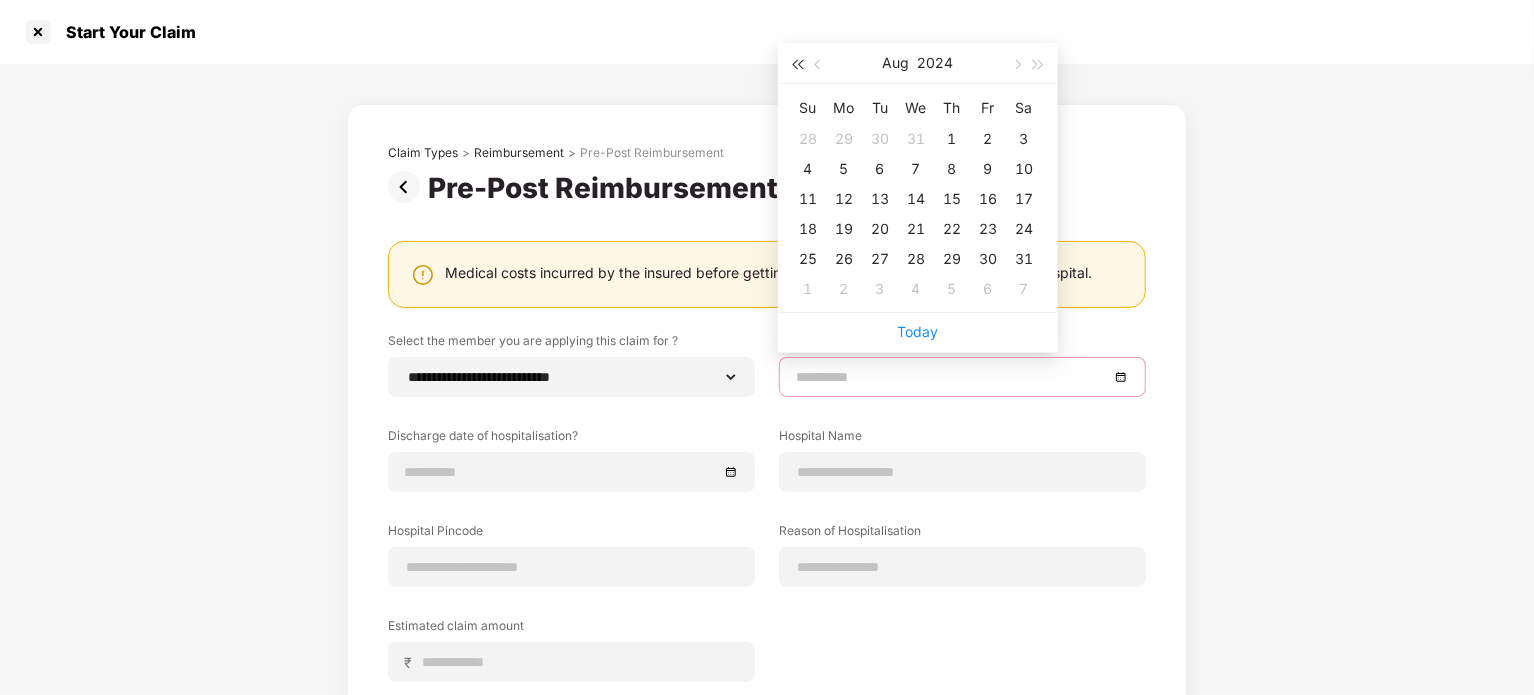 click at bounding box center [797, 65] 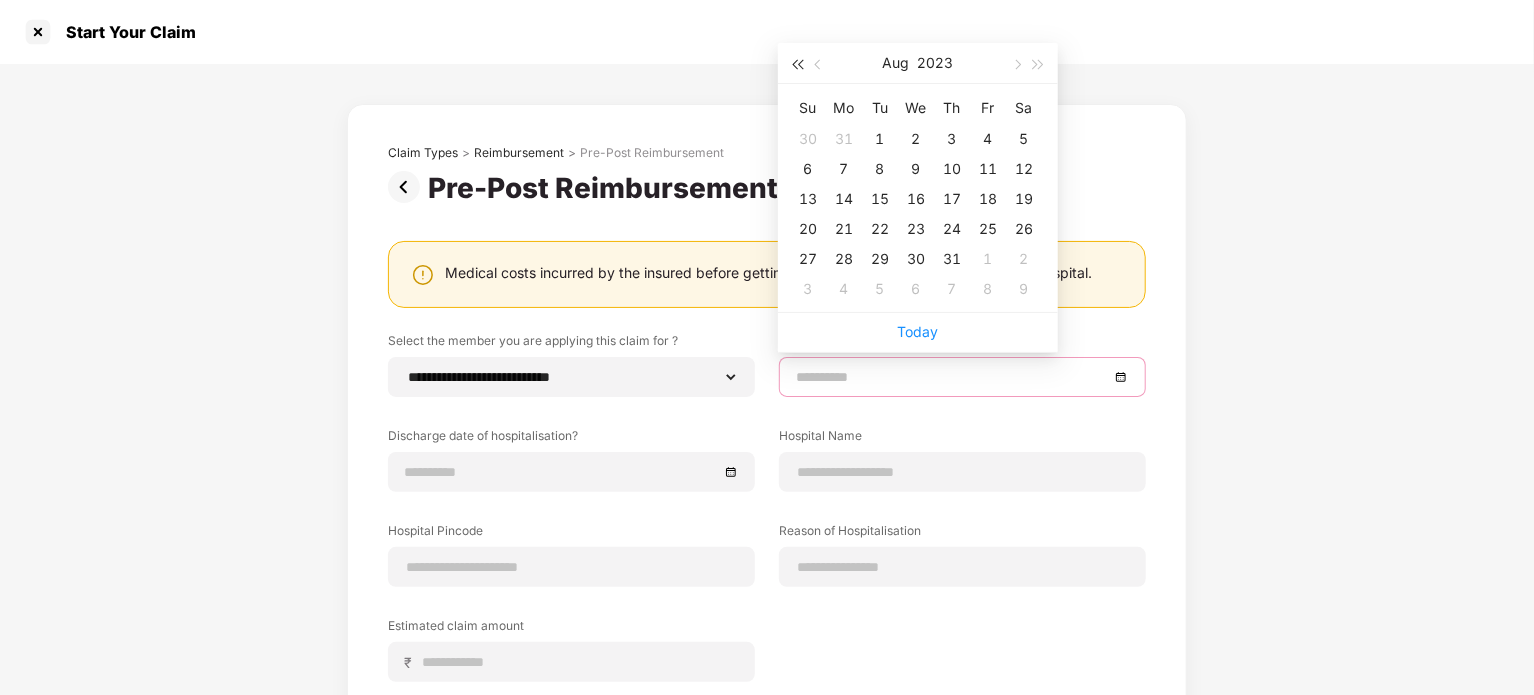 click at bounding box center (797, 65) 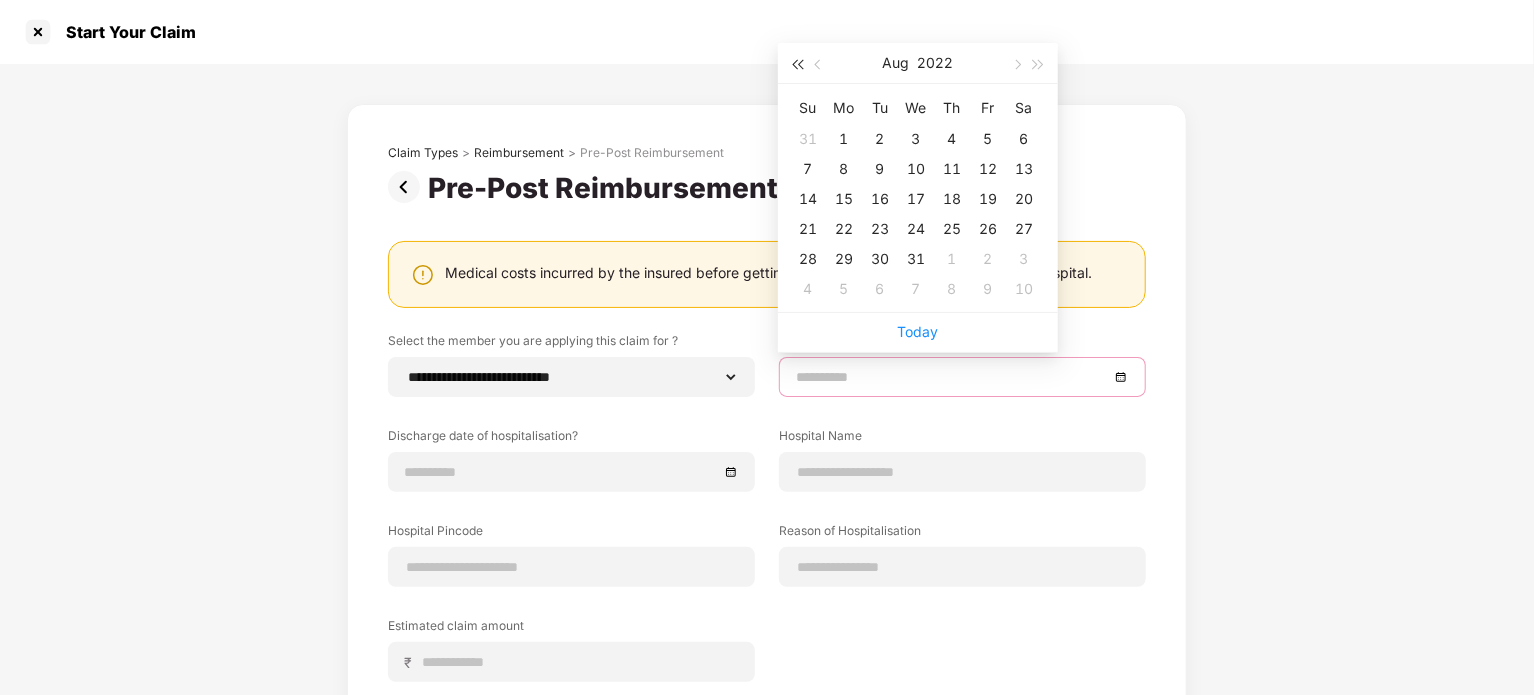 click at bounding box center [797, 65] 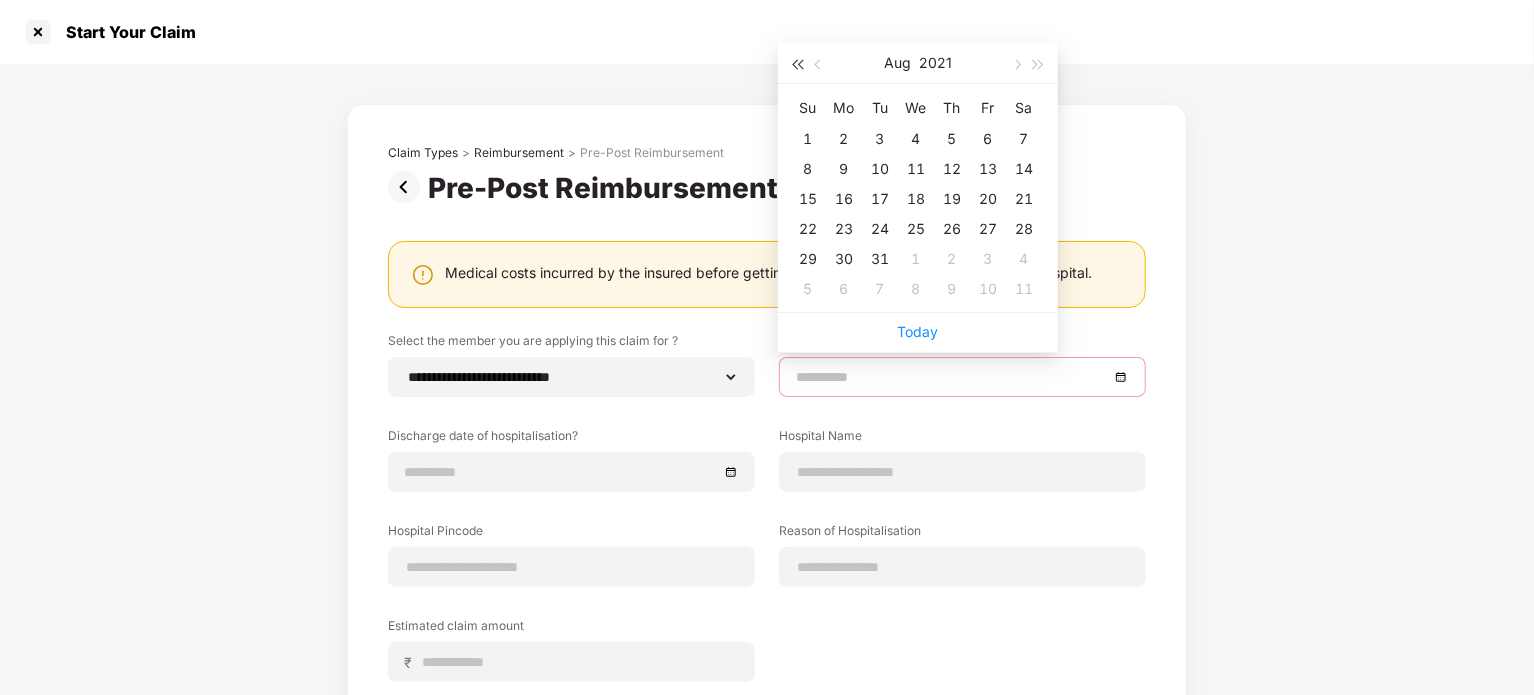 click at bounding box center [797, 65] 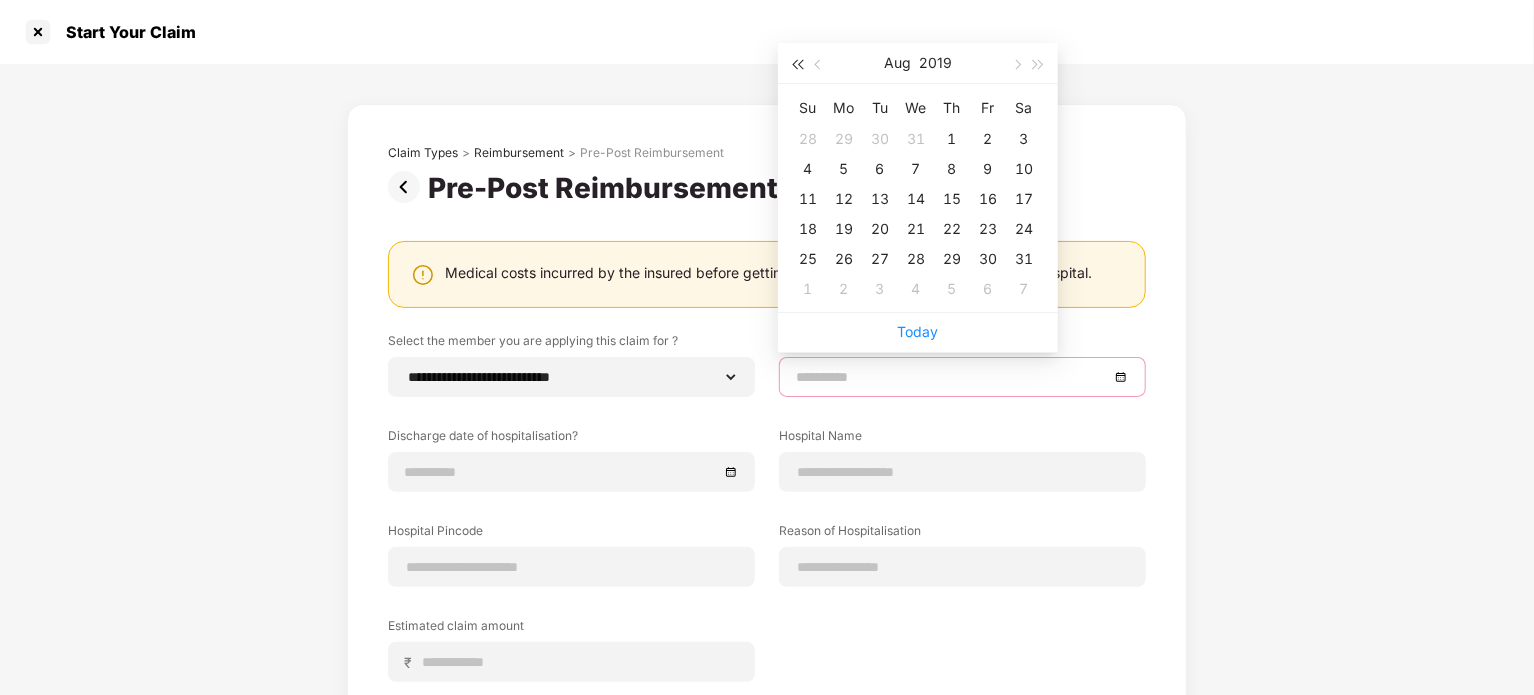 click at bounding box center (797, 65) 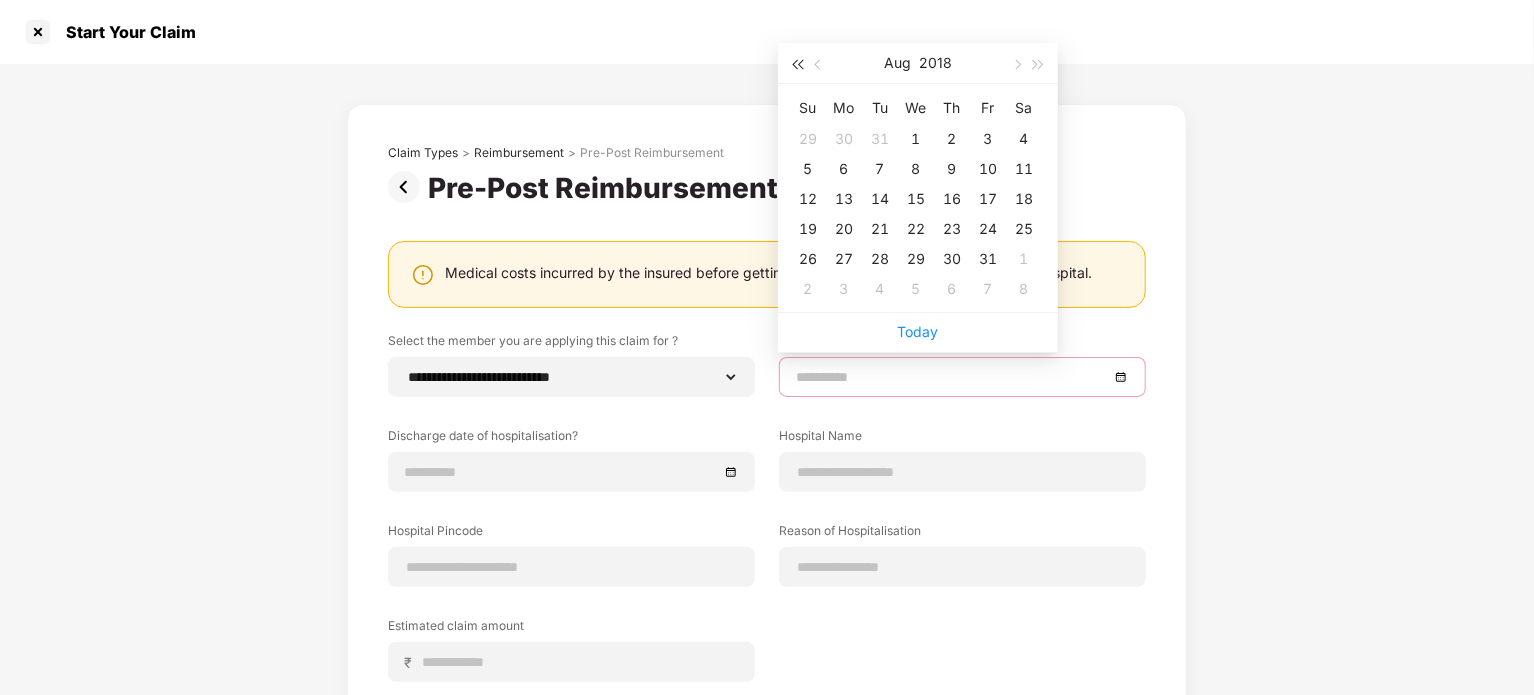 click at bounding box center [797, 65] 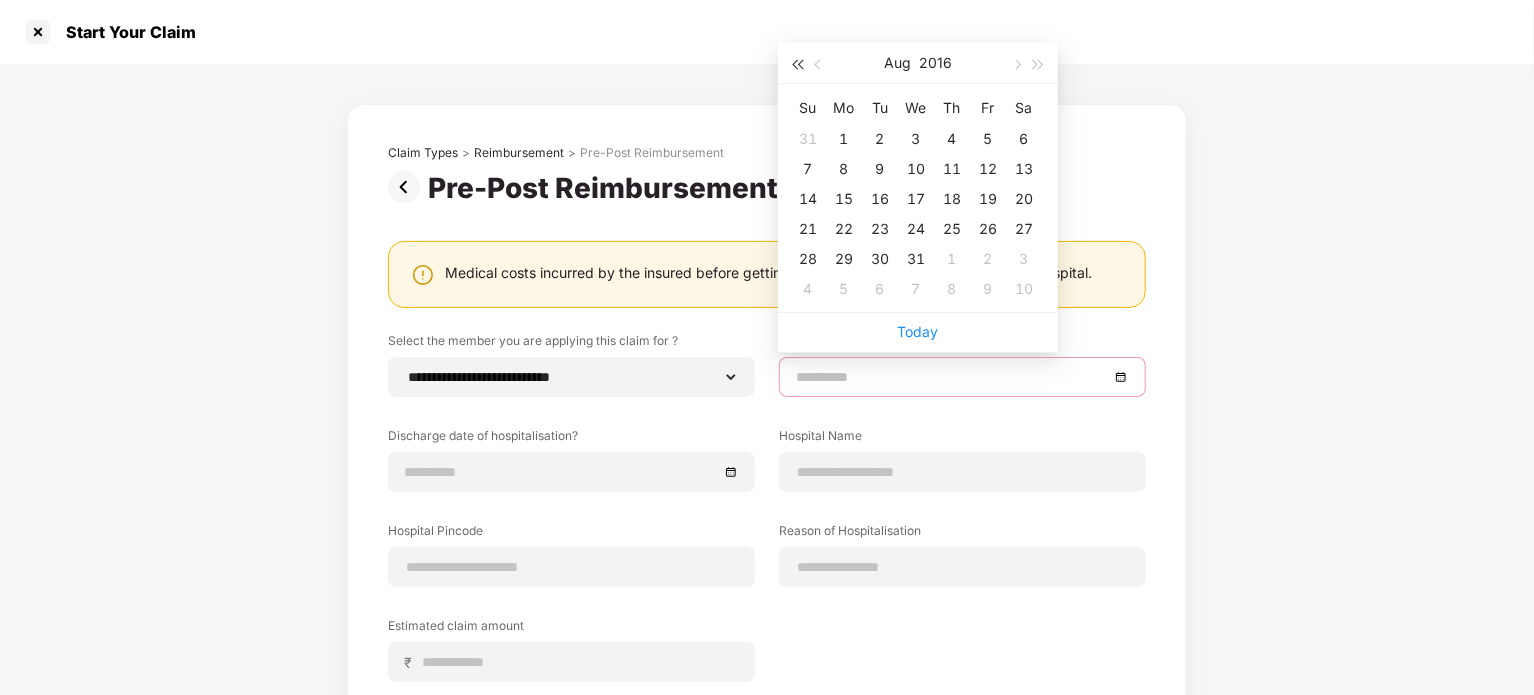 click at bounding box center [797, 65] 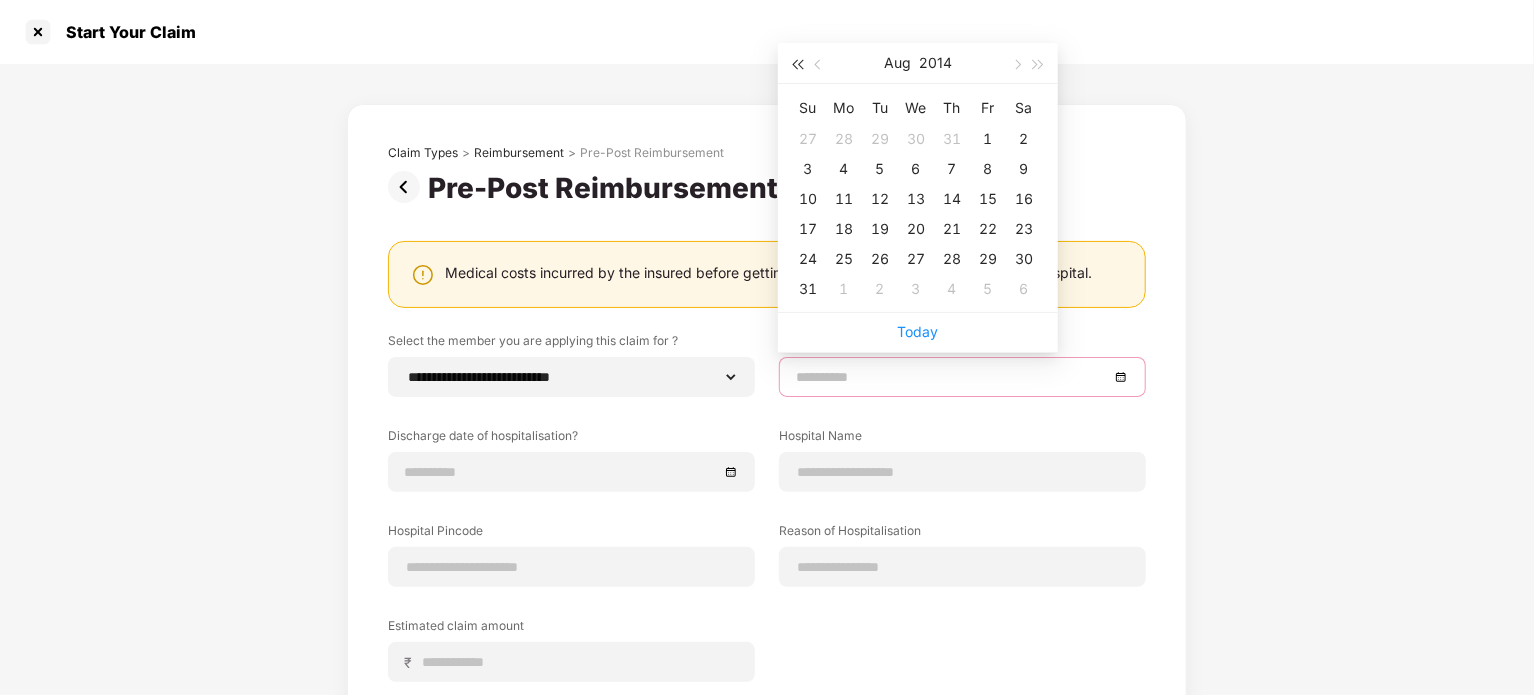 click at bounding box center [797, 65] 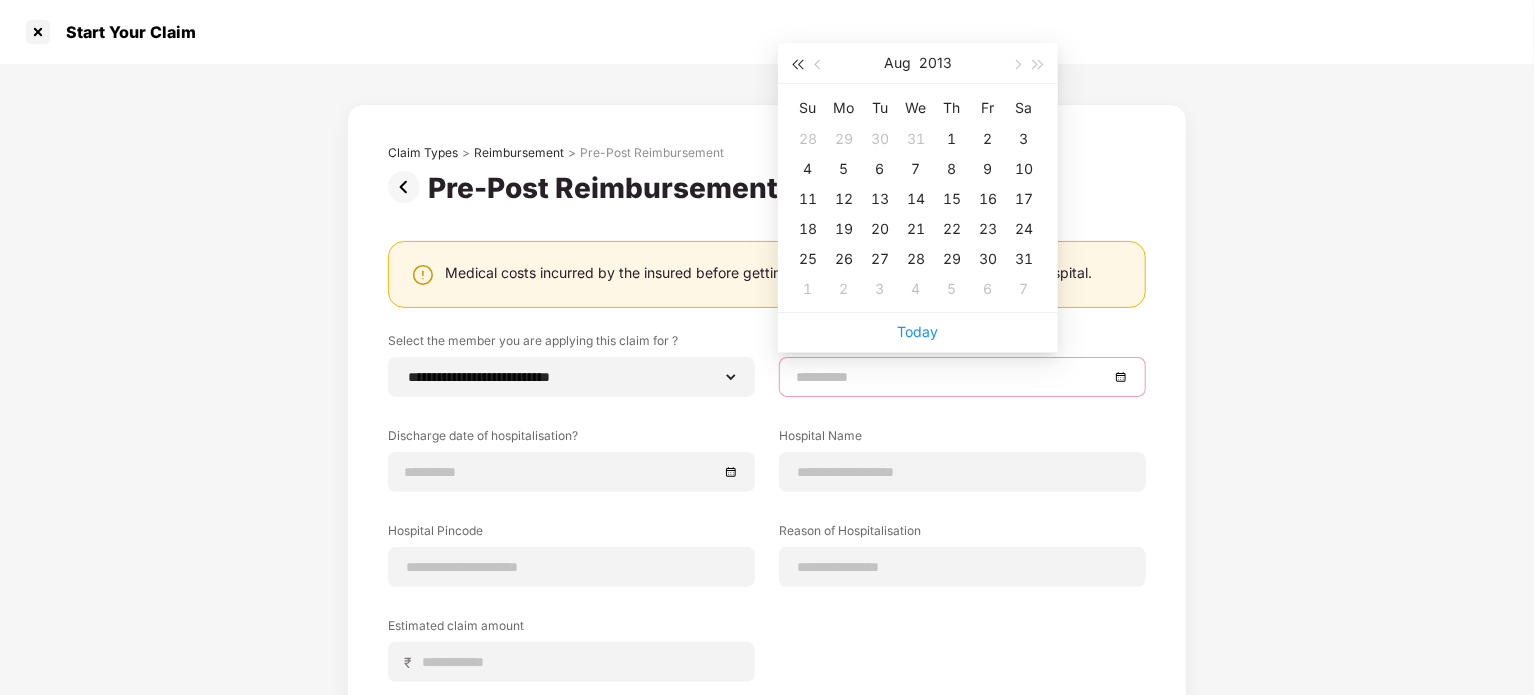 click at bounding box center [797, 65] 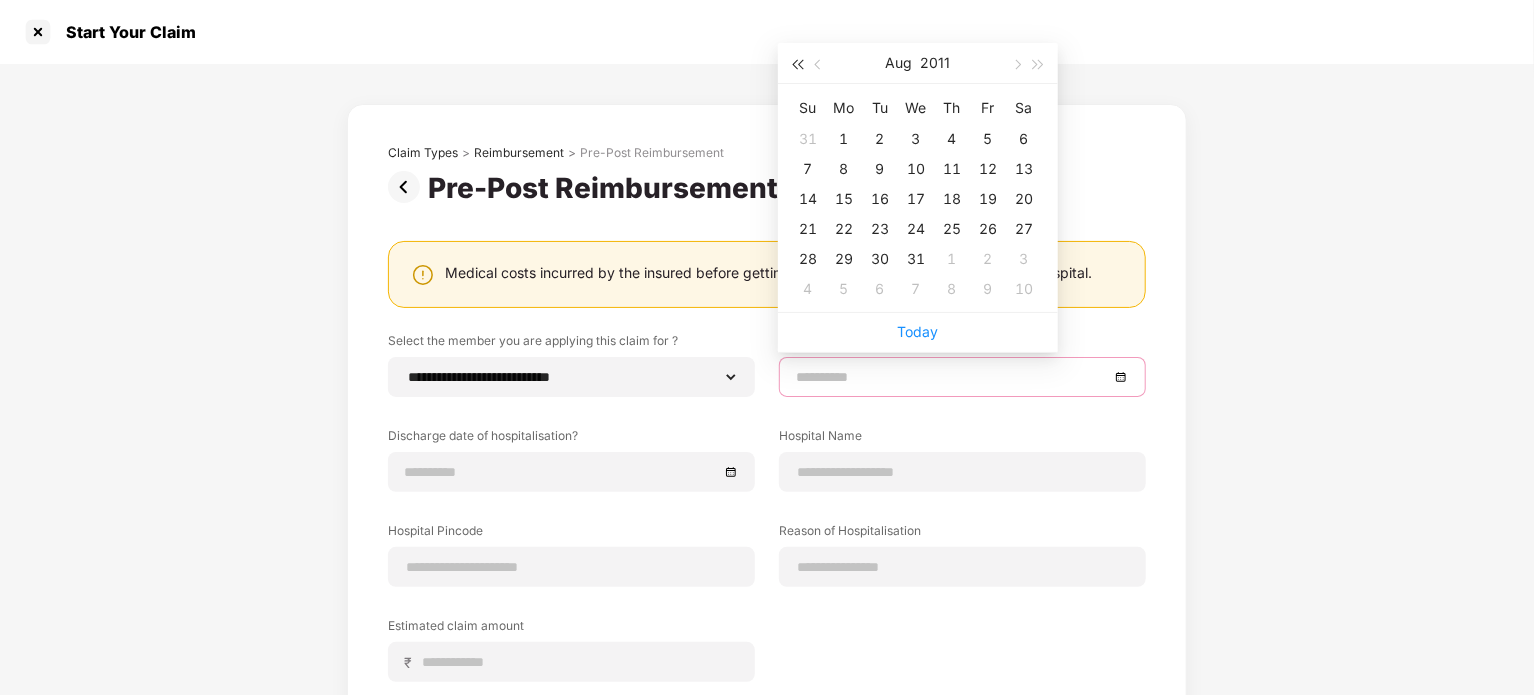 click at bounding box center [797, 65] 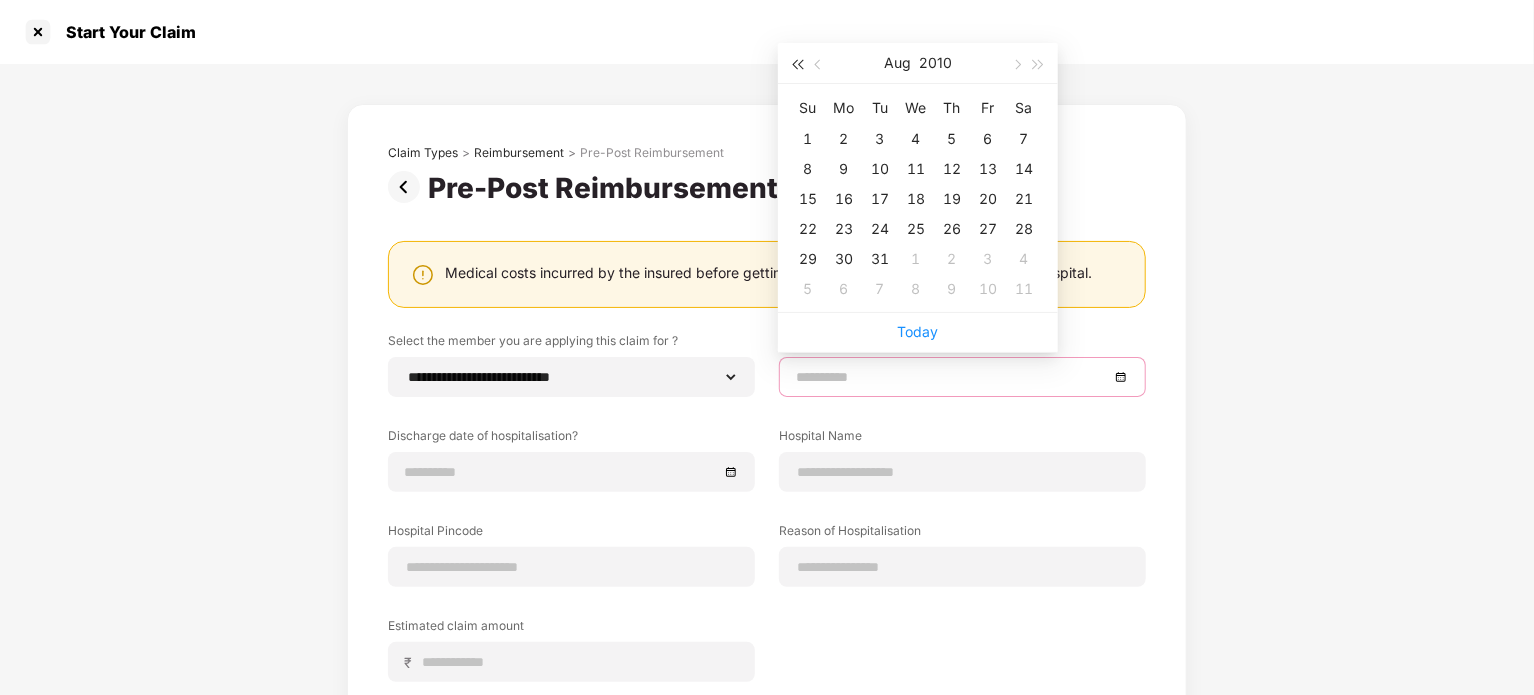 click at bounding box center (797, 65) 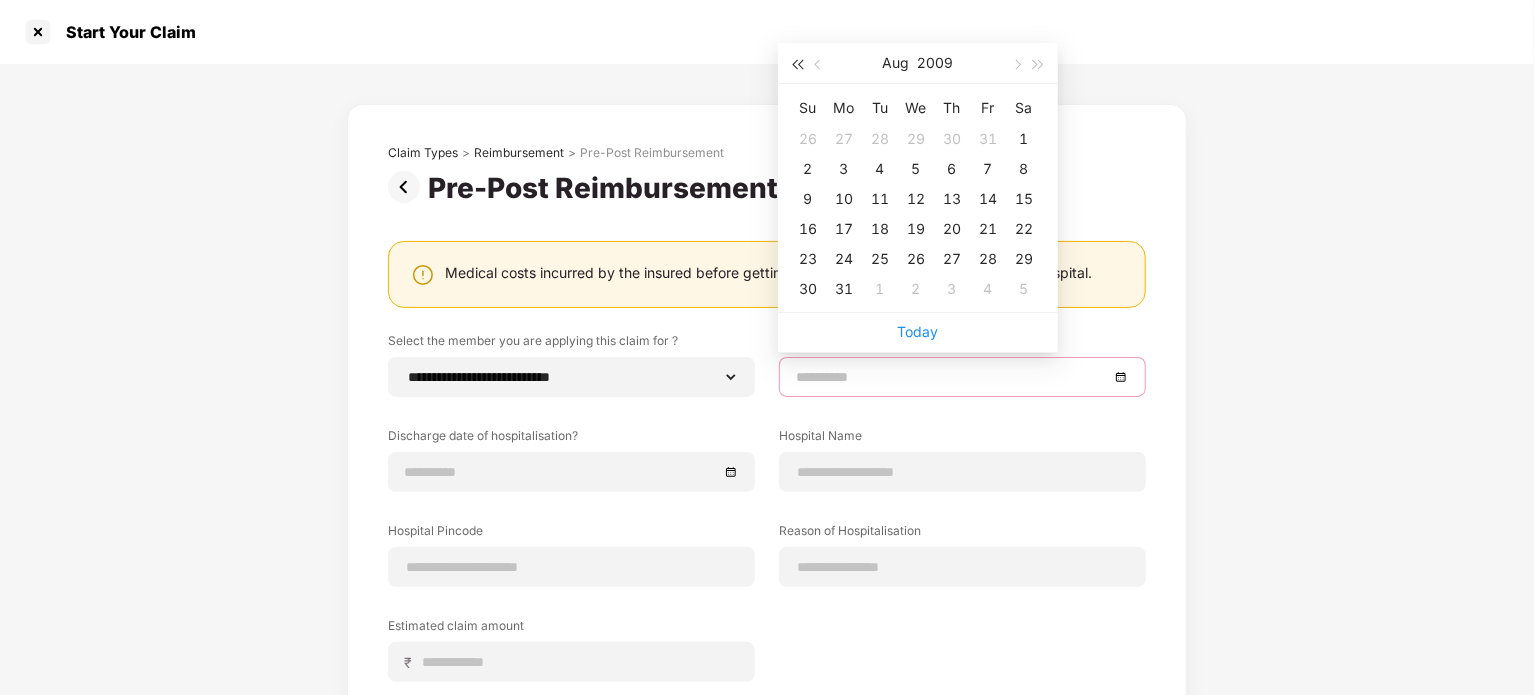 click at bounding box center [797, 63] 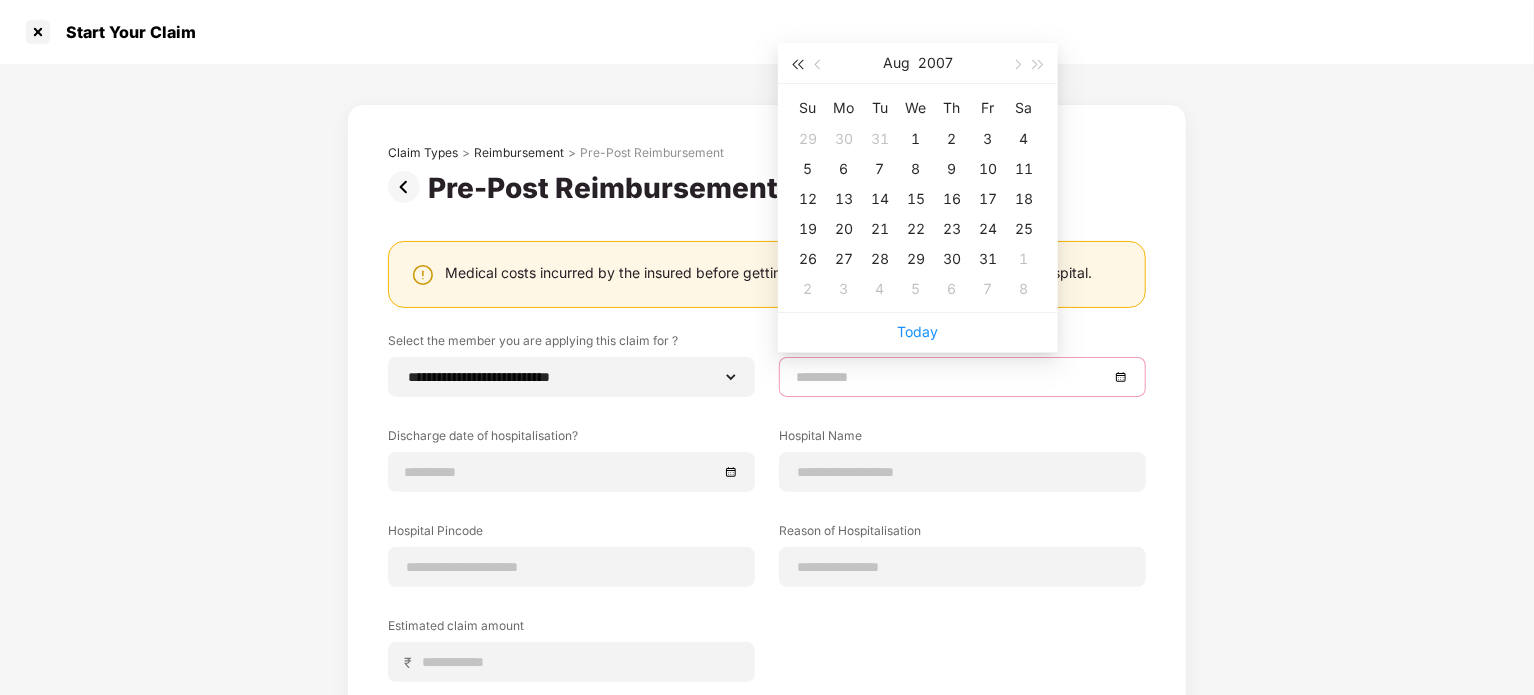 click at bounding box center (797, 63) 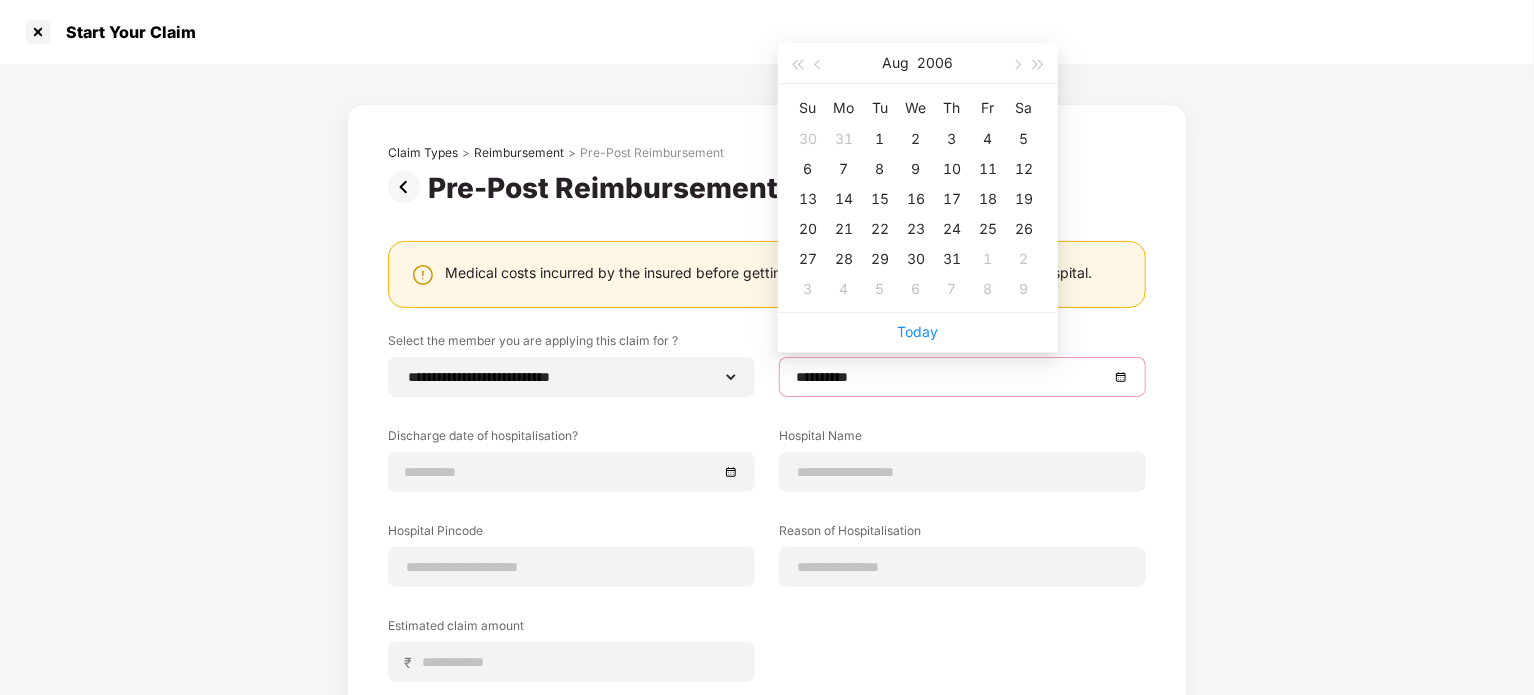 type on "**********" 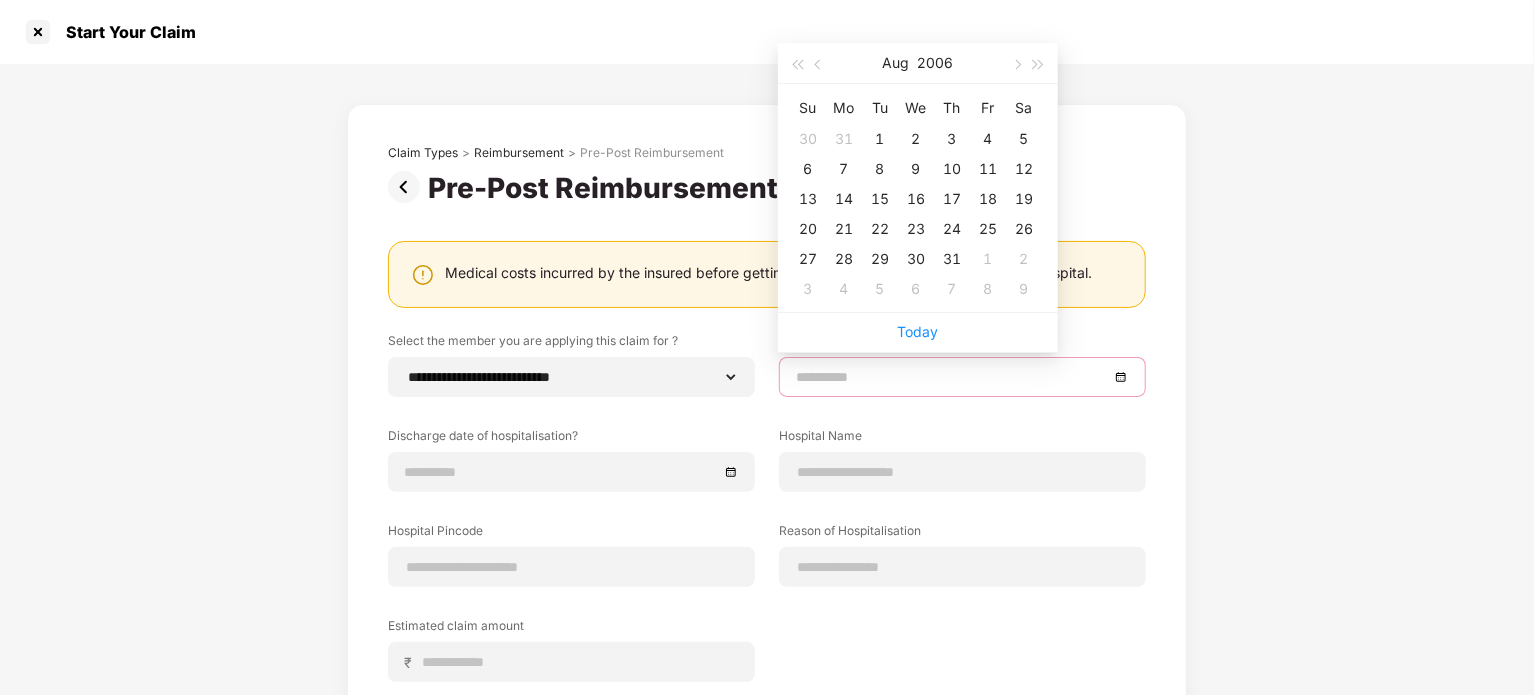 click at bounding box center (952, 377) 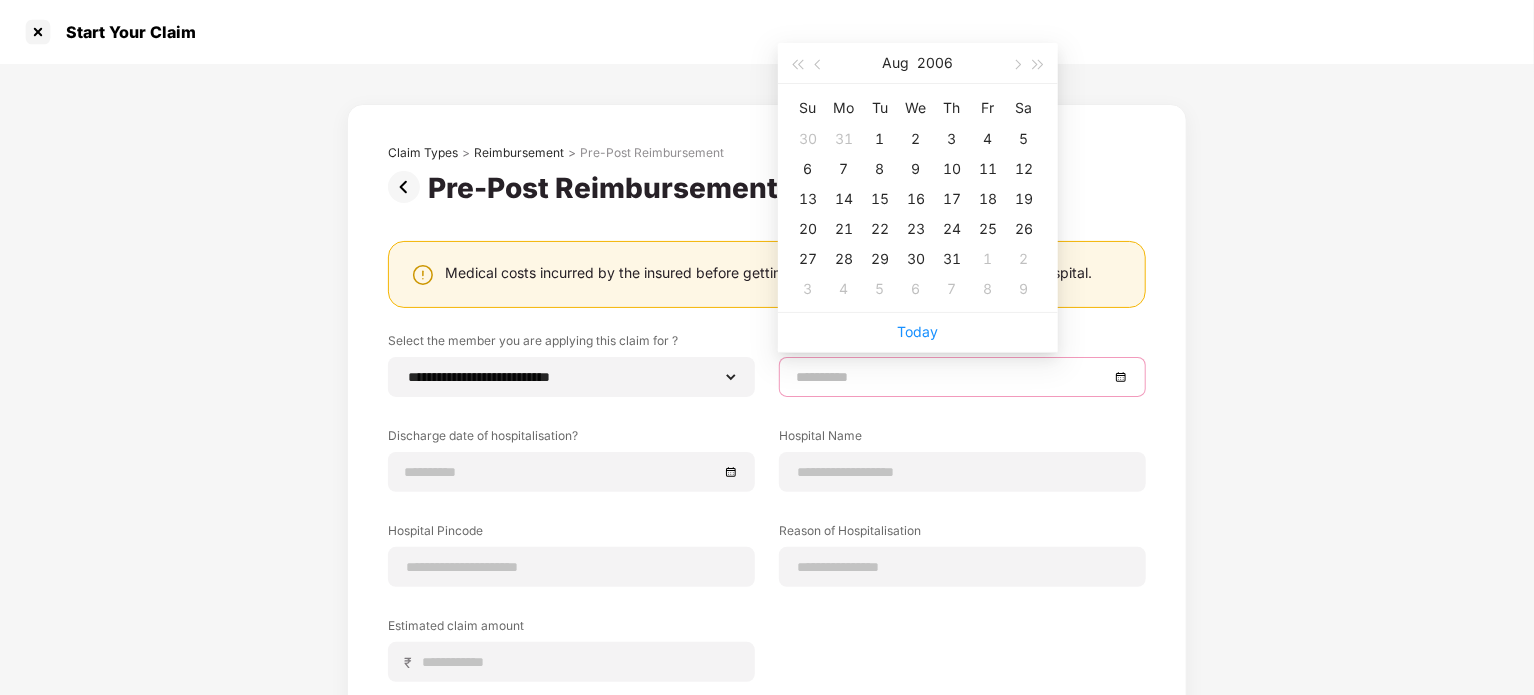 type on "**********" 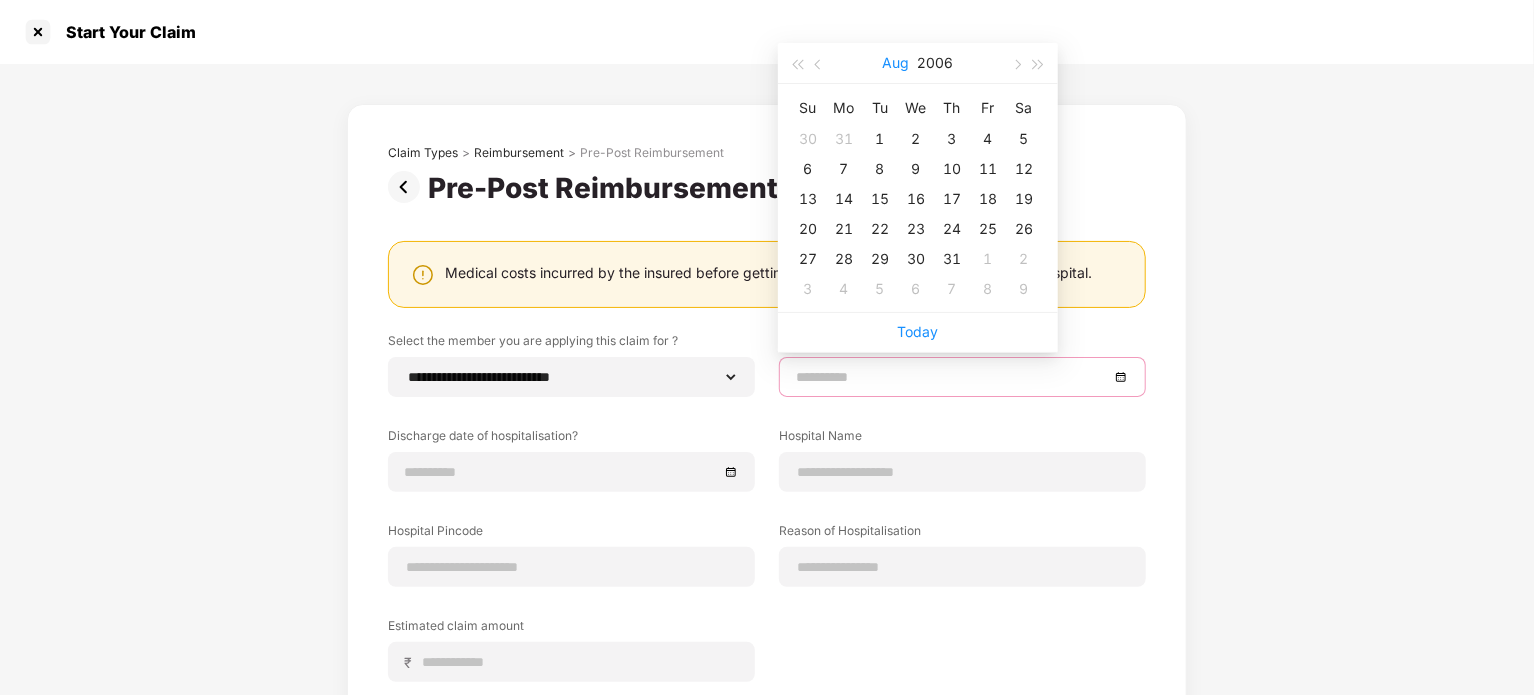 click on "Aug" at bounding box center [896, 63] 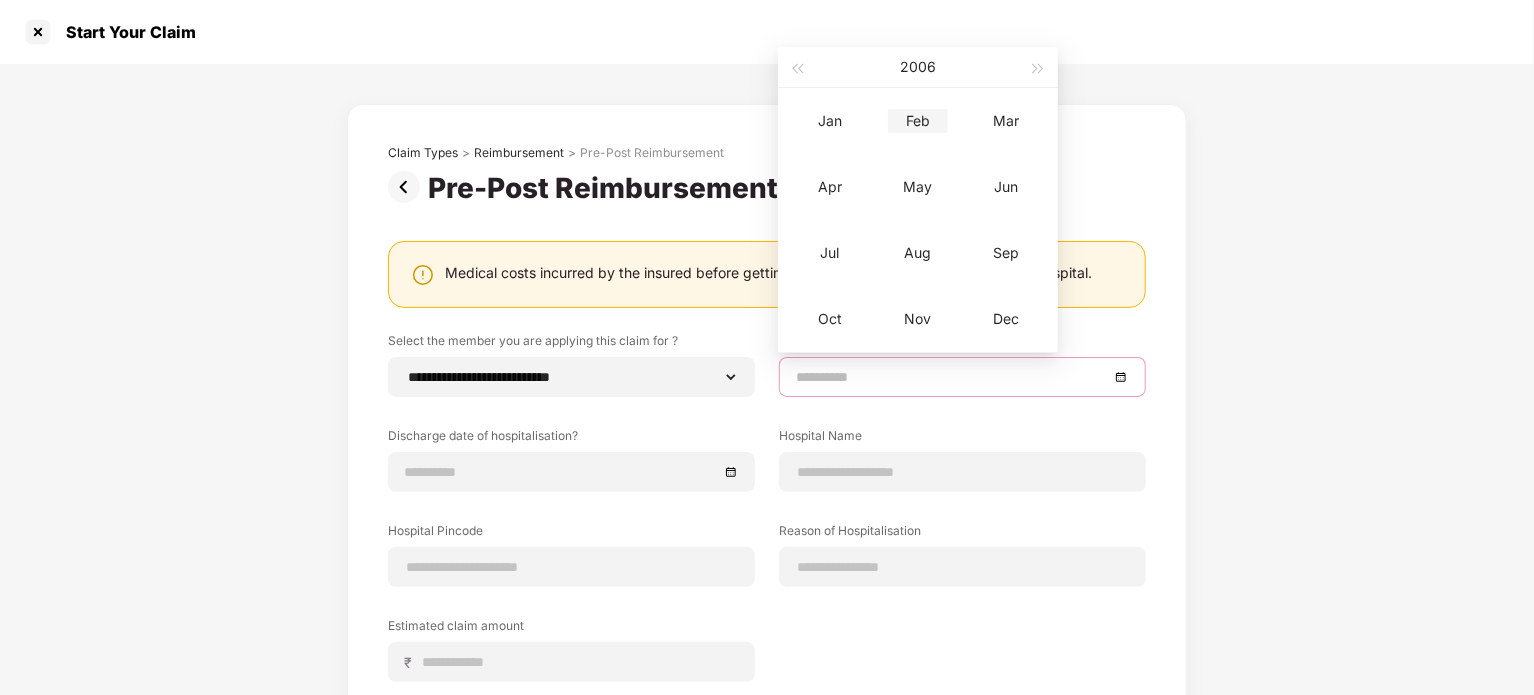 type on "**********" 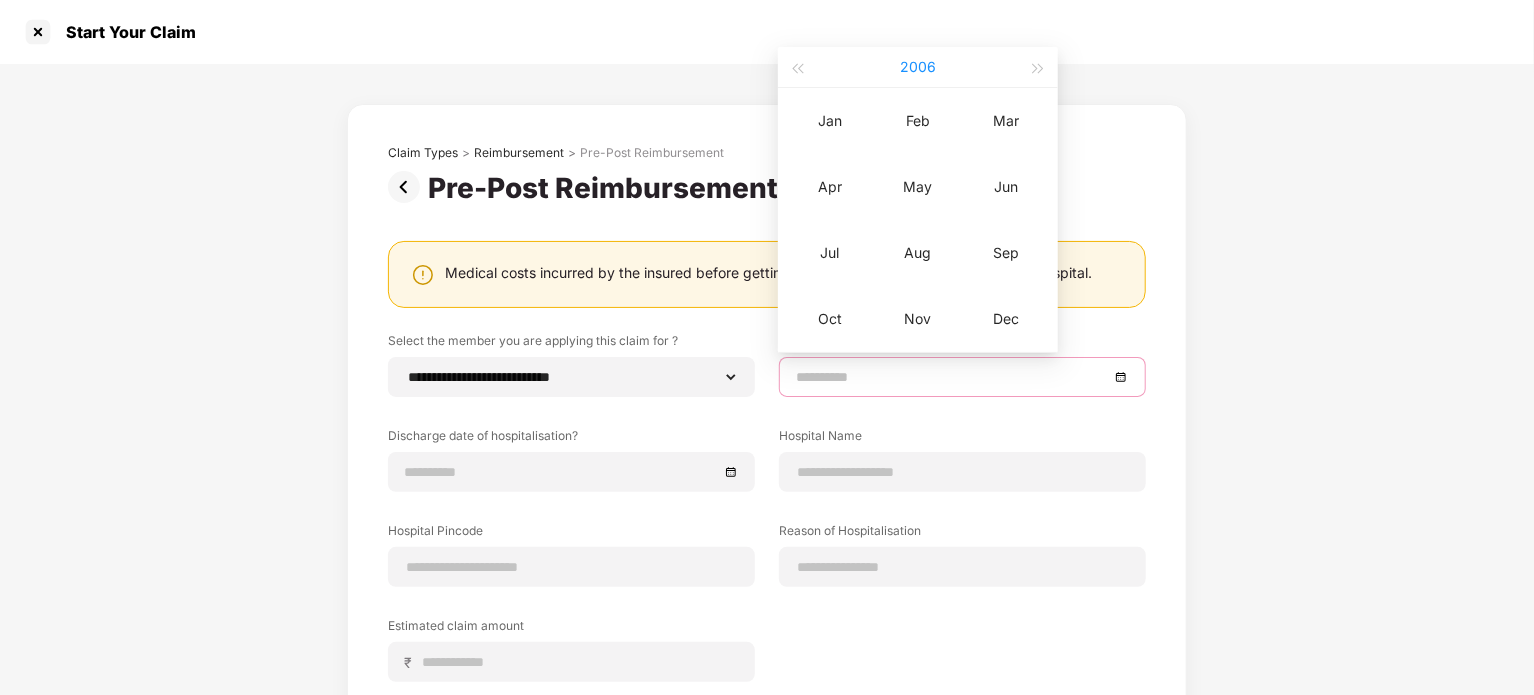 click on "2006" at bounding box center [918, 67] 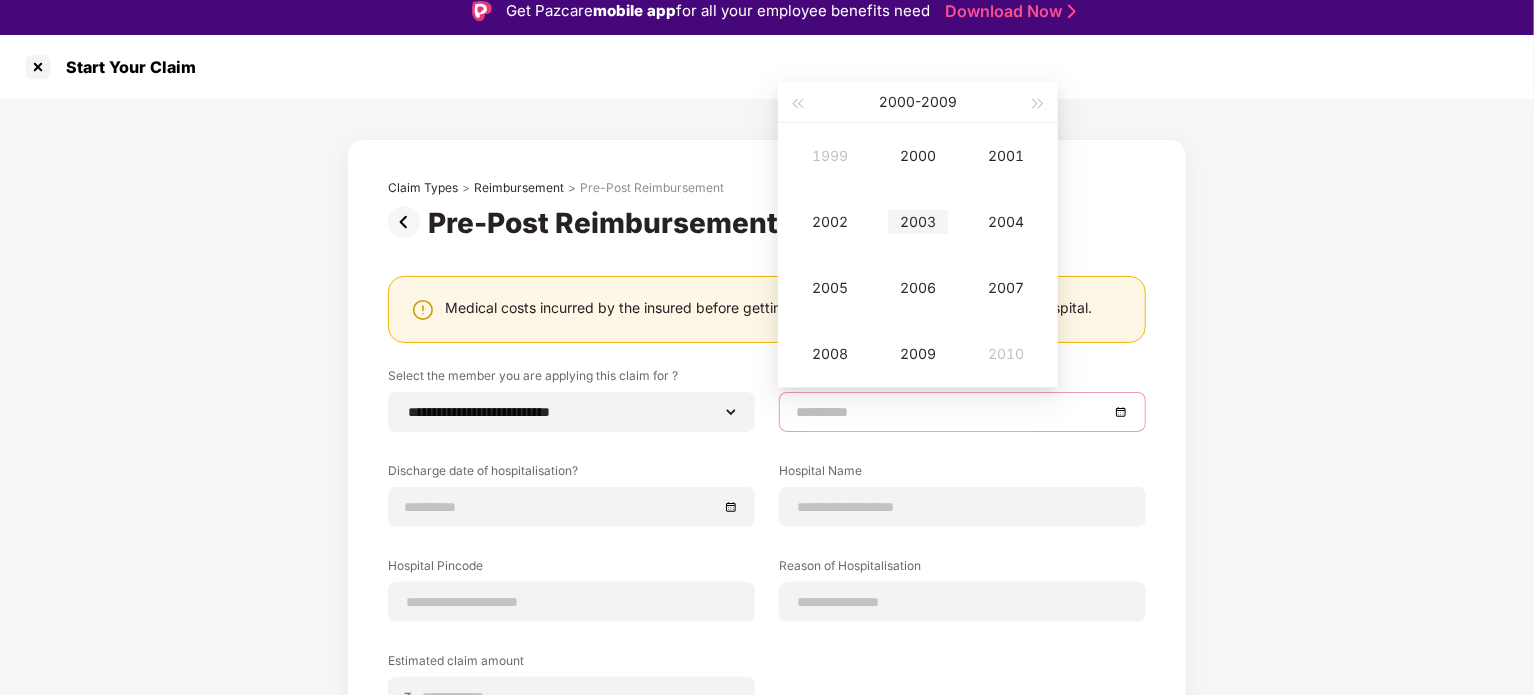 scroll, scrollTop: 0, scrollLeft: 0, axis: both 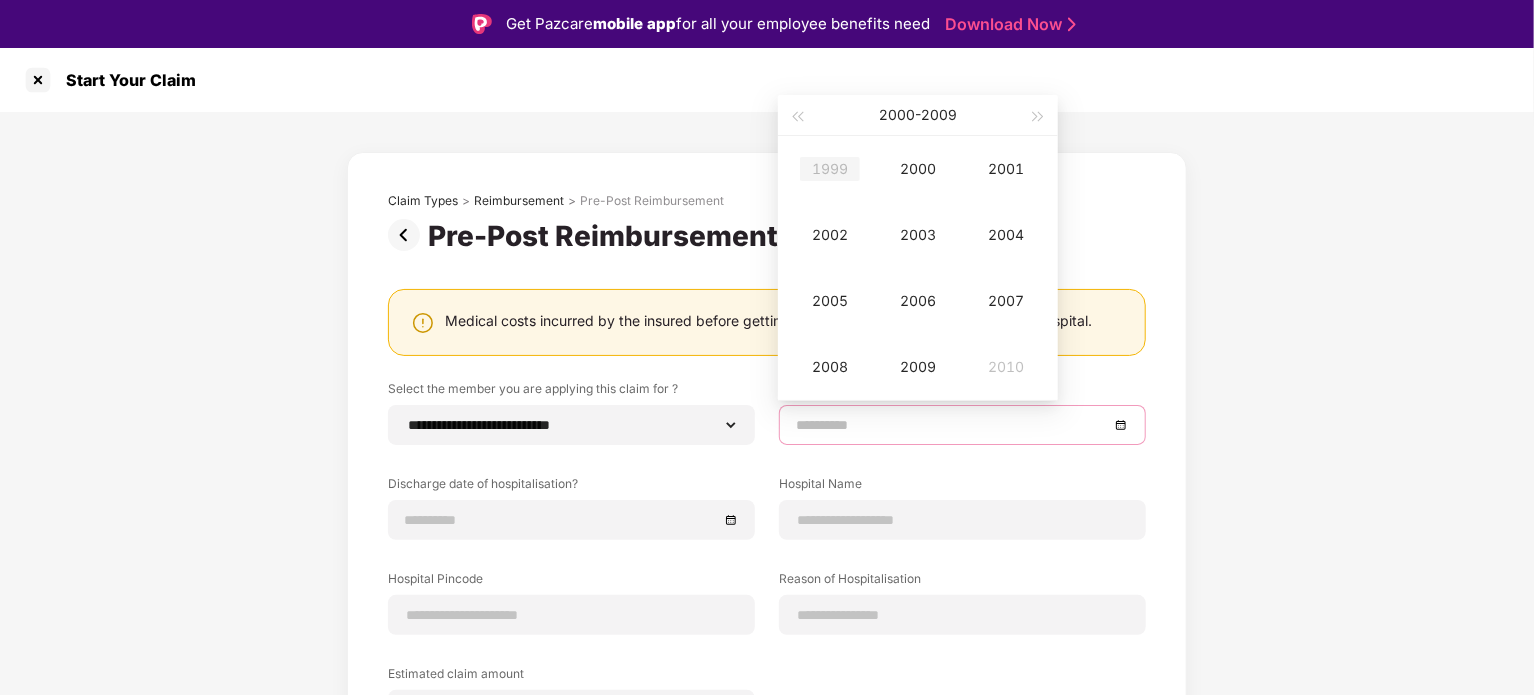 type on "**********" 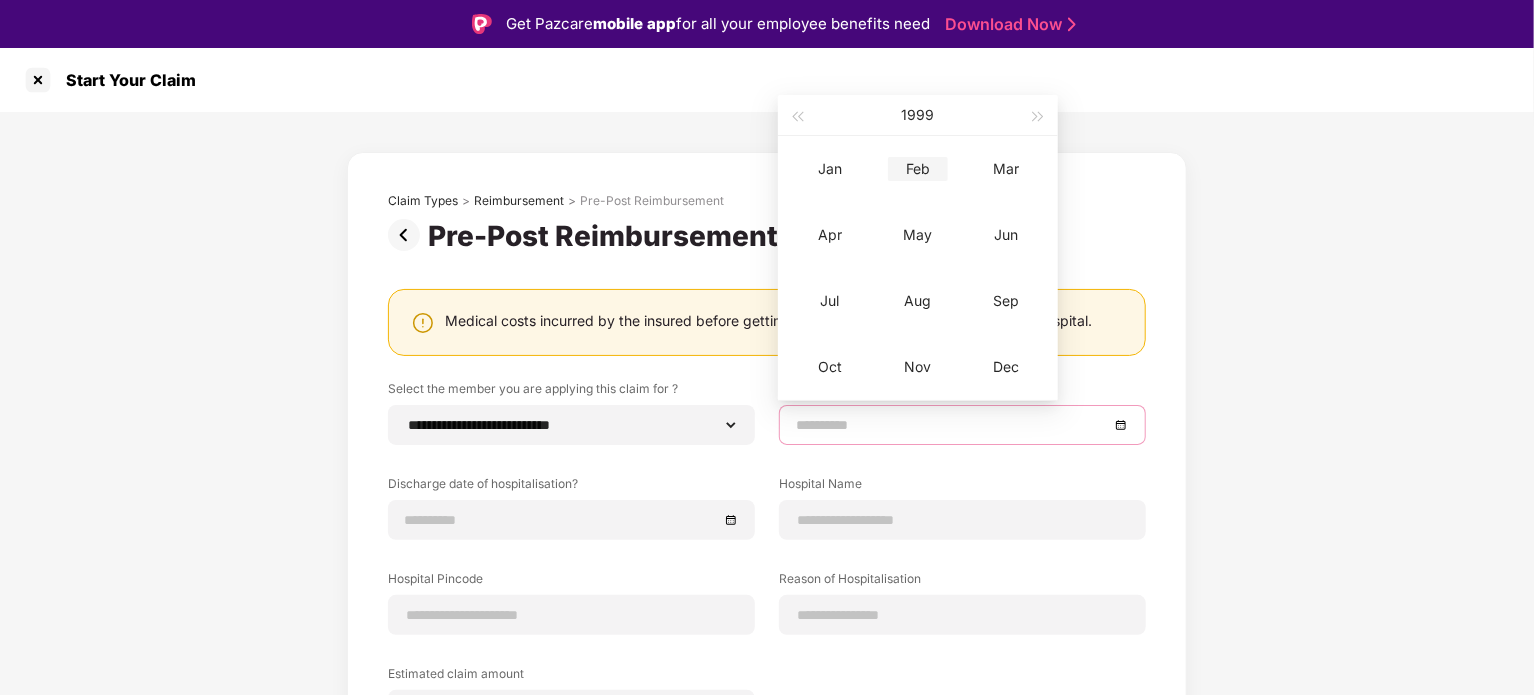 type on "**********" 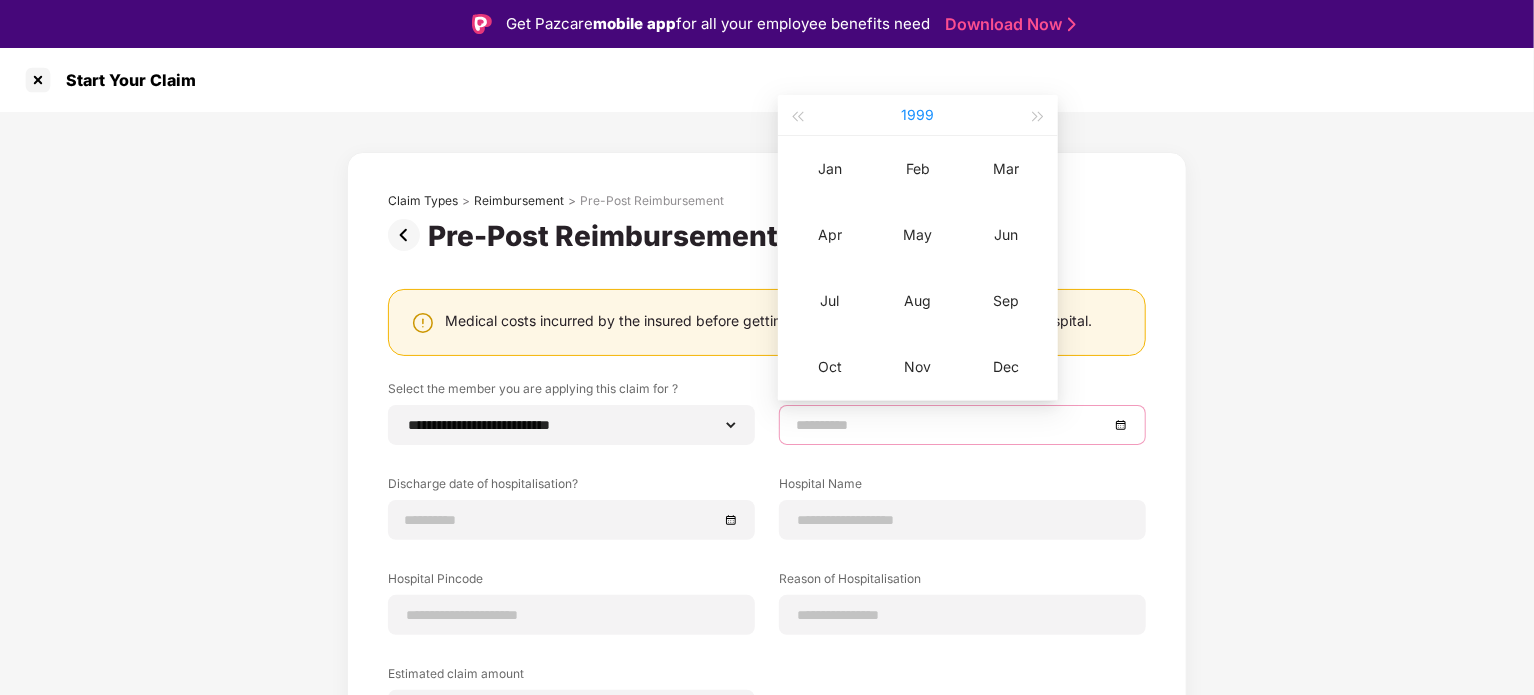 click on "1999" at bounding box center (918, 115) 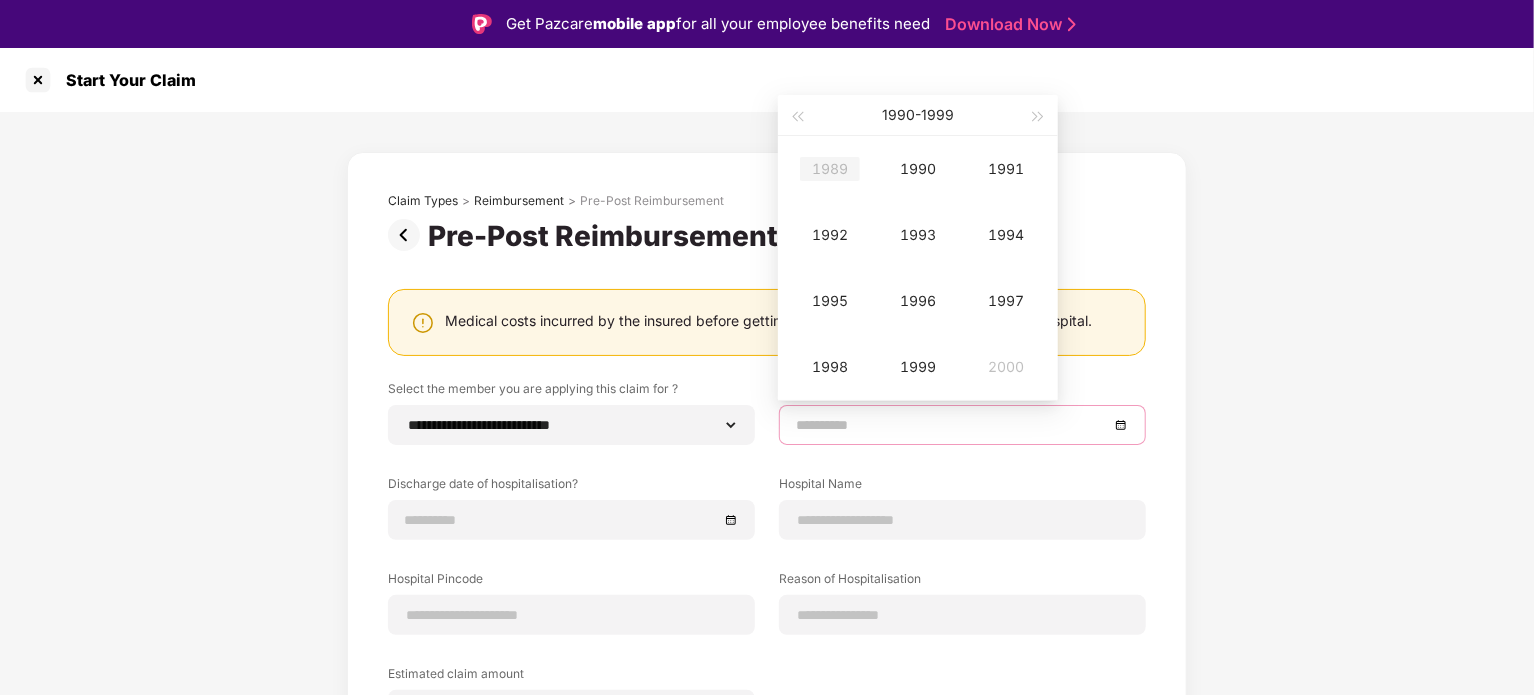 type on "**********" 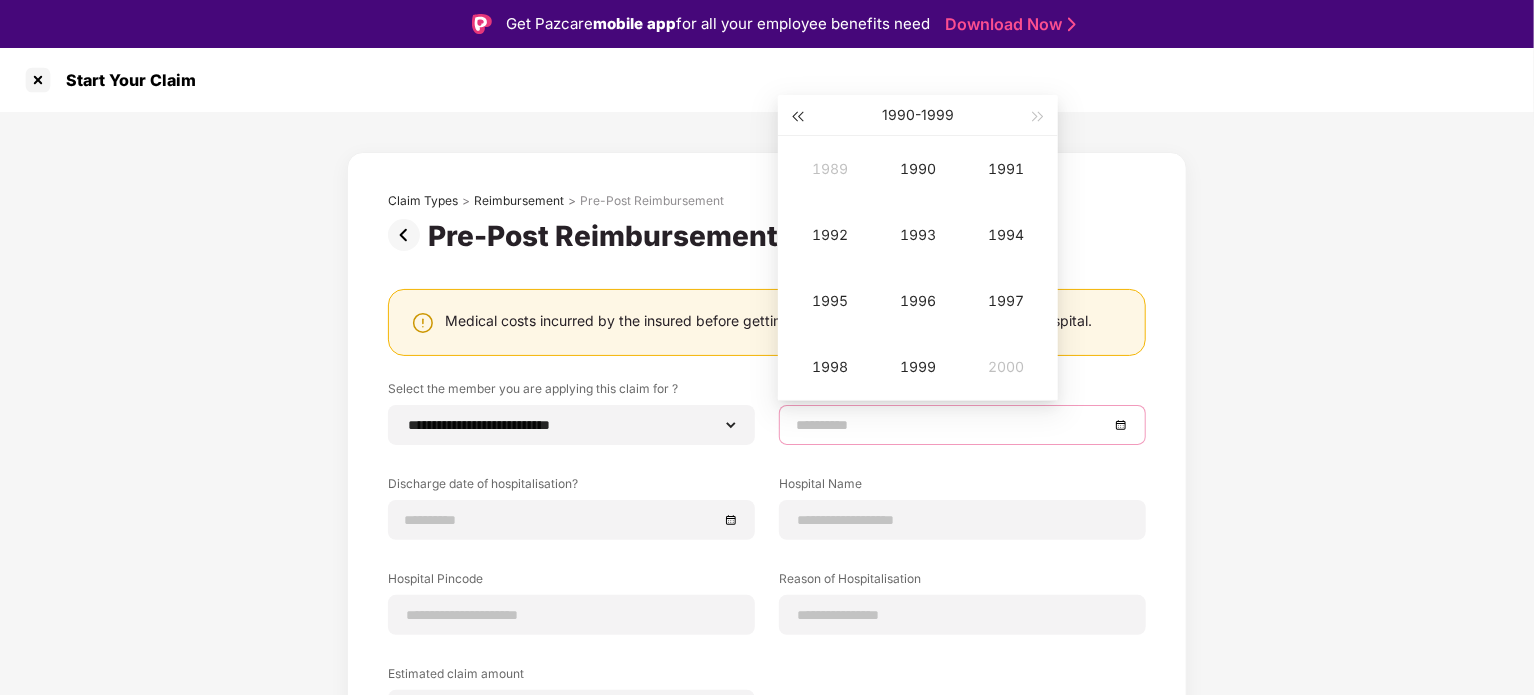 click at bounding box center [797, 117] 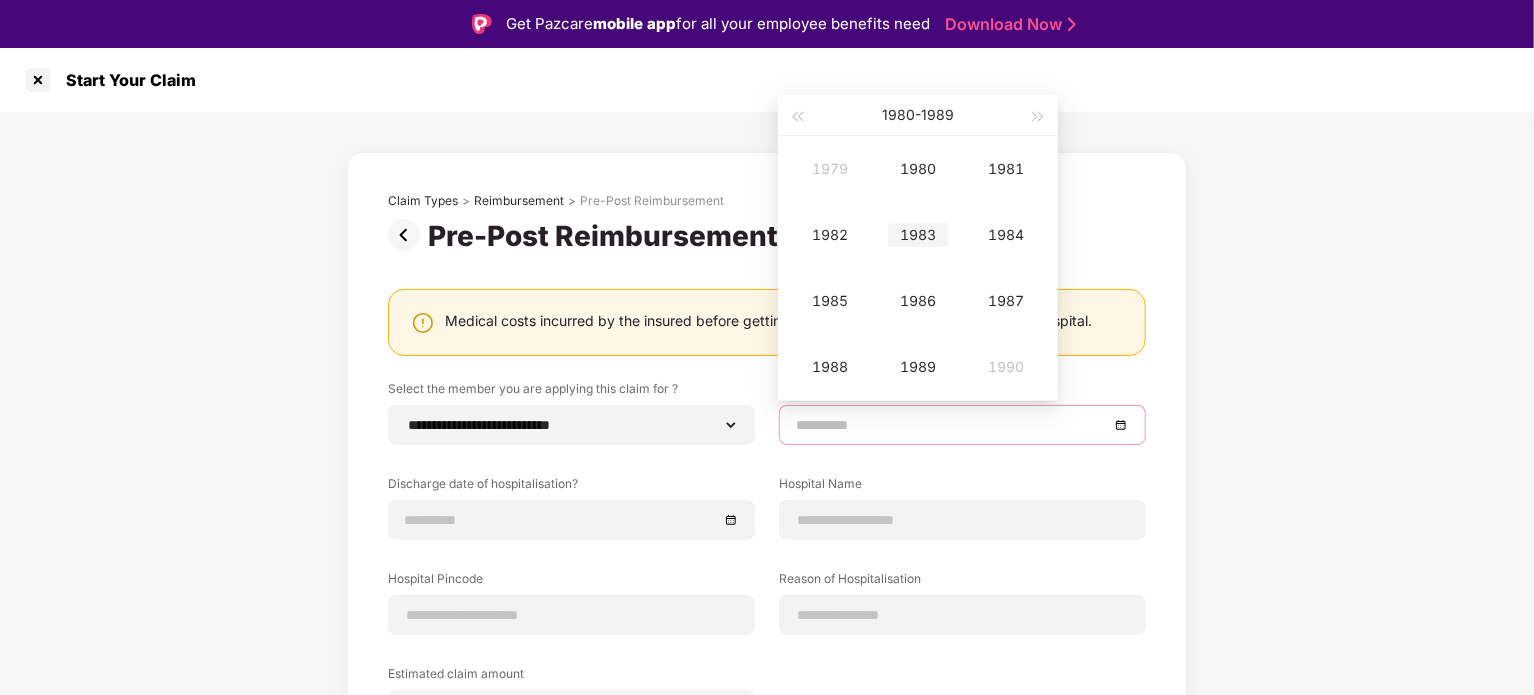 type on "**********" 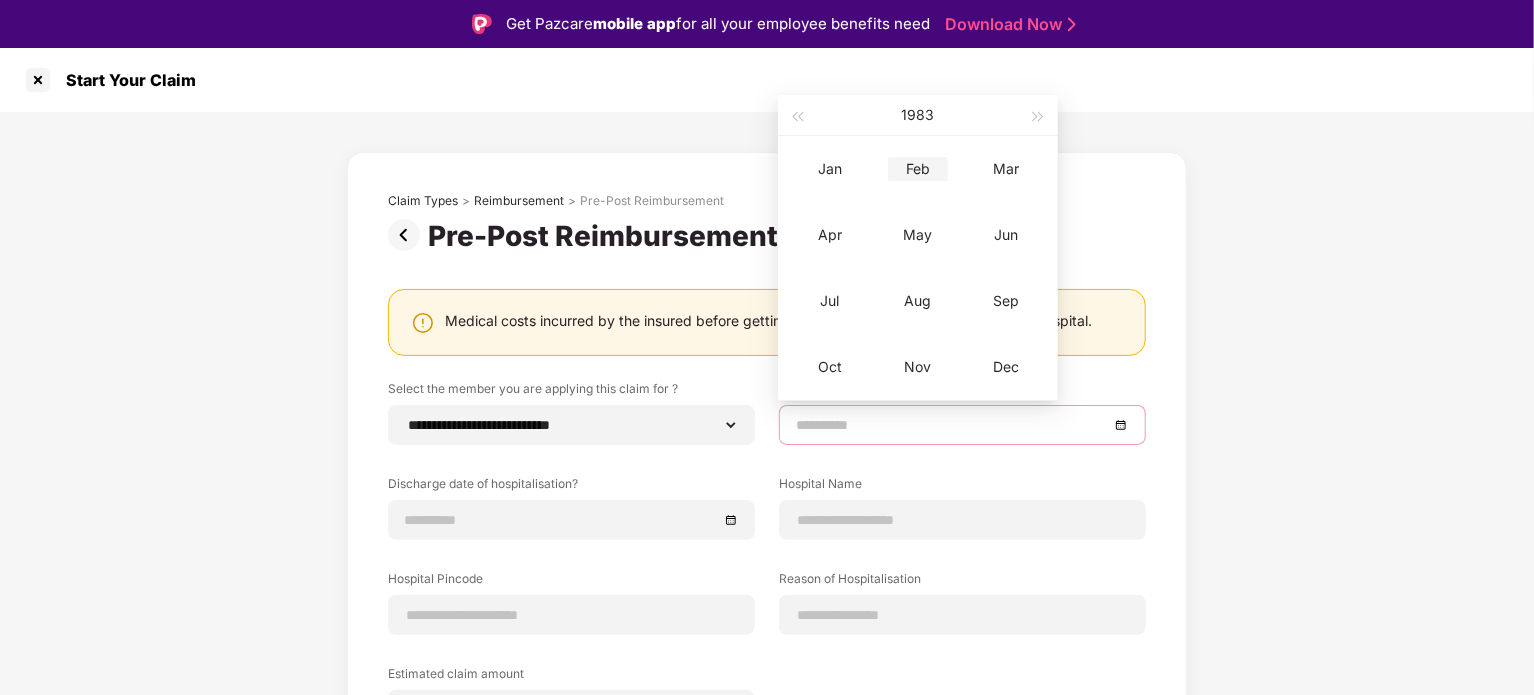 type on "**********" 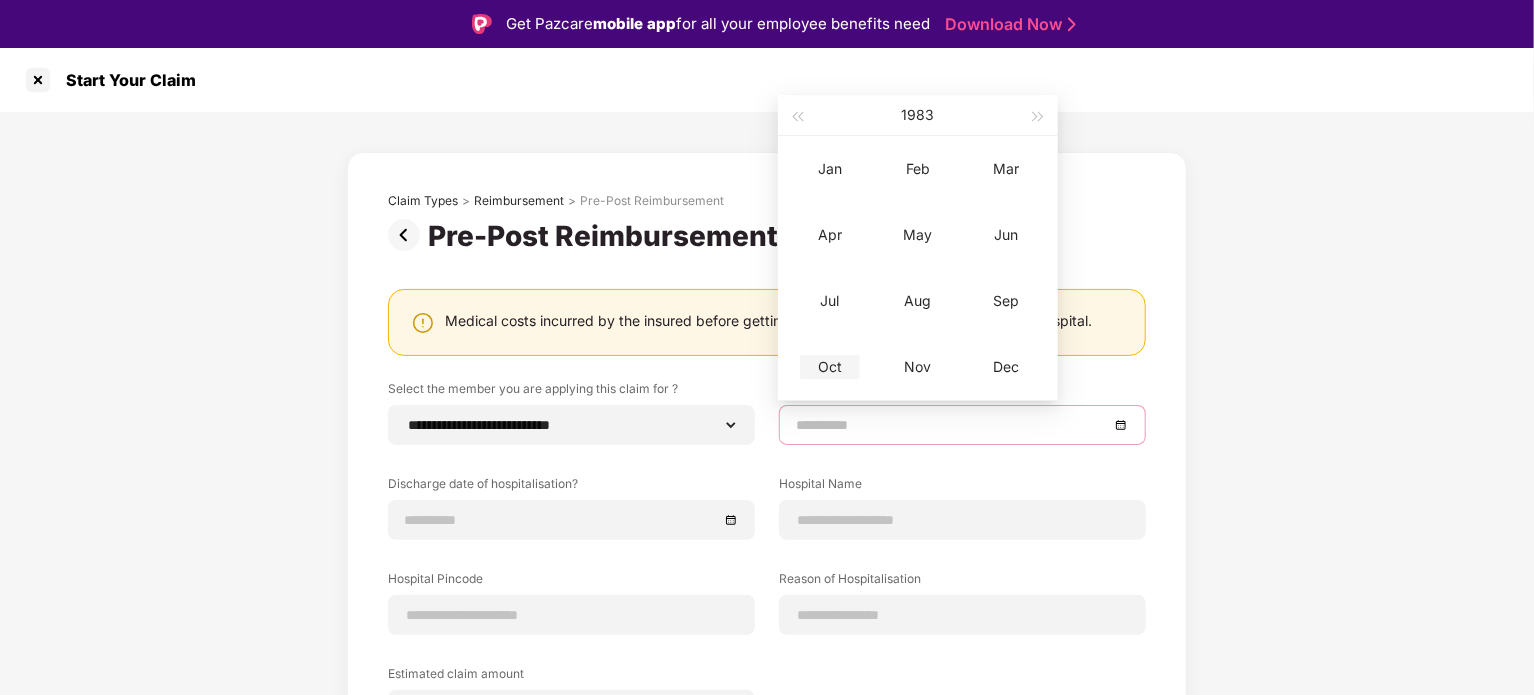 type on "**********" 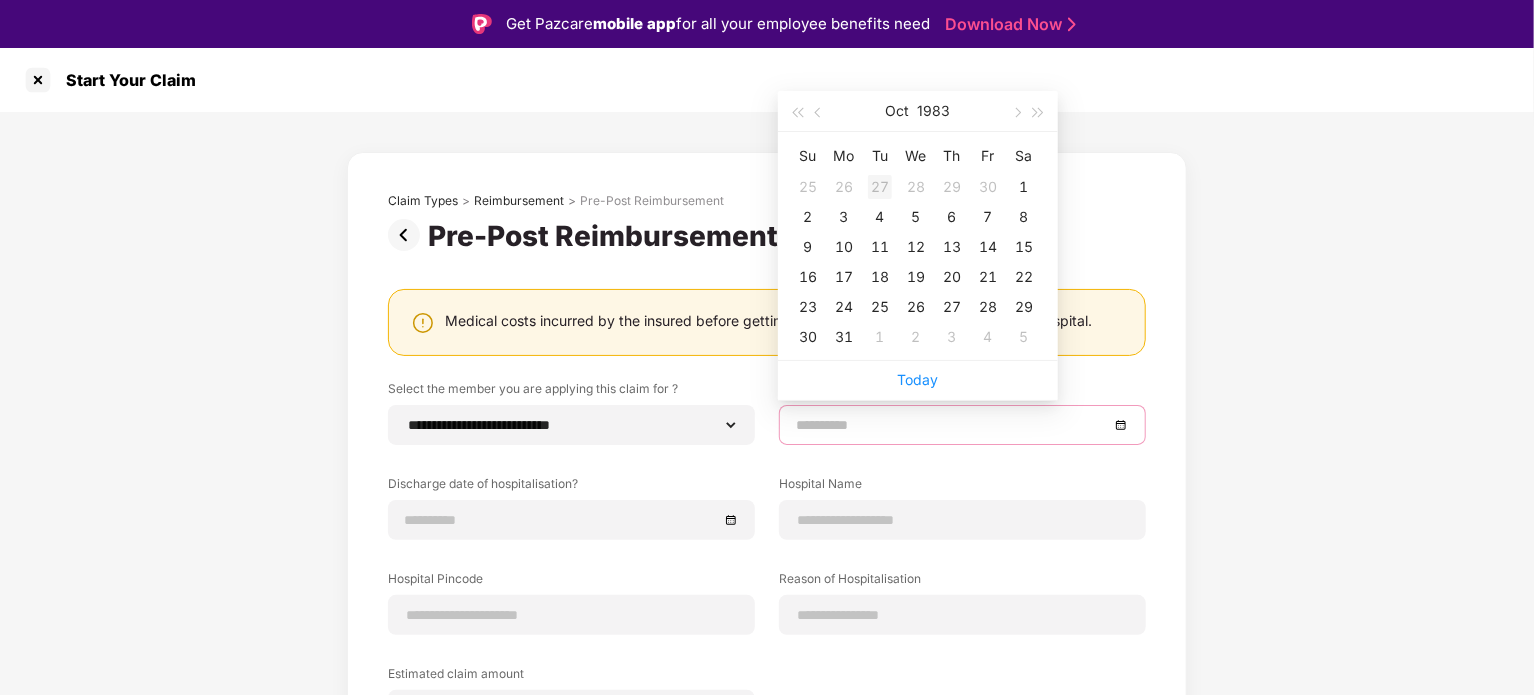 type on "**********" 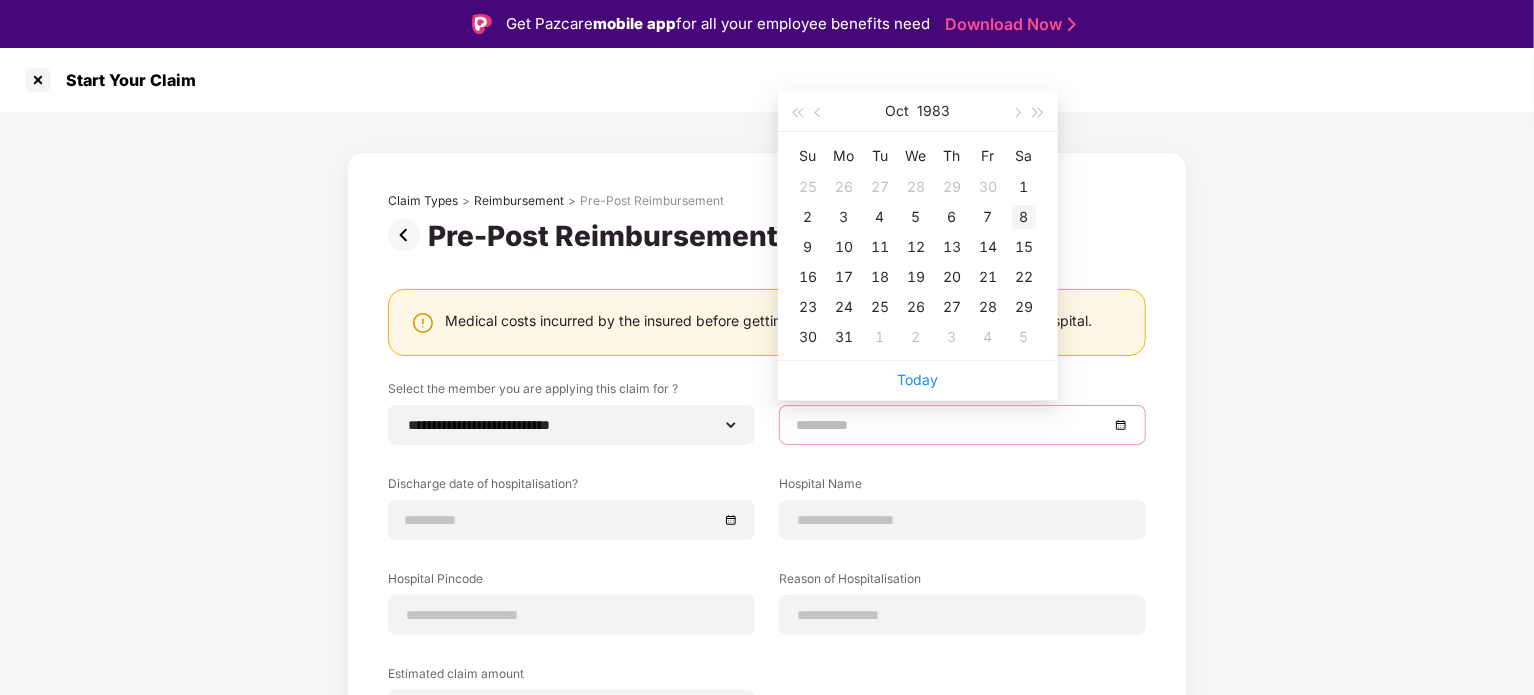 type on "**********" 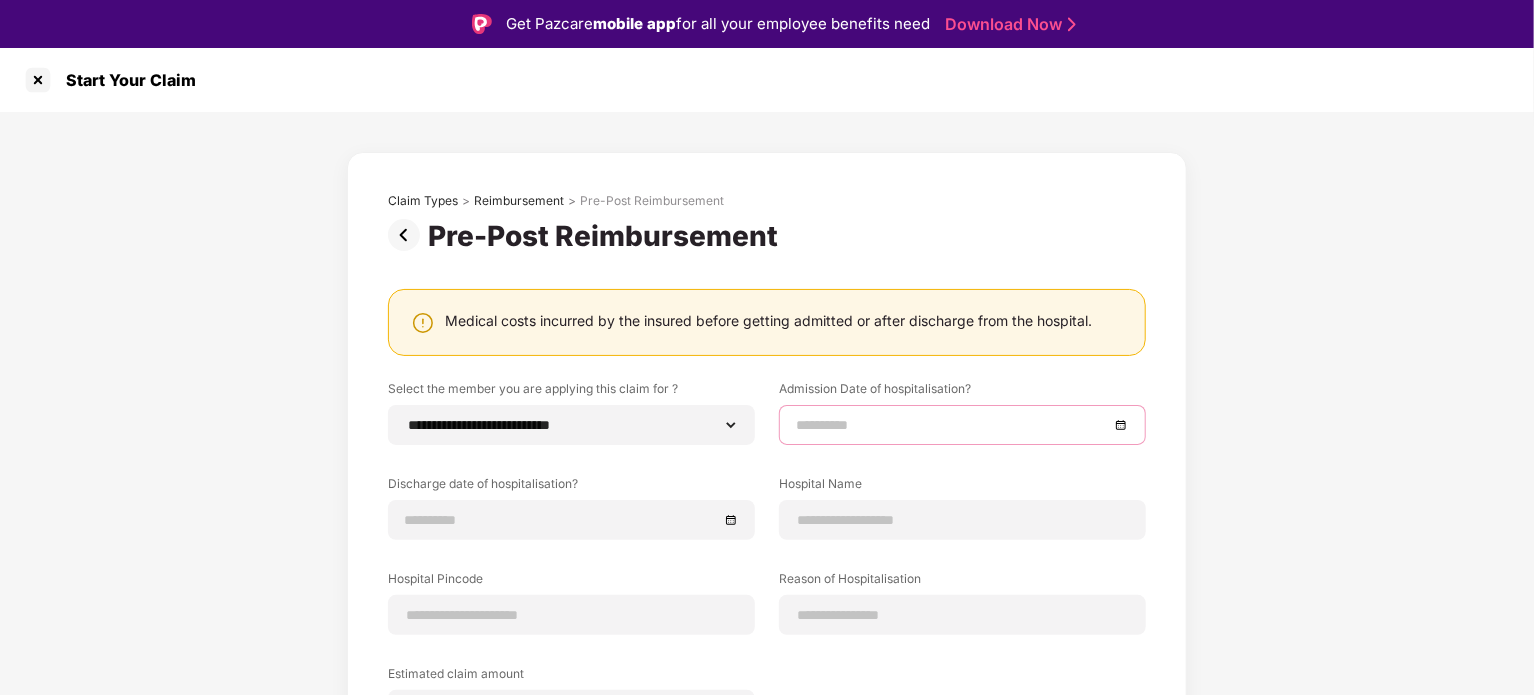 click at bounding box center [962, 425] 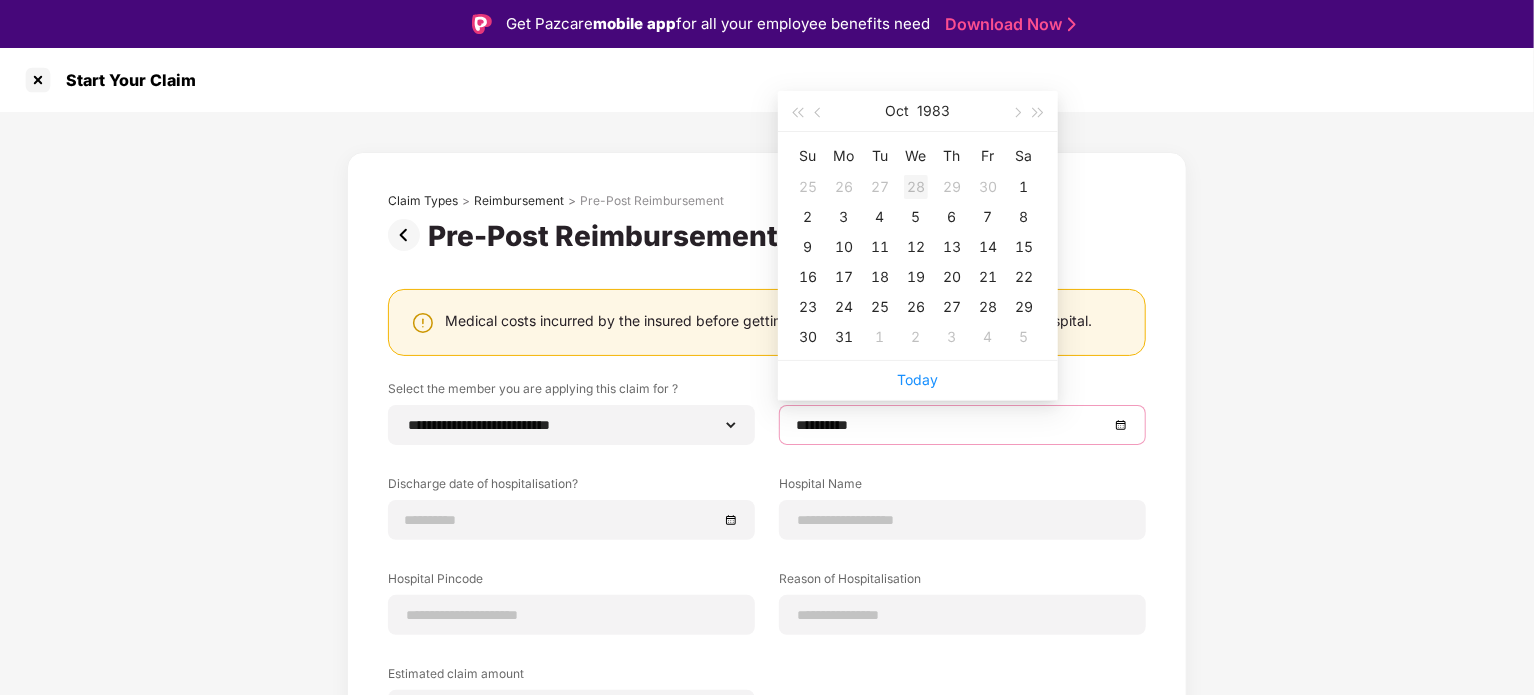 type on "**********" 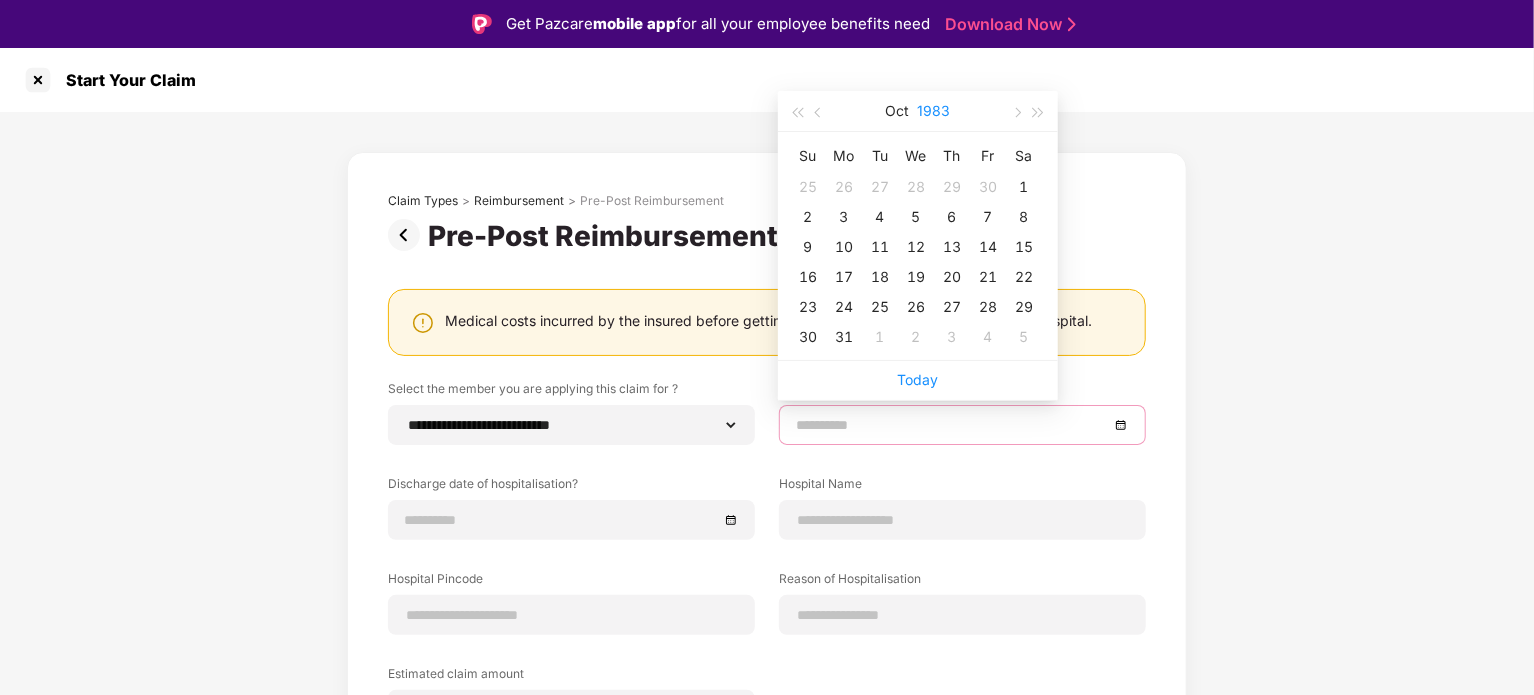click on "1983" at bounding box center (934, 111) 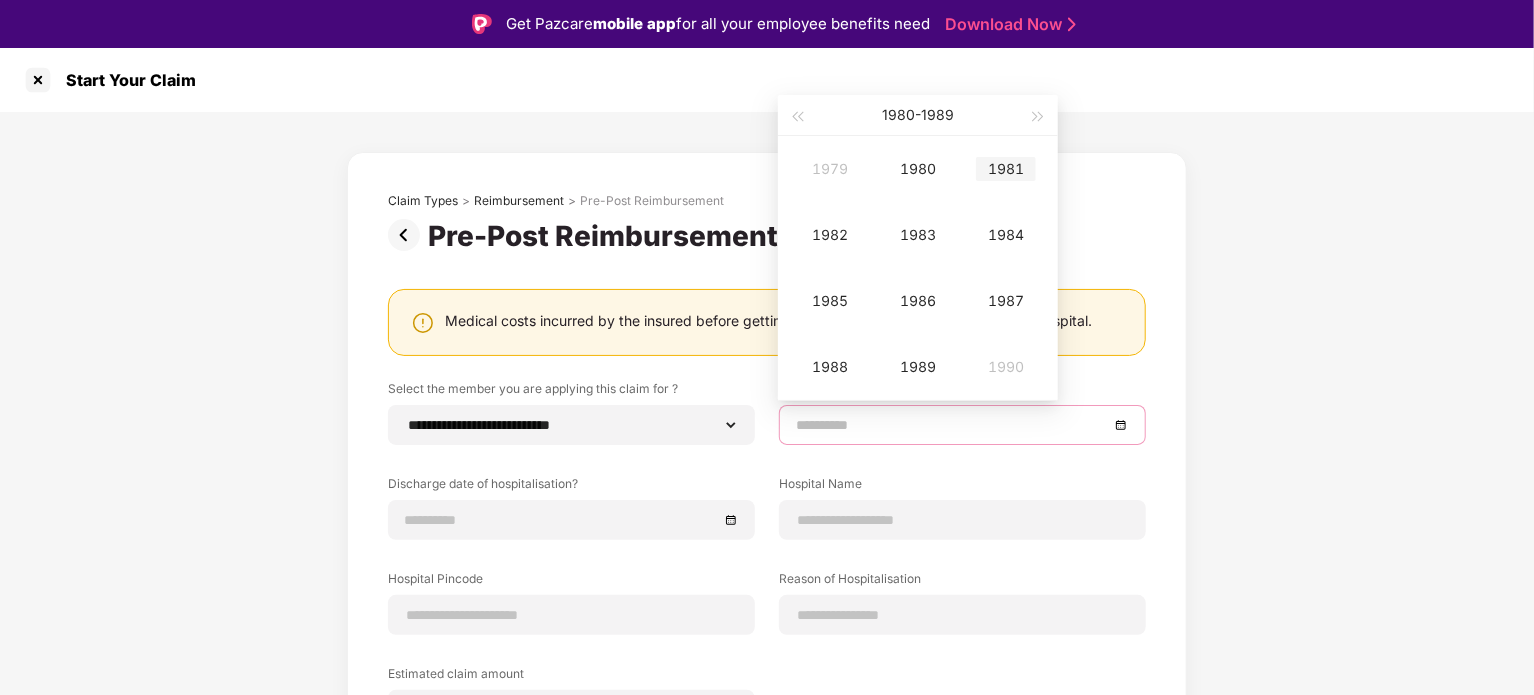 type on "**********" 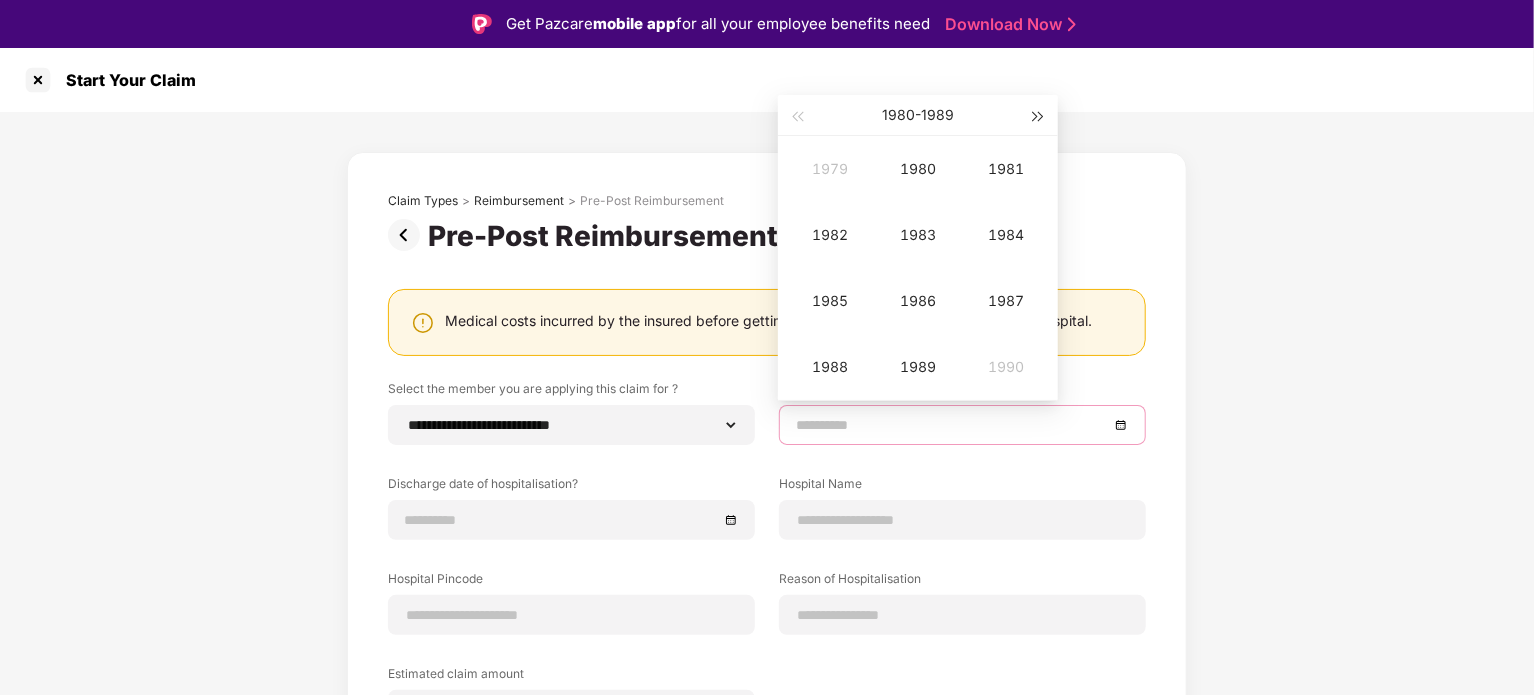 click at bounding box center [1039, 117] 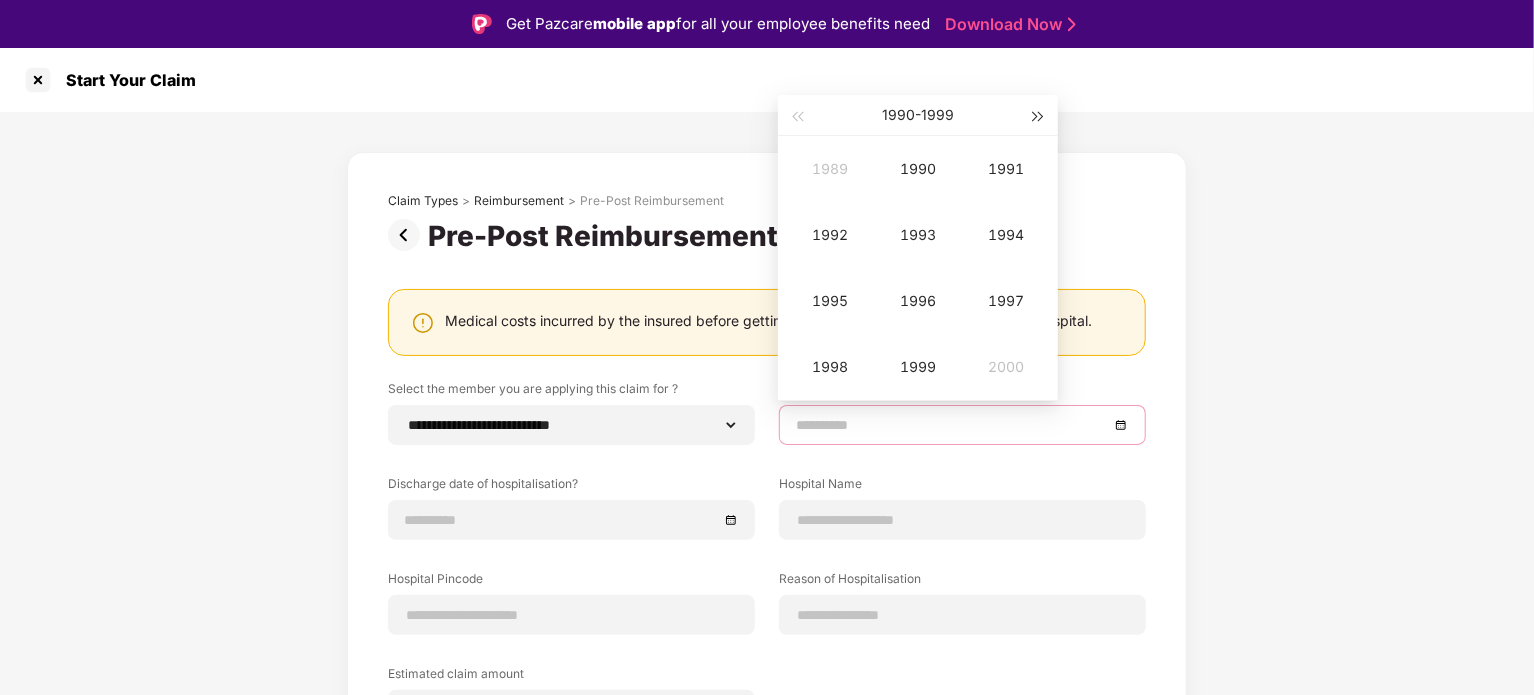 click at bounding box center (1039, 117) 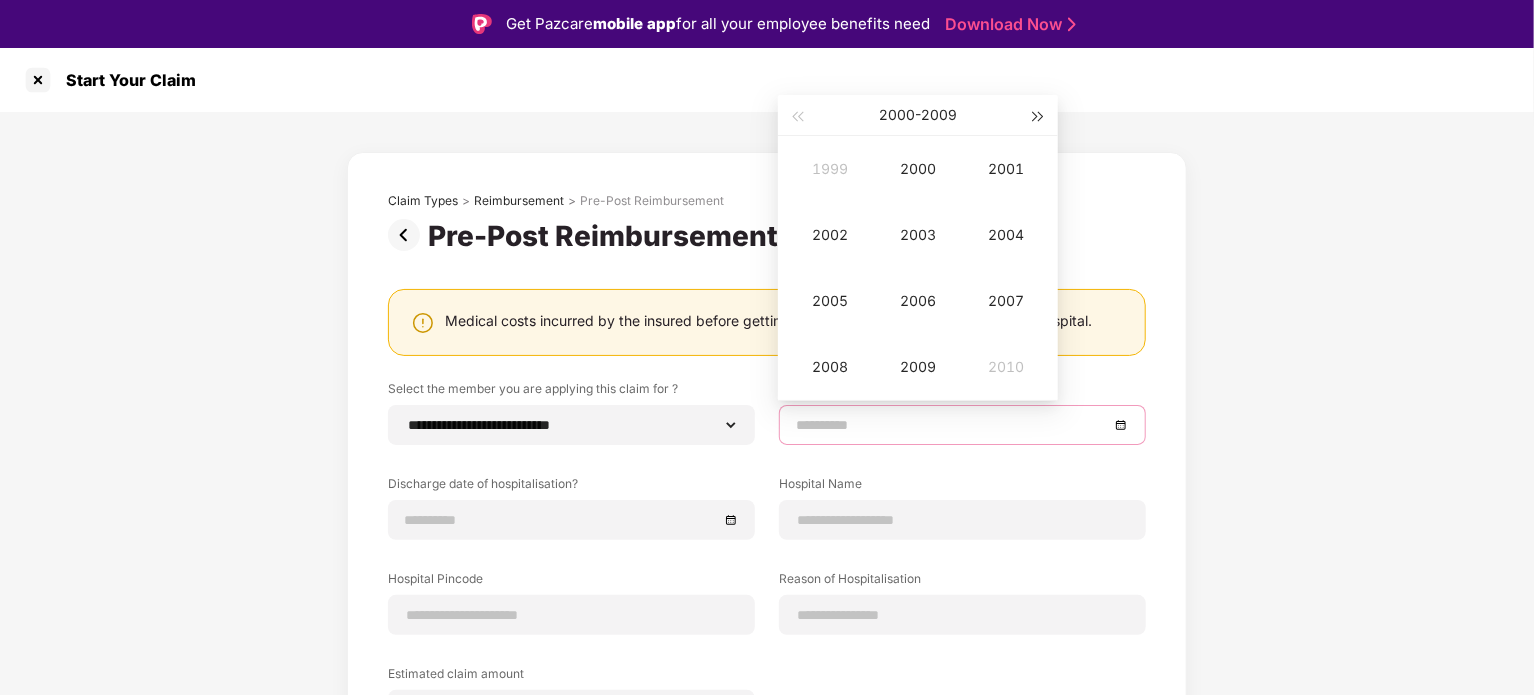 click at bounding box center [1039, 117] 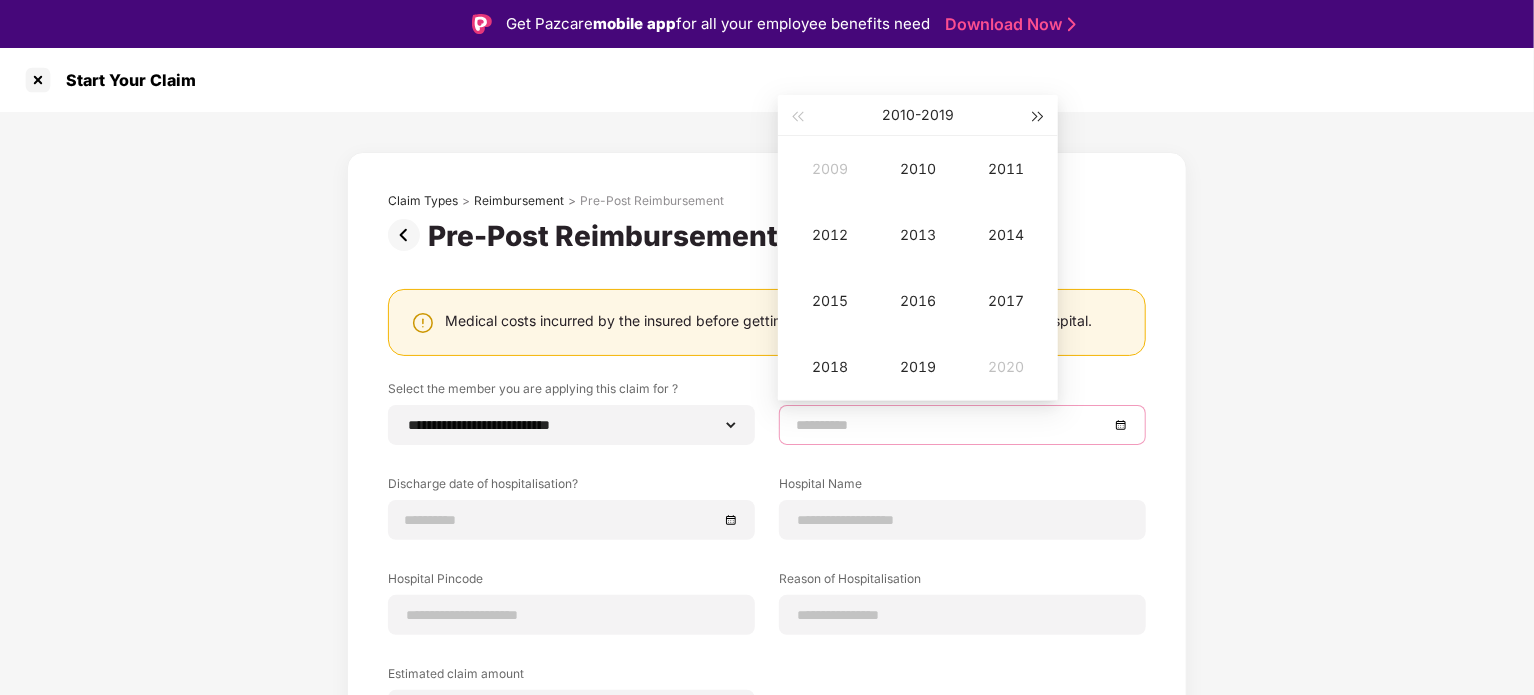 click at bounding box center [1039, 117] 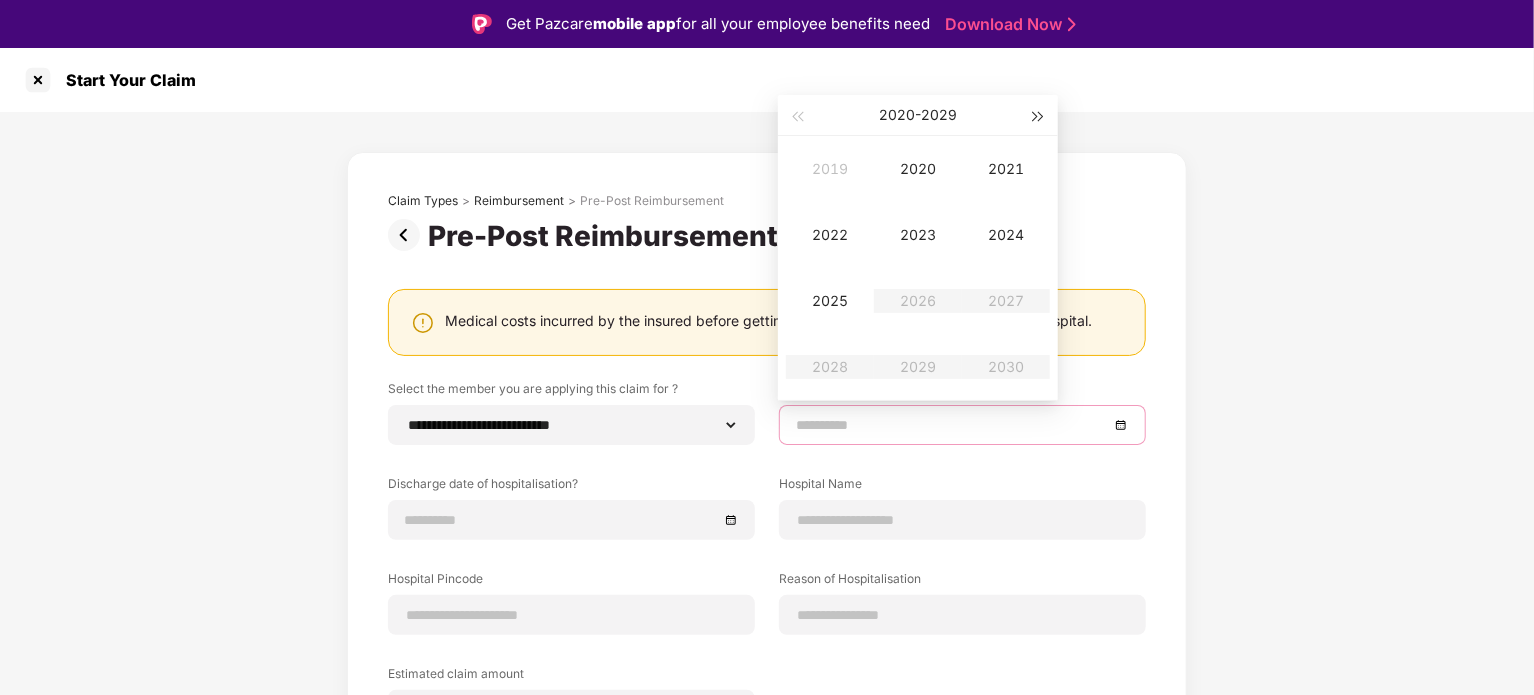 click at bounding box center [1039, 117] 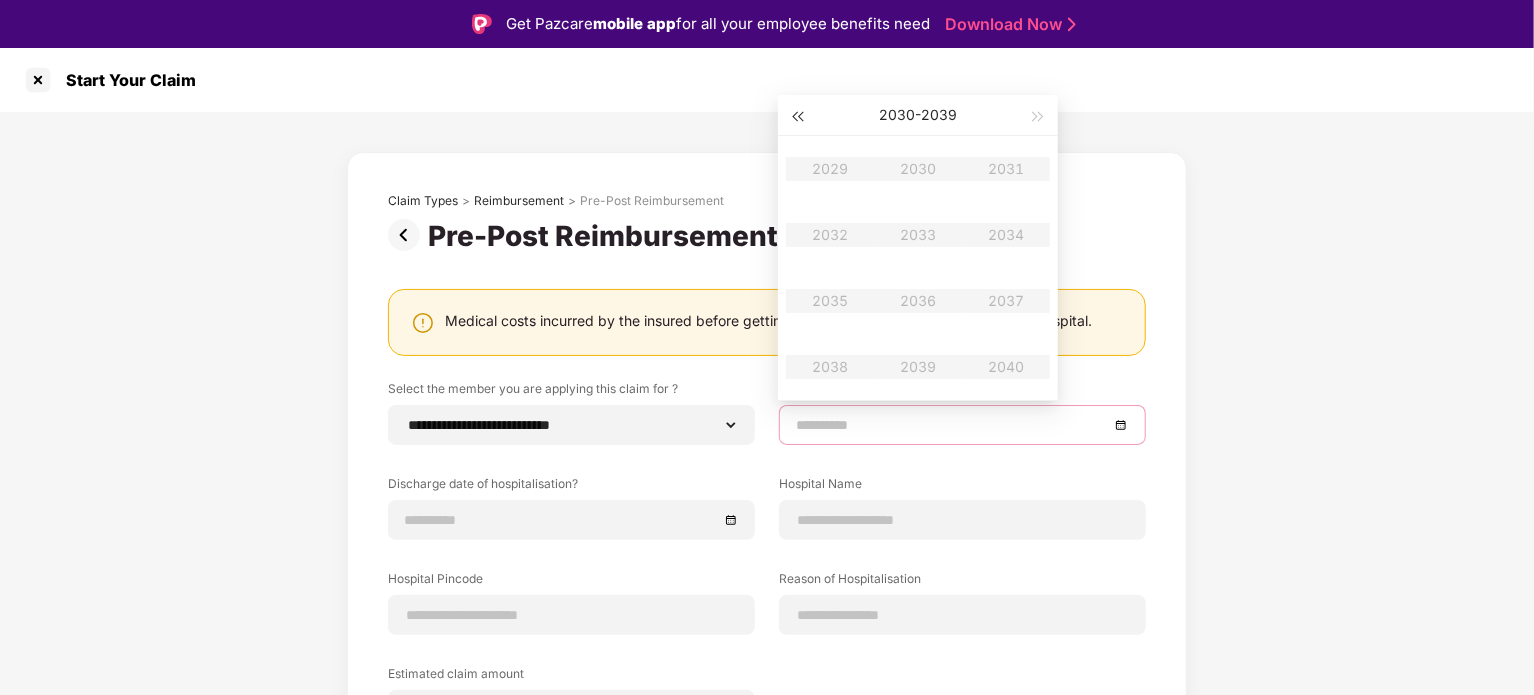 click at bounding box center (797, 117) 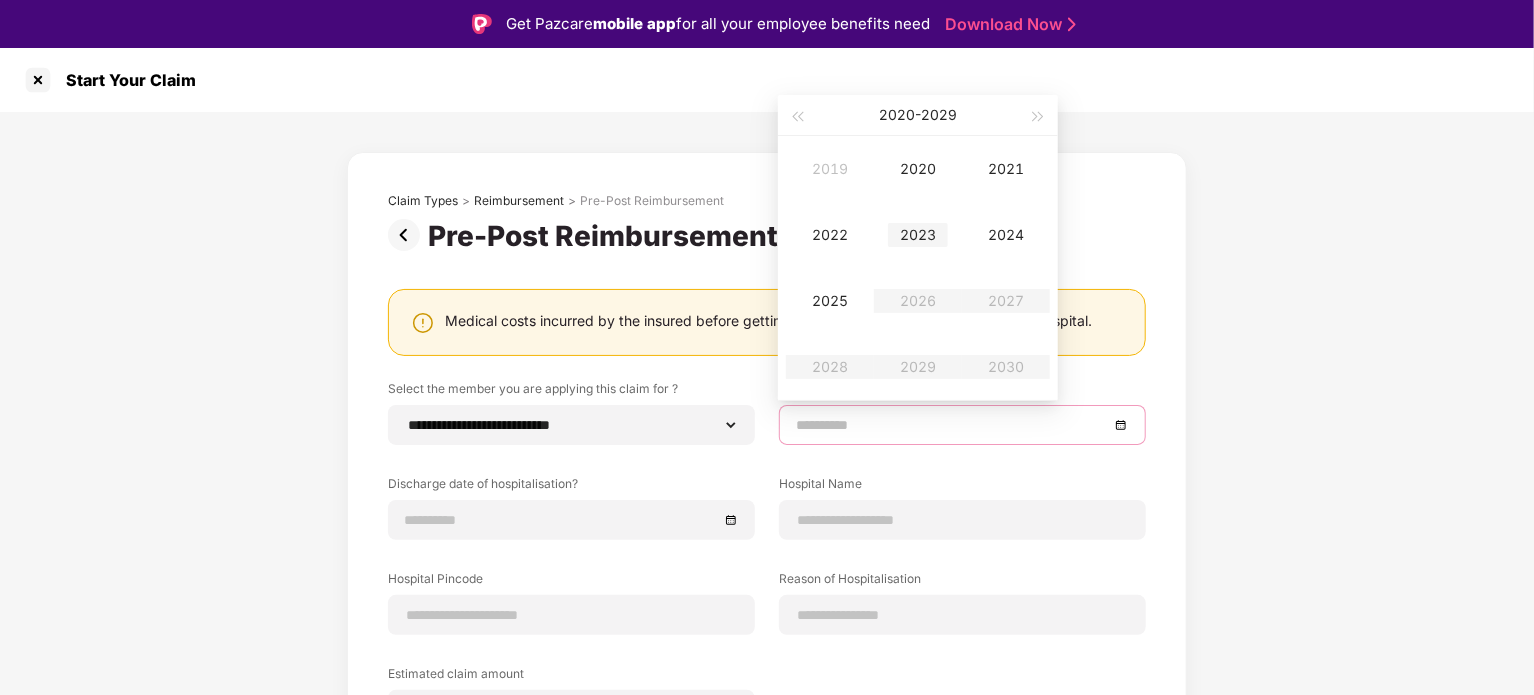 type on "**********" 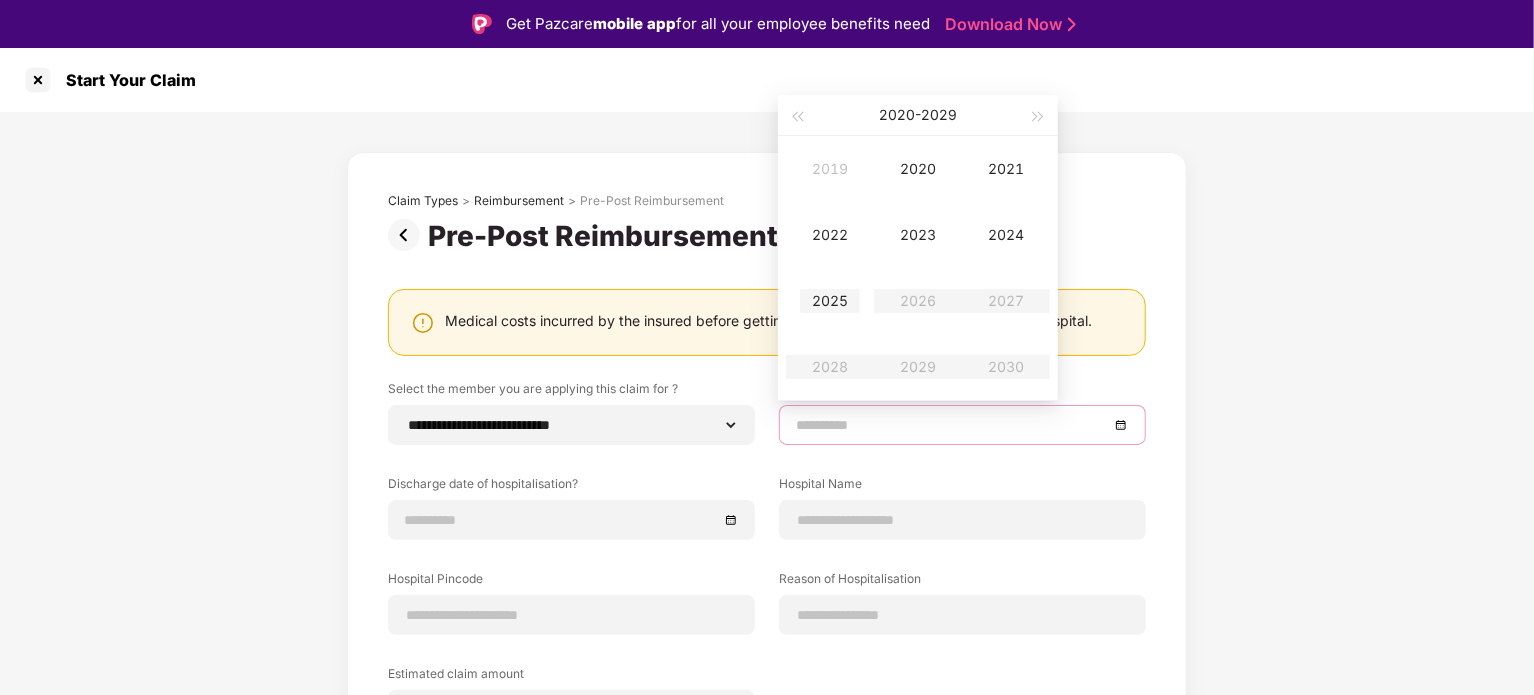 type on "**********" 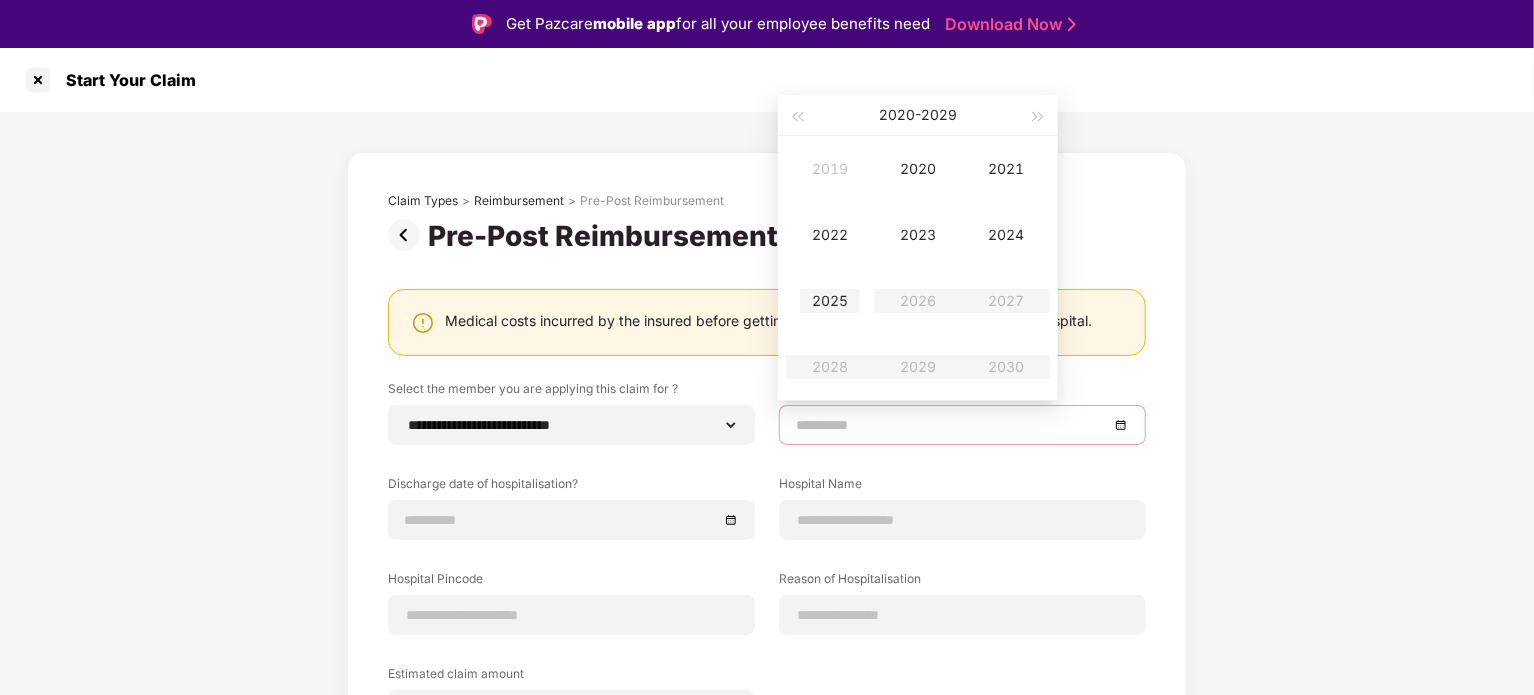 click on "2025" at bounding box center [830, 301] 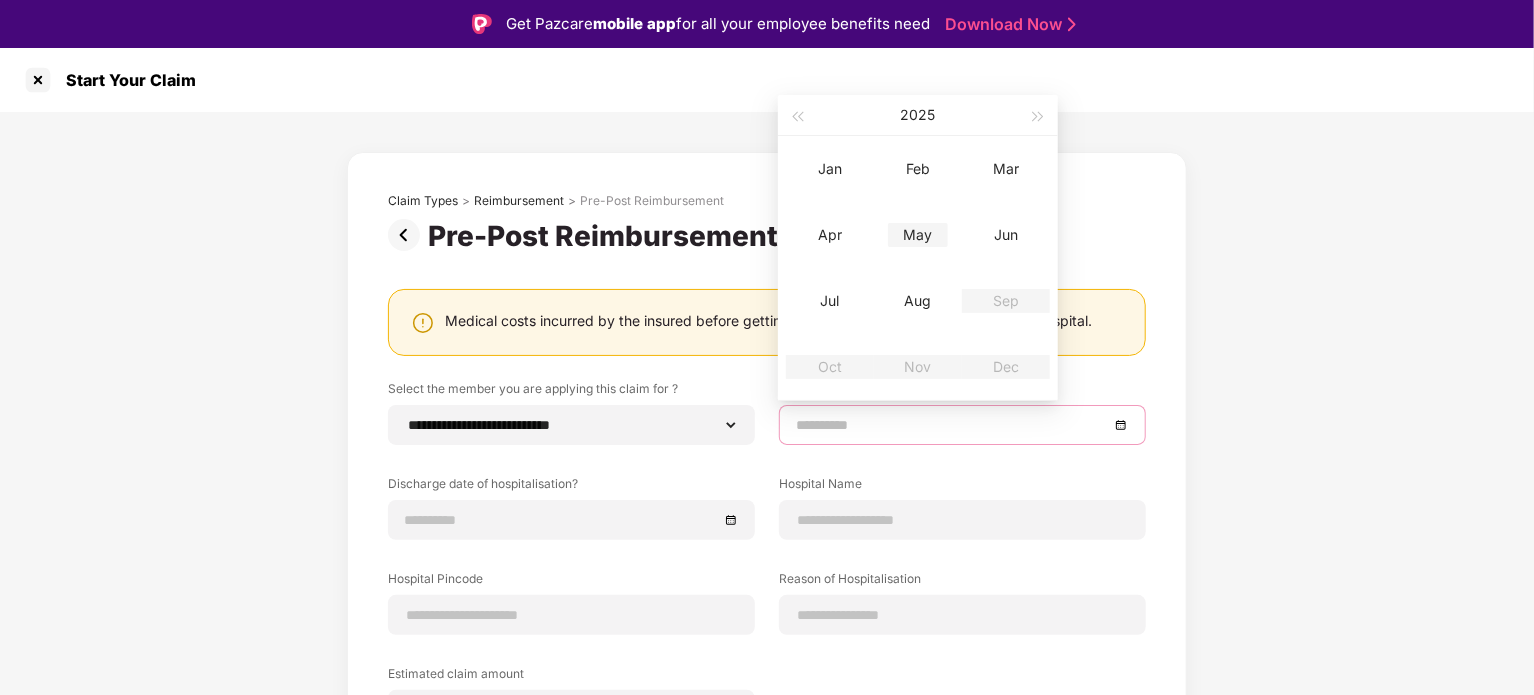 type on "**********" 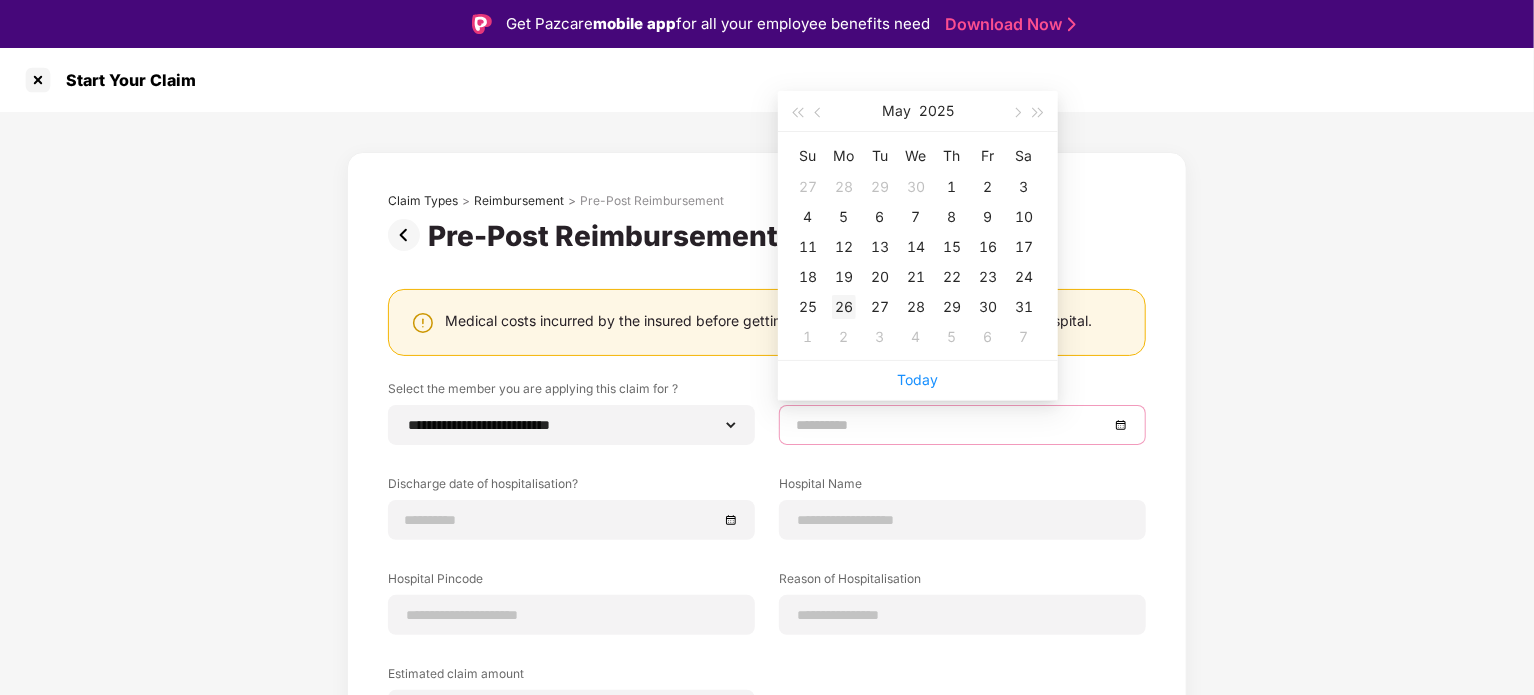 type on "**********" 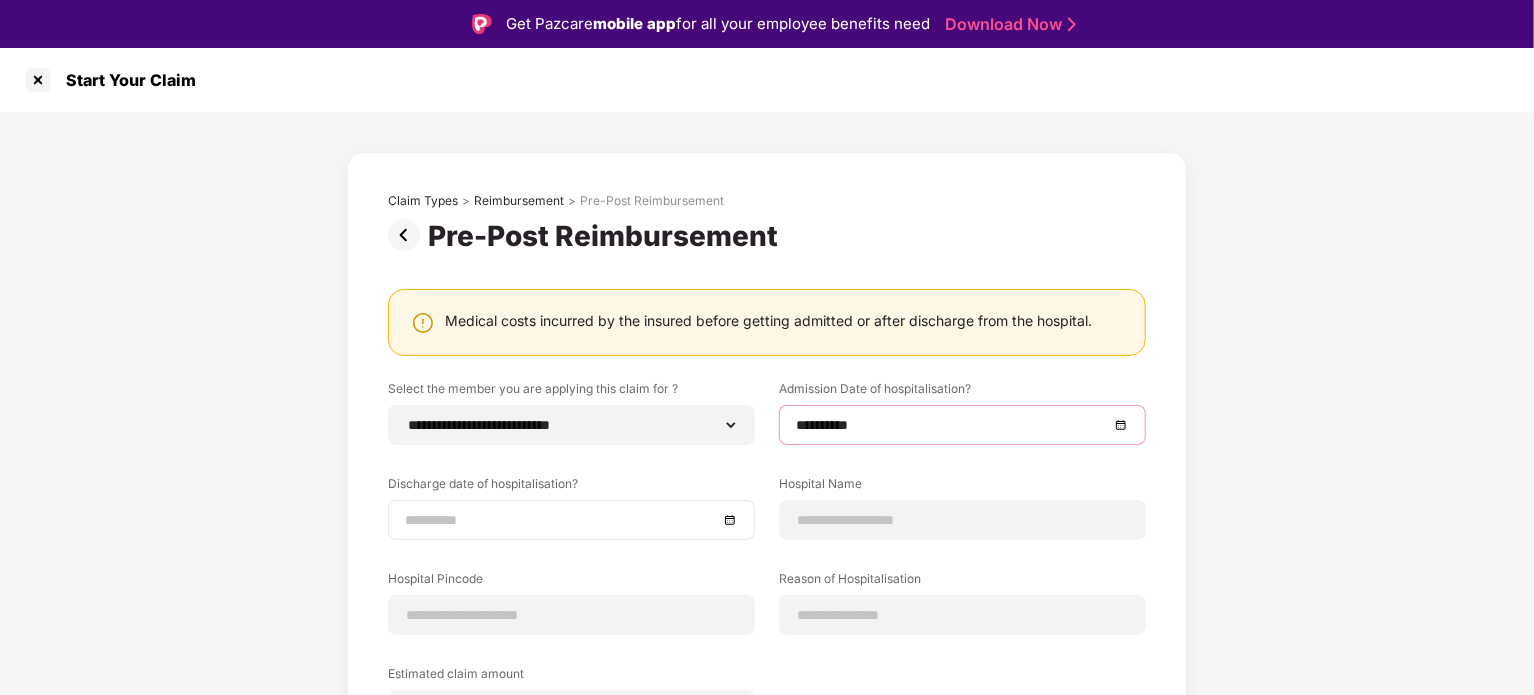 click at bounding box center (571, 520) 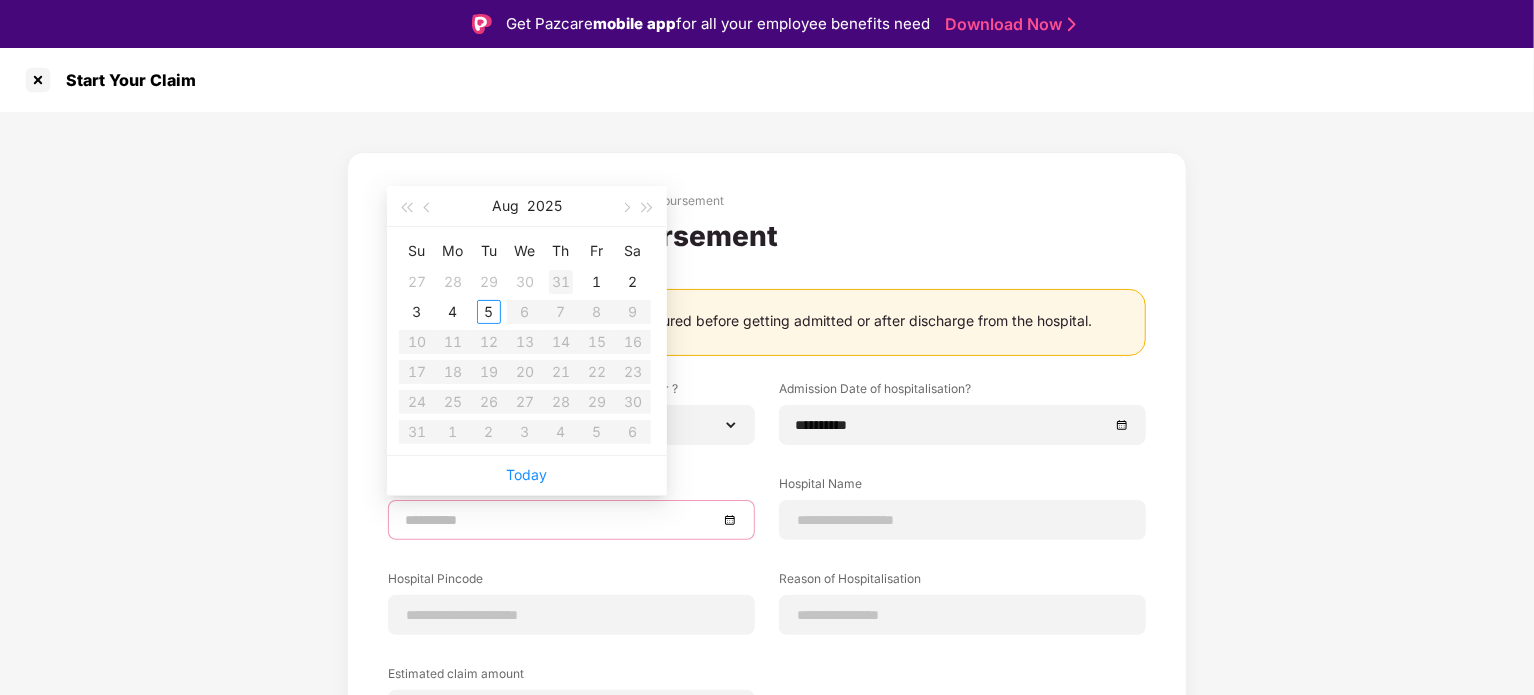 type on "**********" 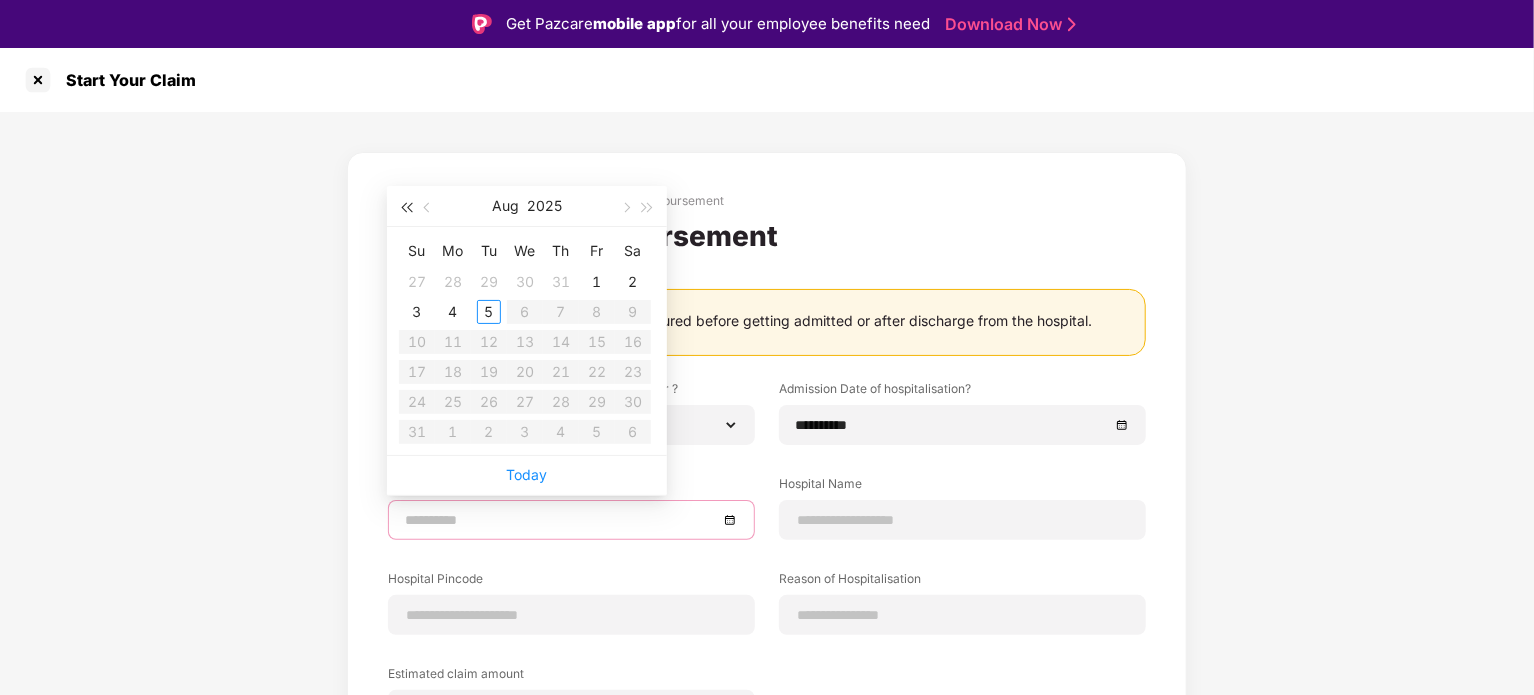 click at bounding box center [406, 208] 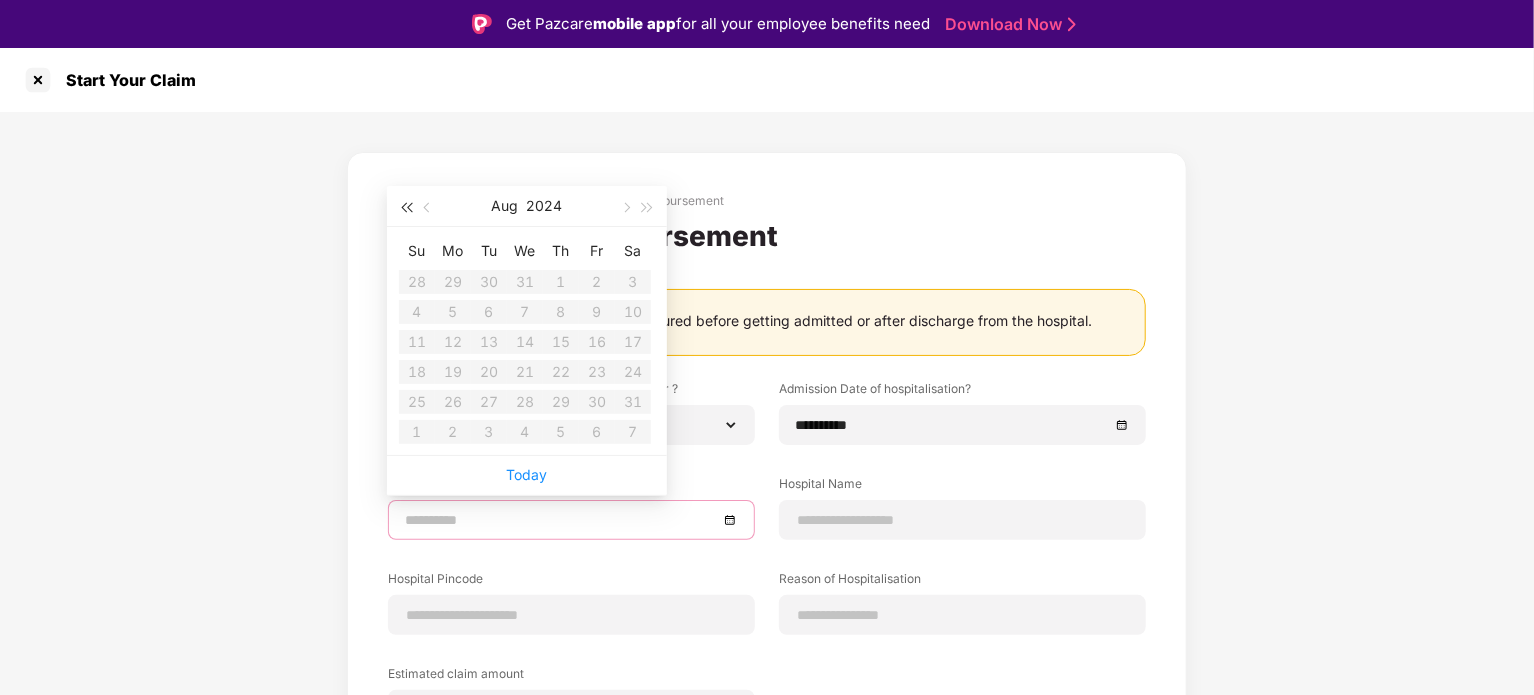 click at bounding box center (406, 208) 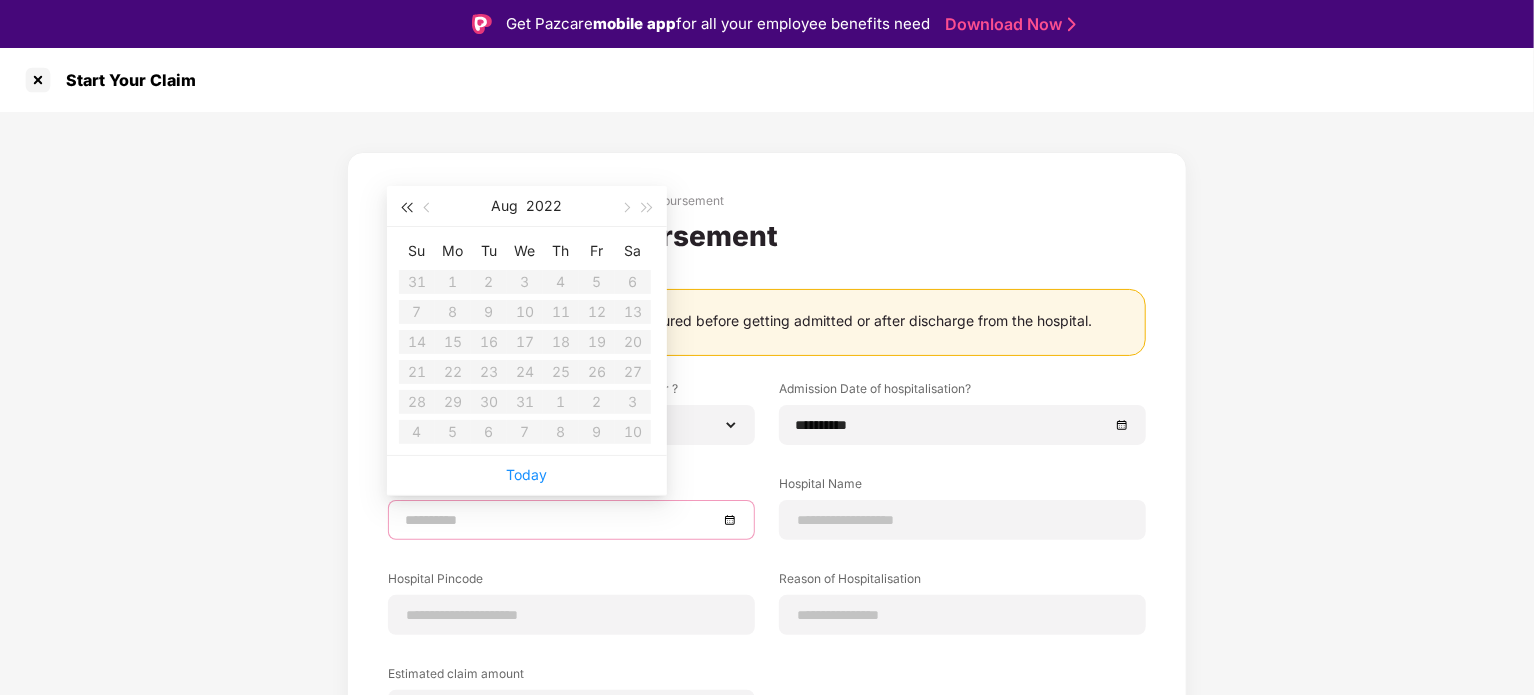 click at bounding box center (406, 208) 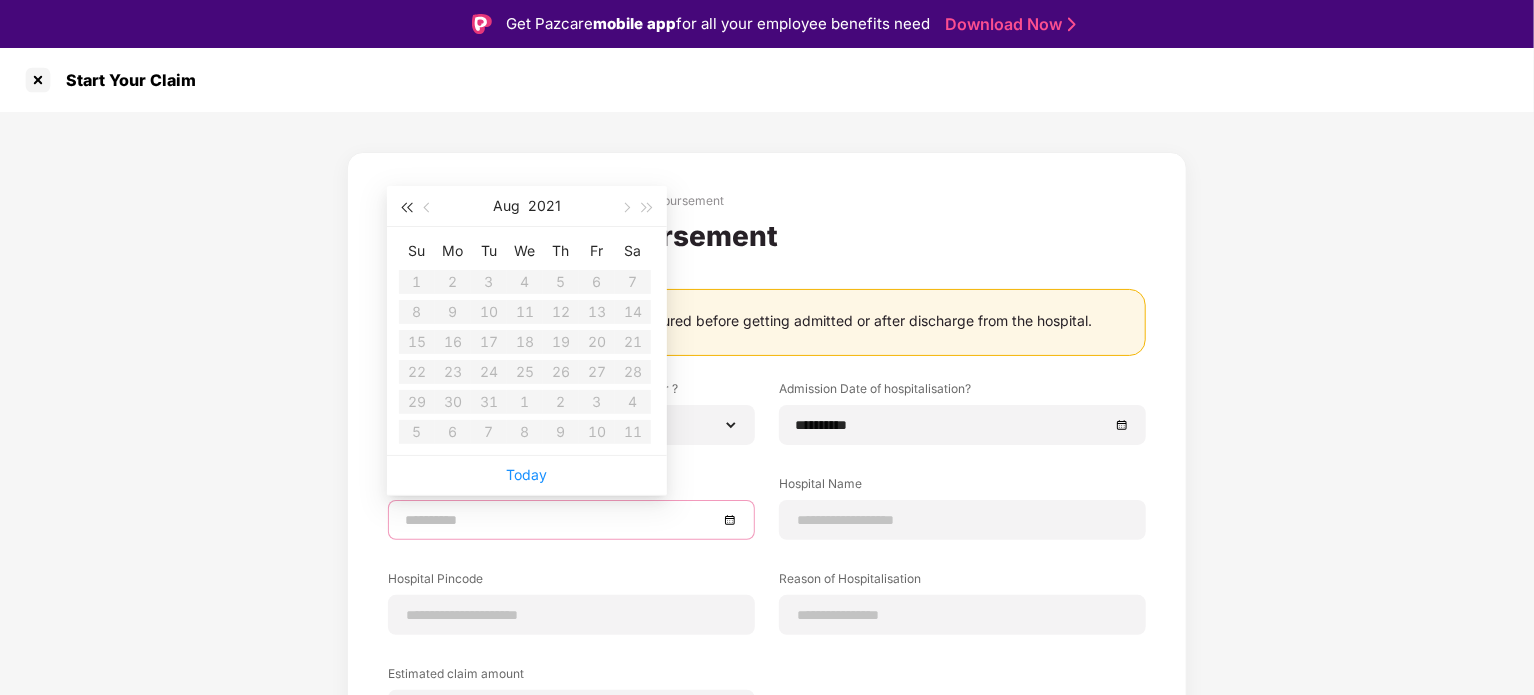 click at bounding box center (406, 208) 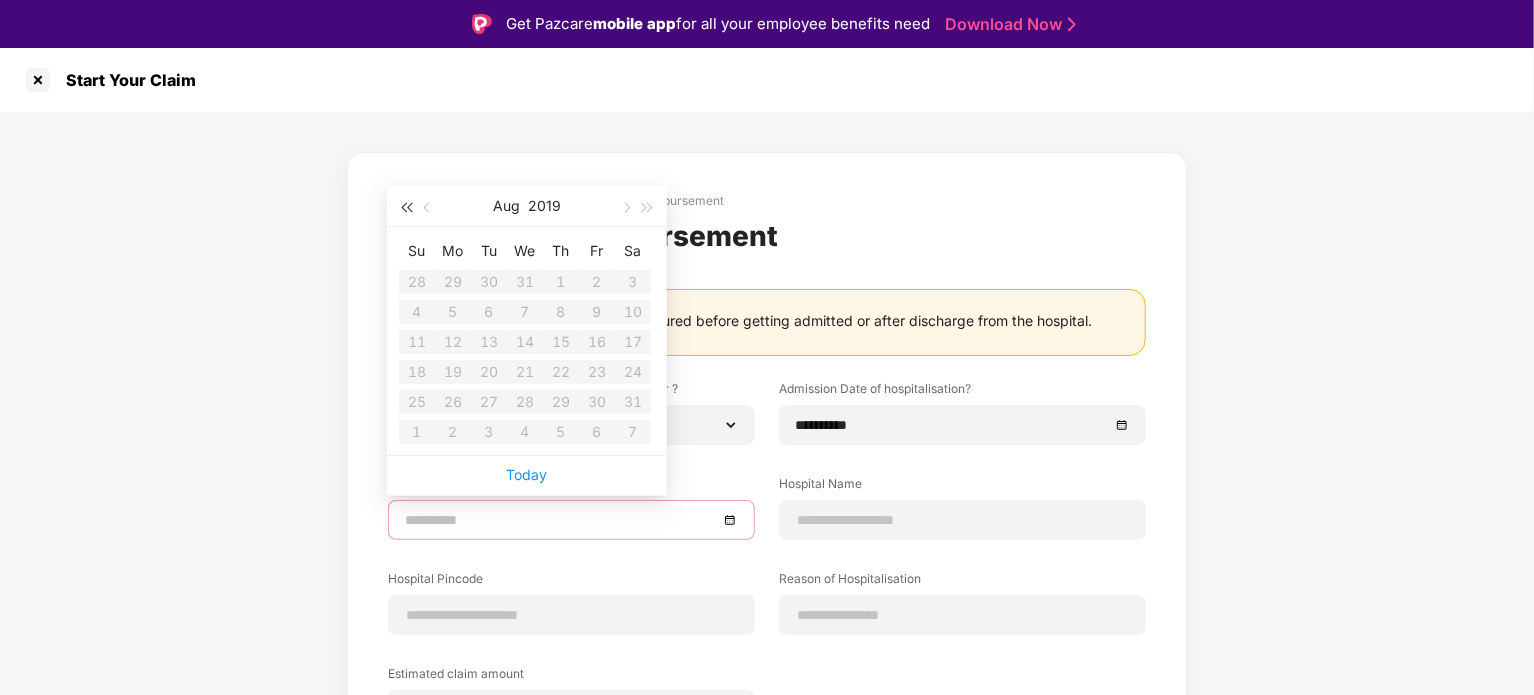 click at bounding box center [406, 208] 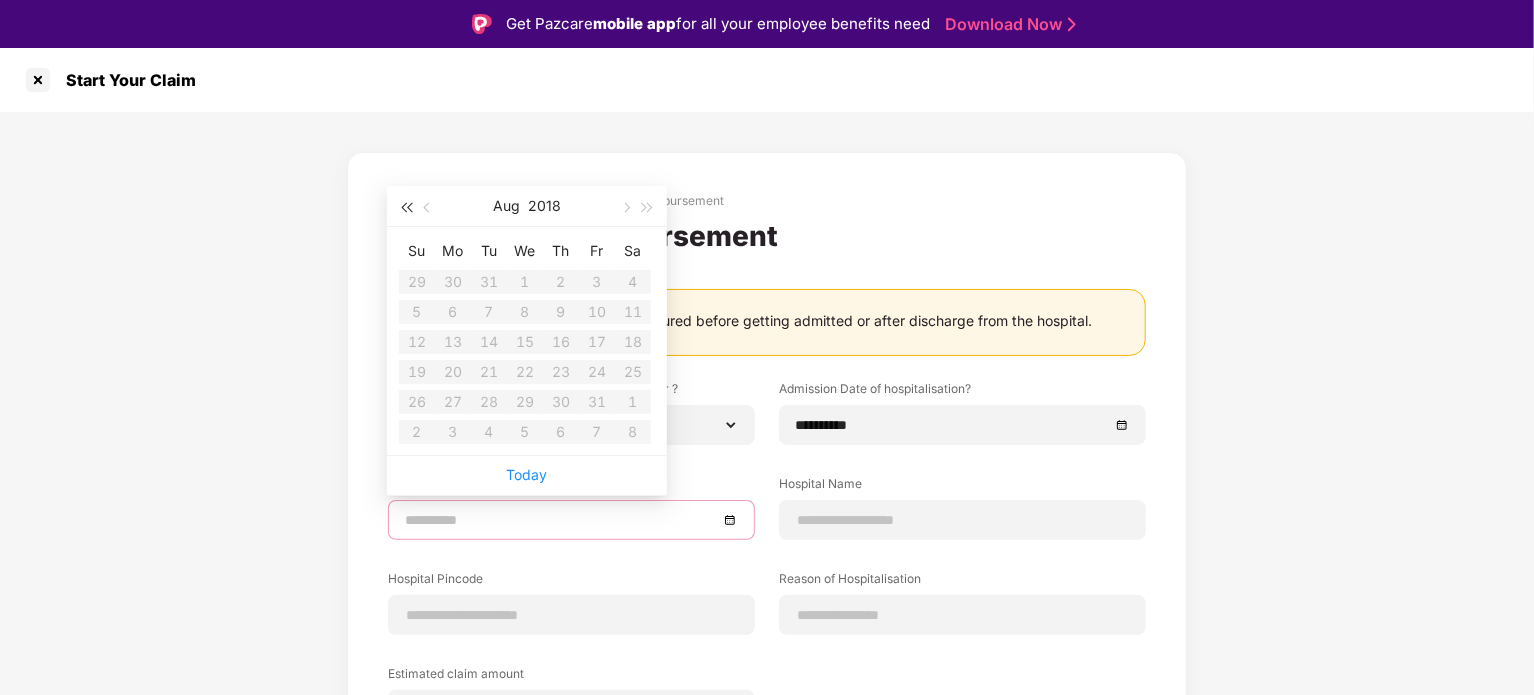 click at bounding box center [406, 208] 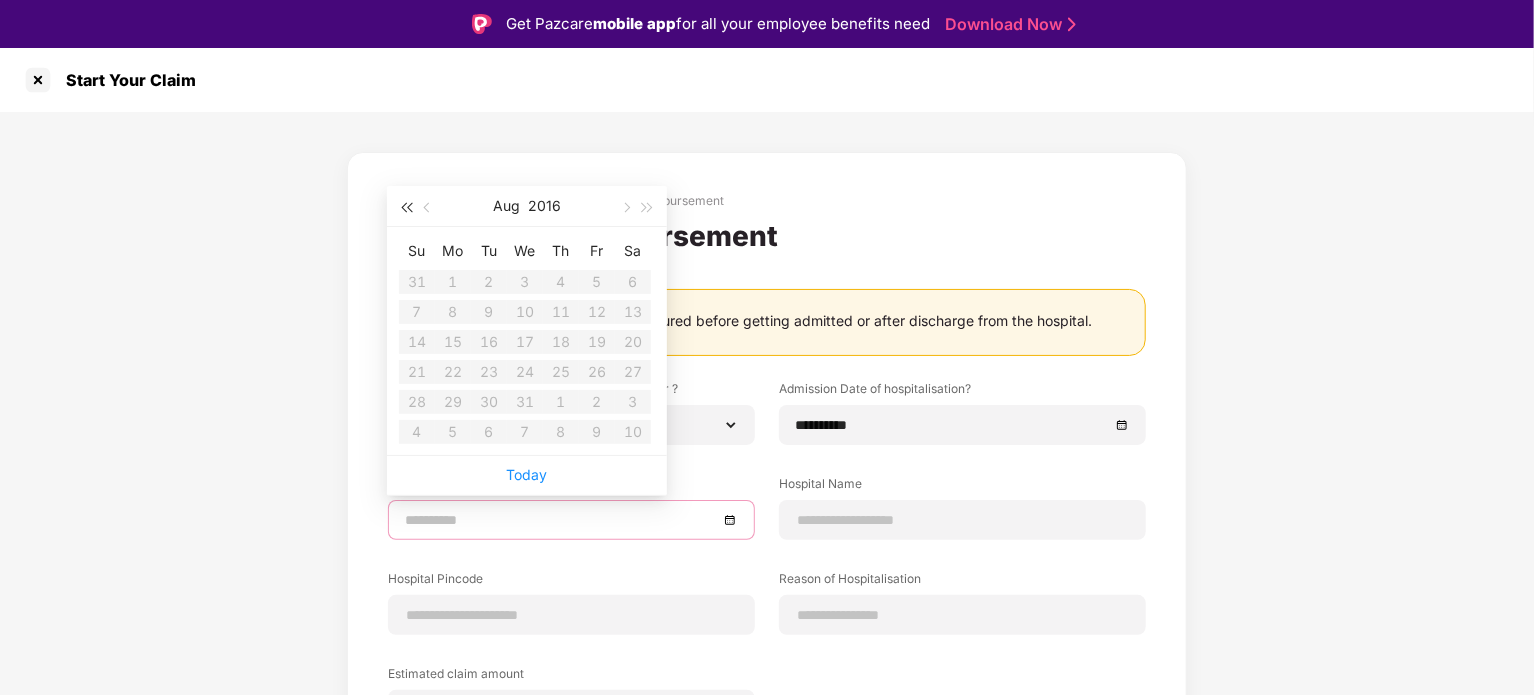 click at bounding box center [406, 208] 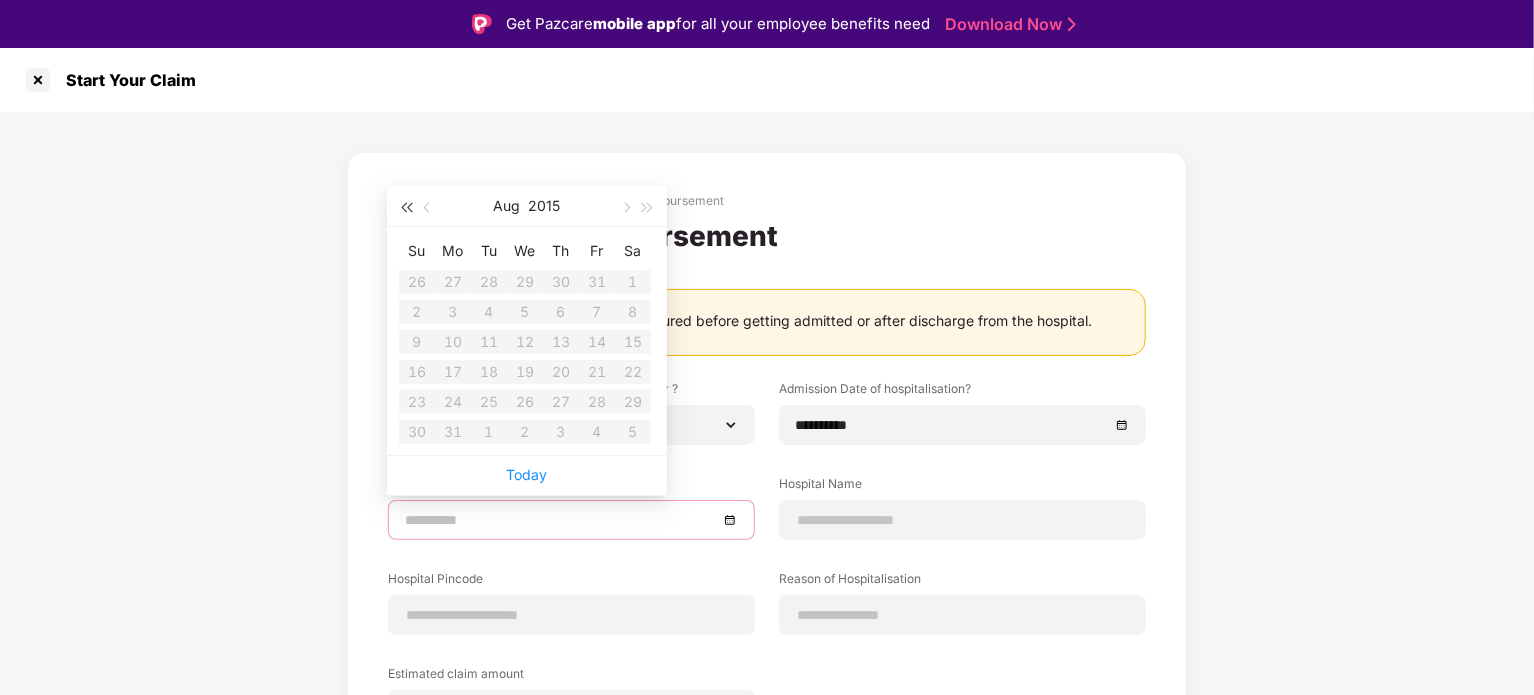 click at bounding box center [406, 208] 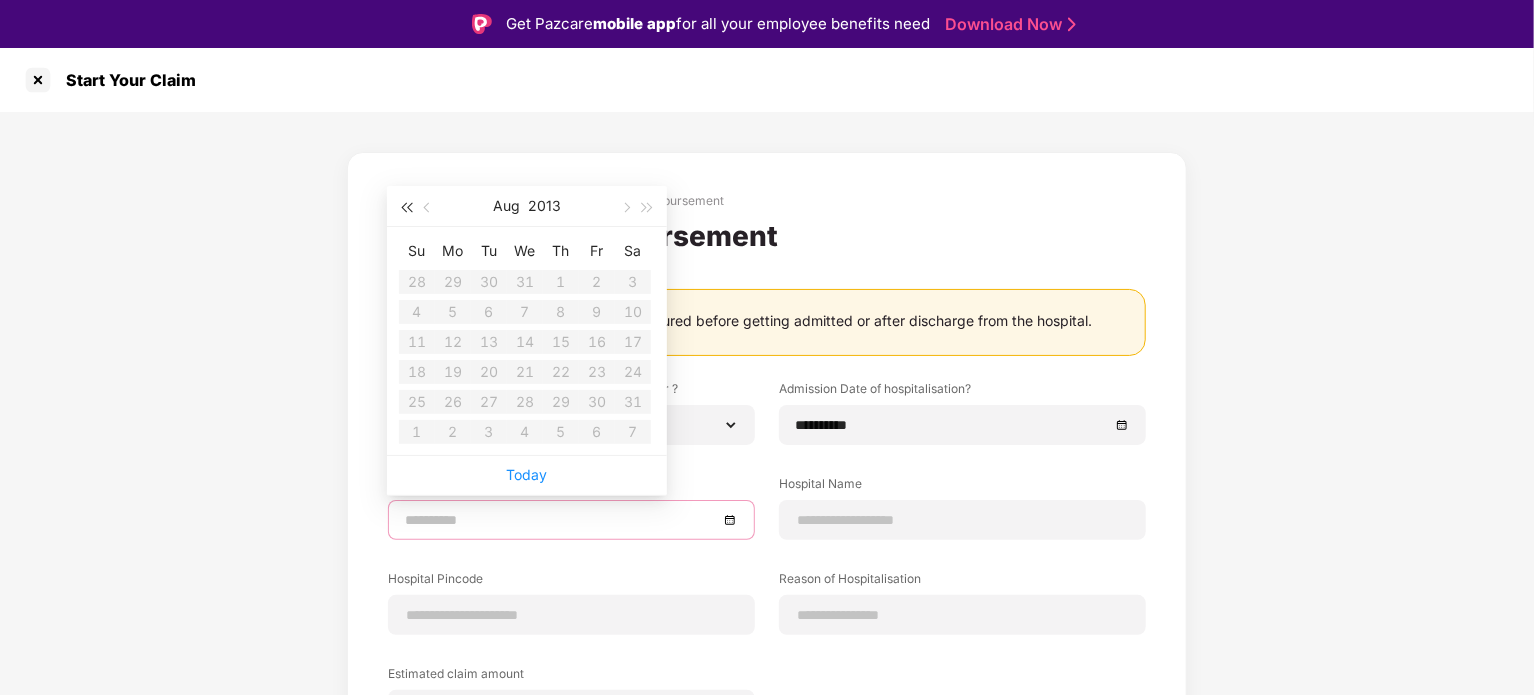 click at bounding box center [406, 208] 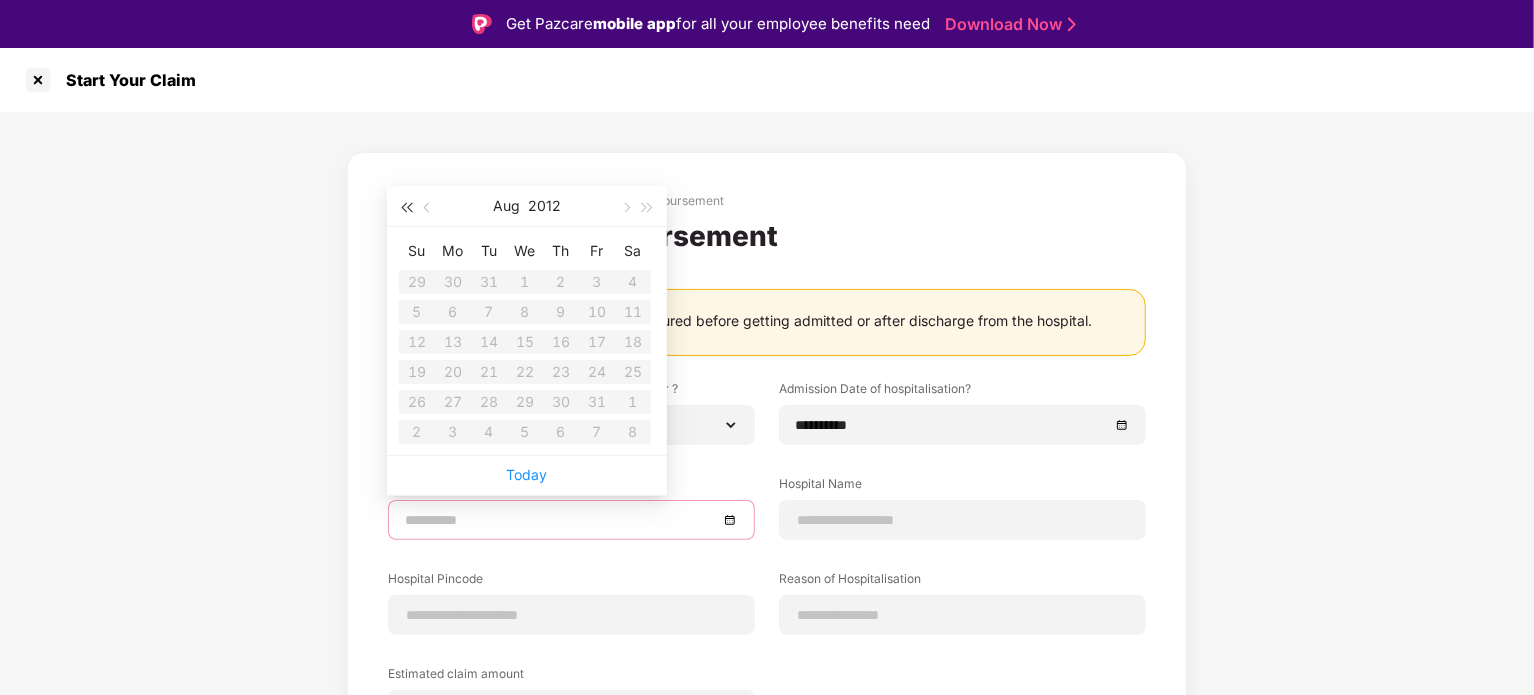 click at bounding box center (406, 208) 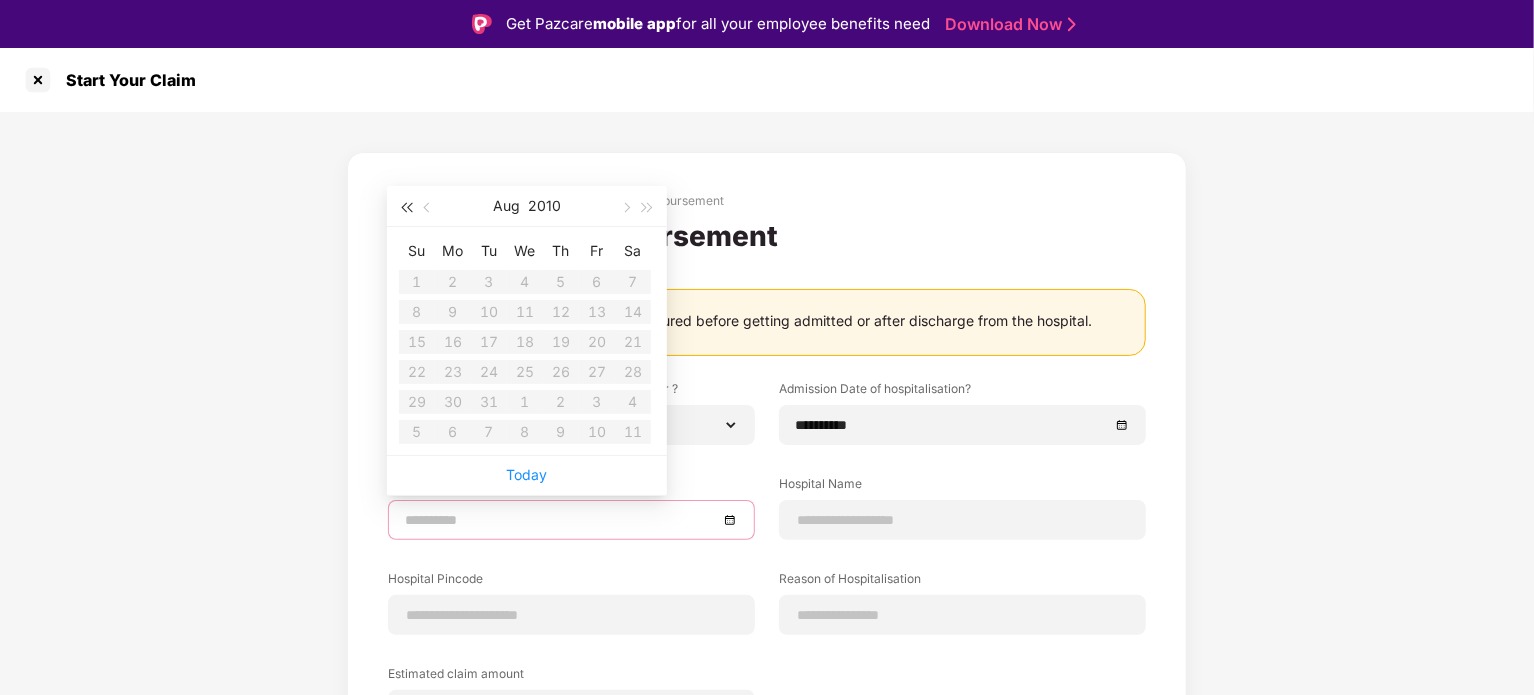 click at bounding box center (406, 208) 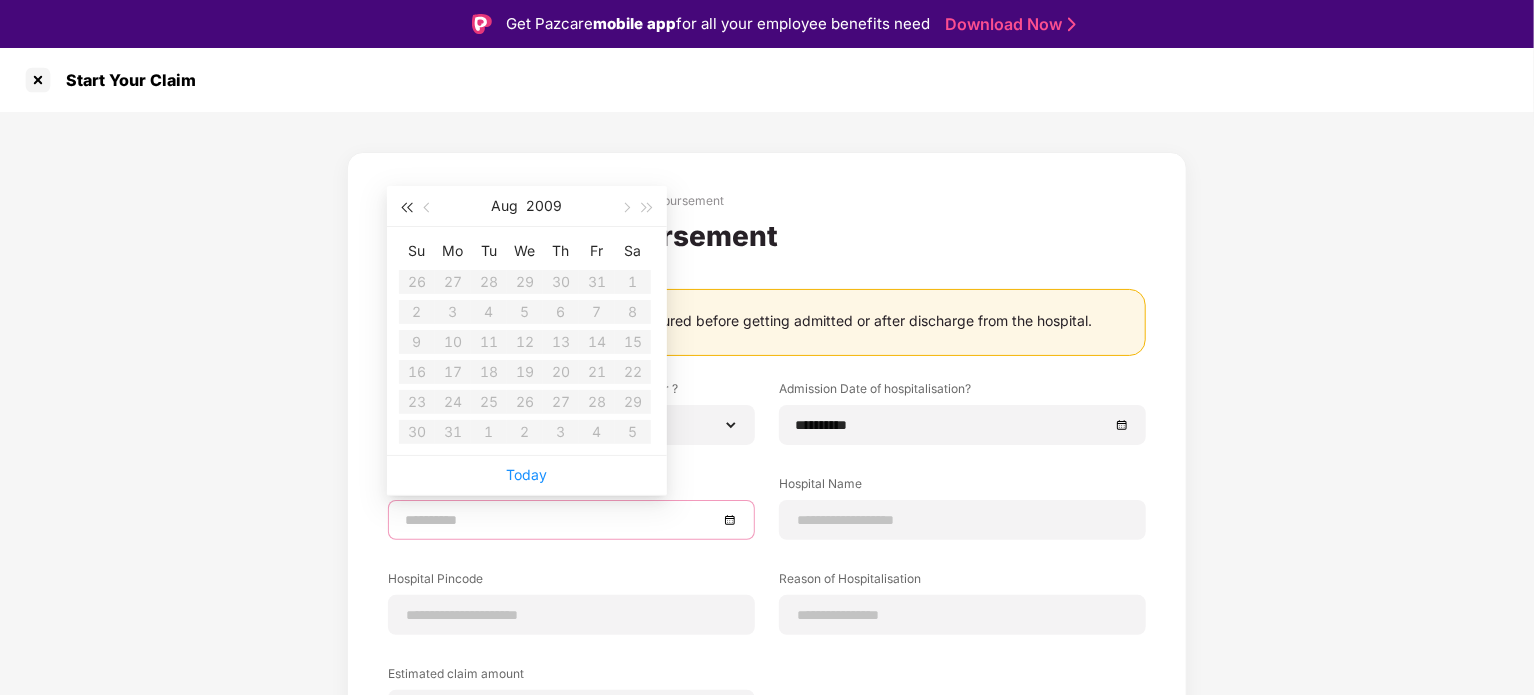 click at bounding box center [406, 208] 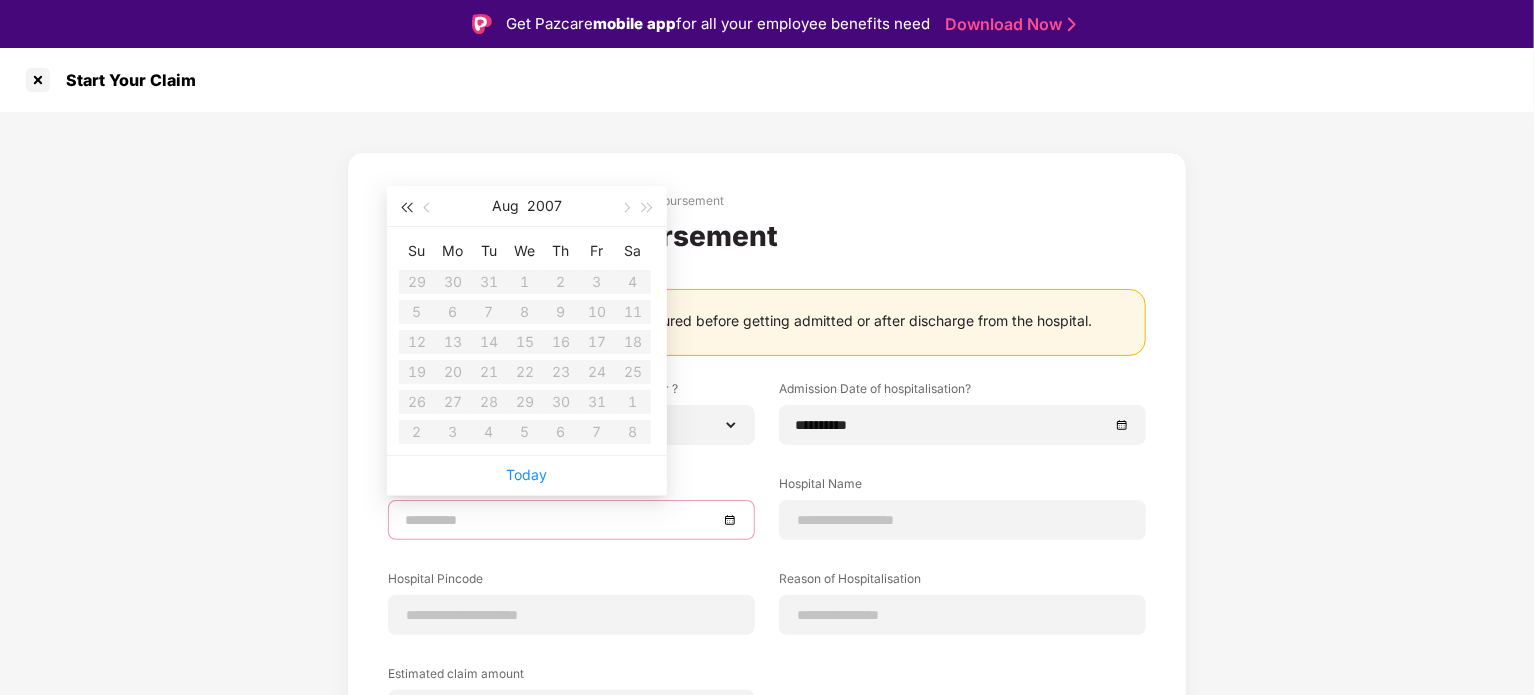 click at bounding box center [406, 208] 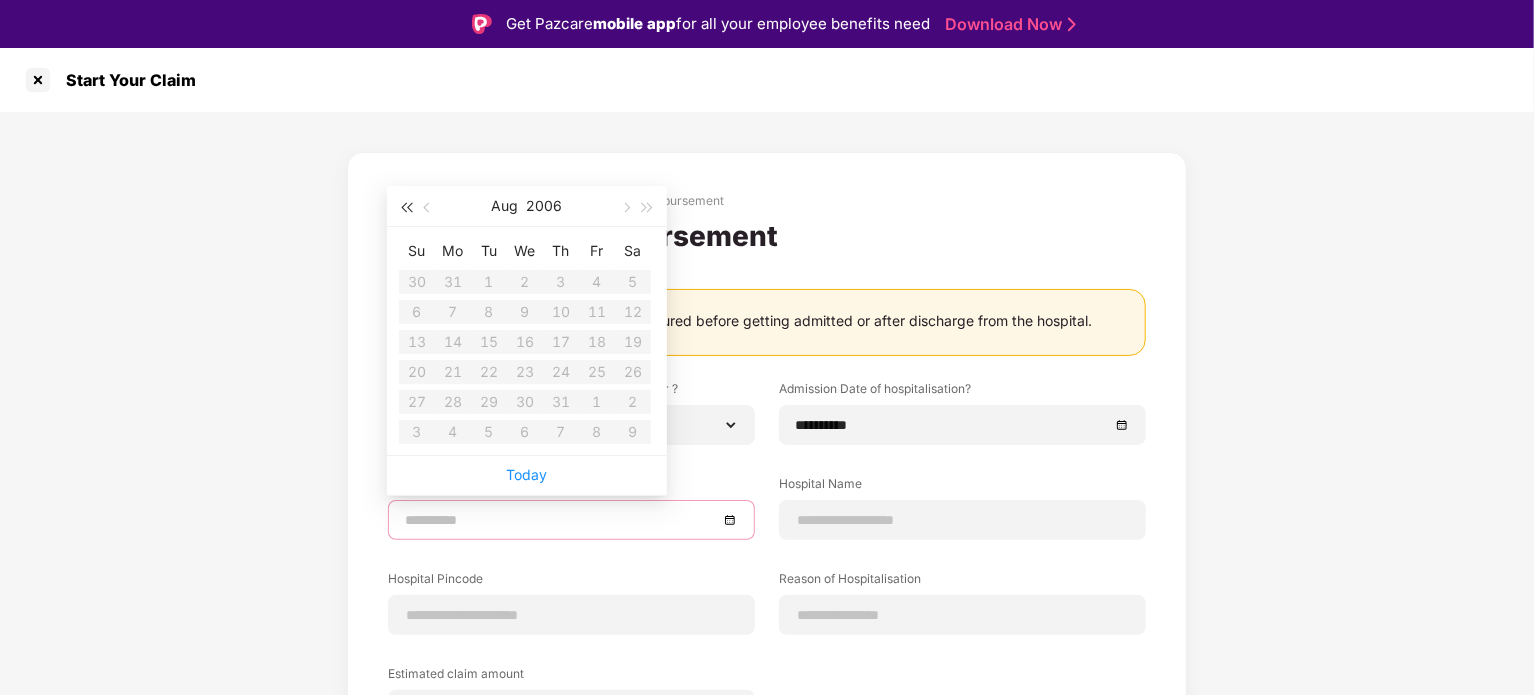 click at bounding box center [406, 208] 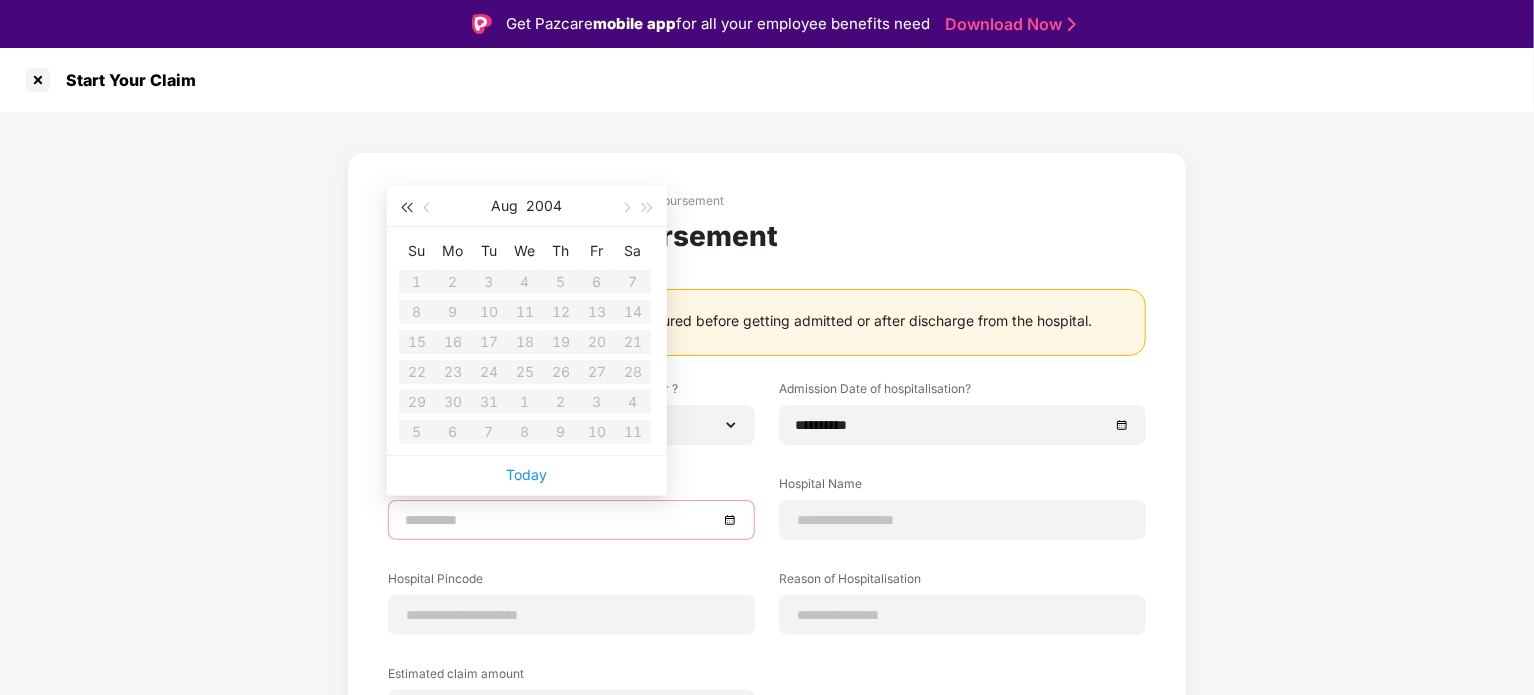 click at bounding box center (406, 208) 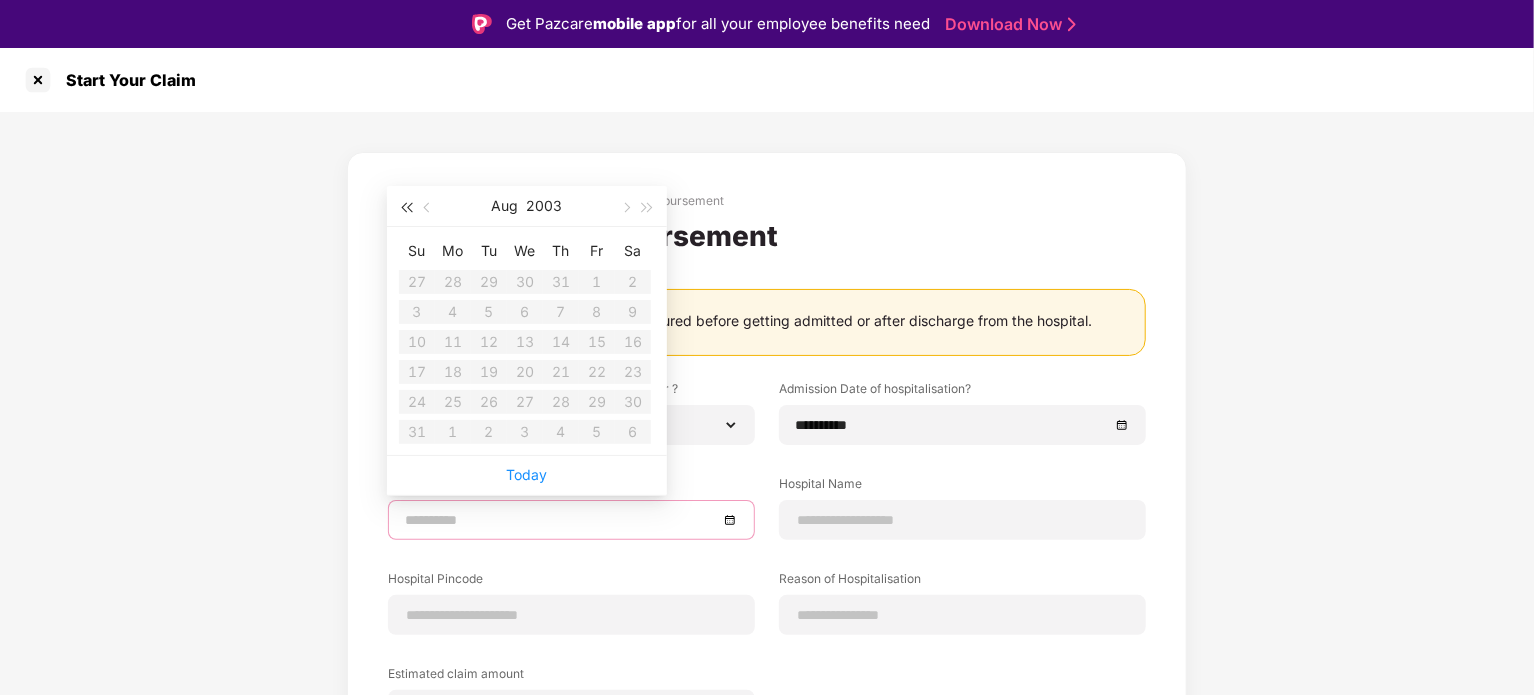 click at bounding box center (406, 208) 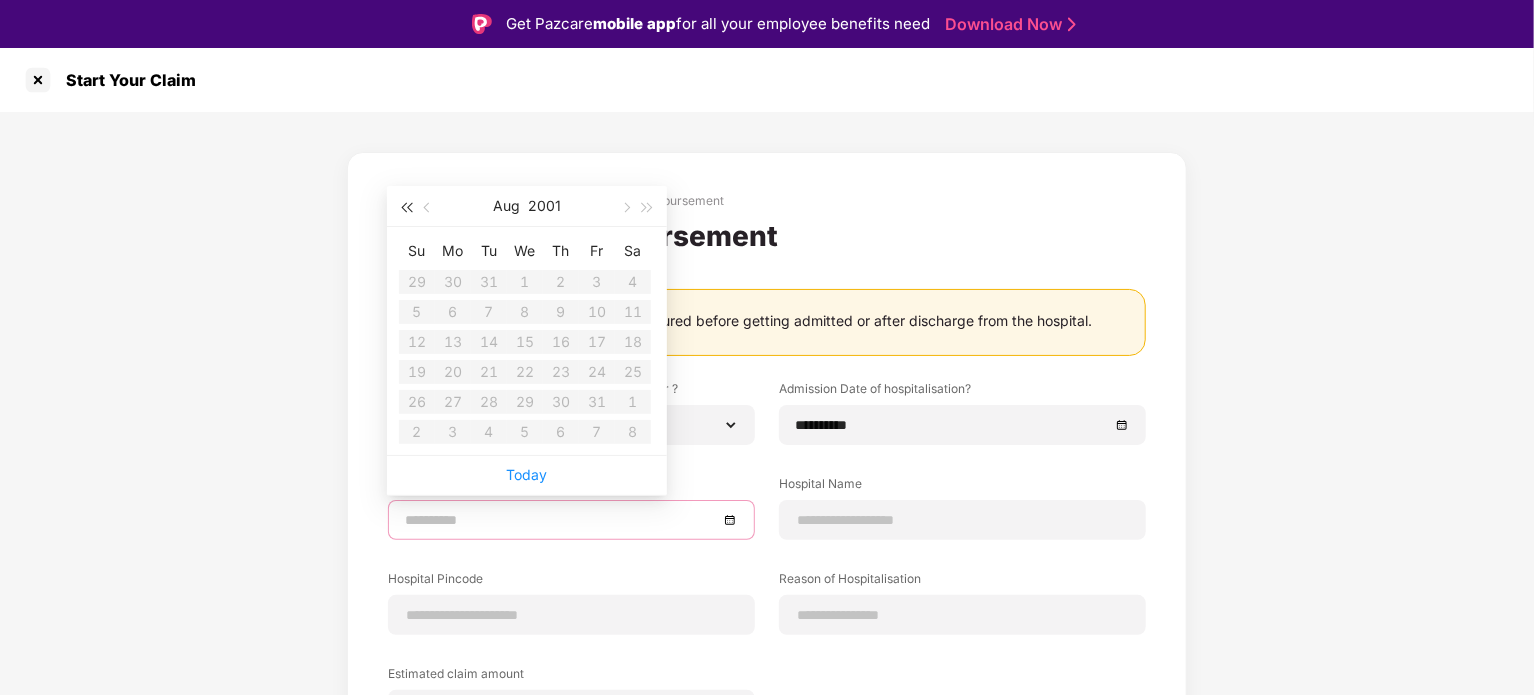 click at bounding box center (406, 208) 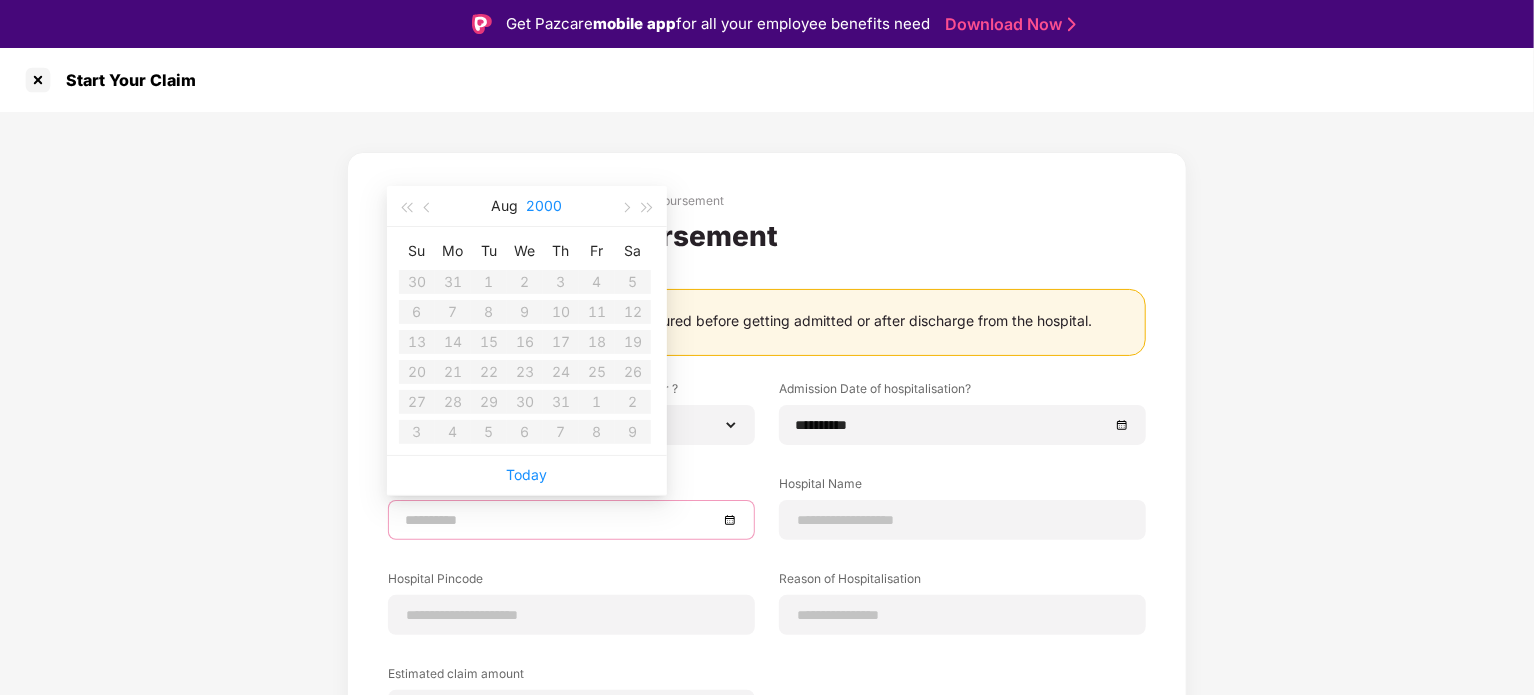 click on "2000" at bounding box center [545, 206] 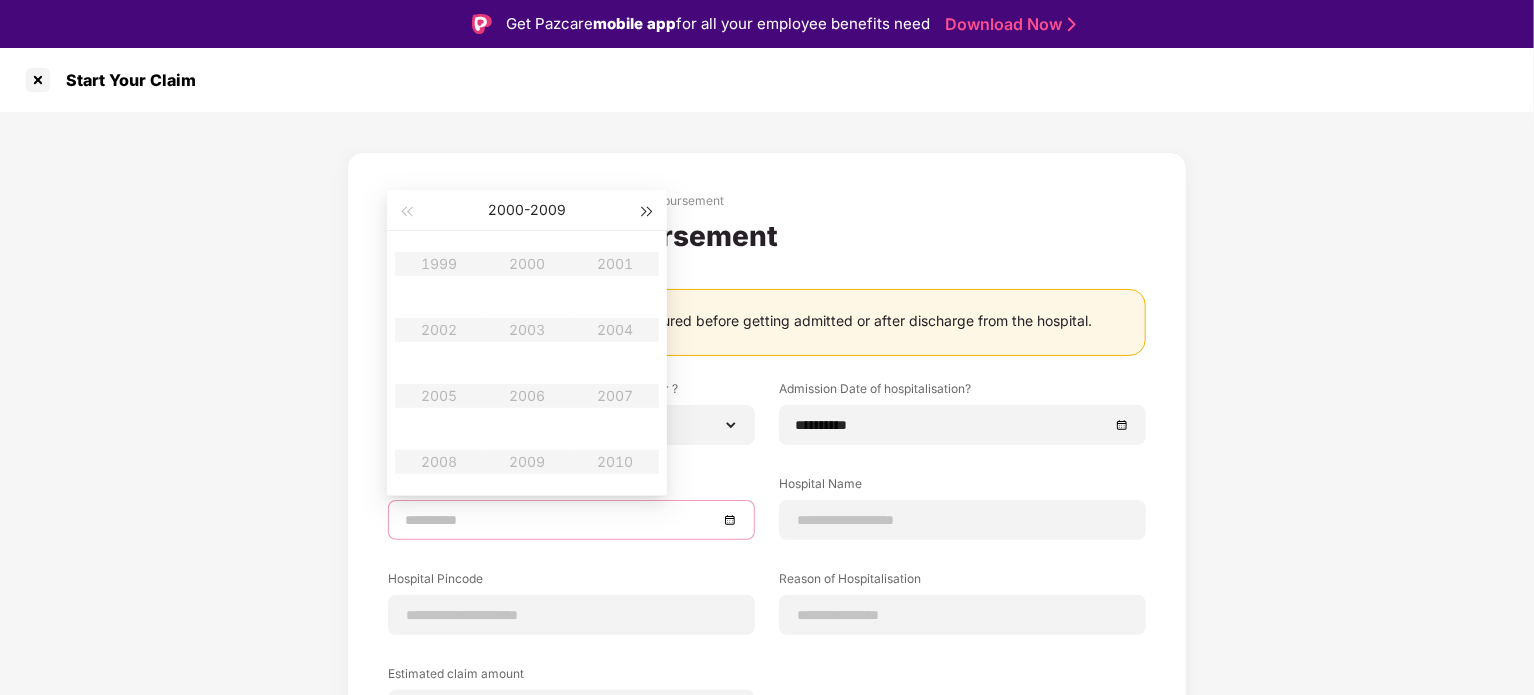 click at bounding box center [648, 210] 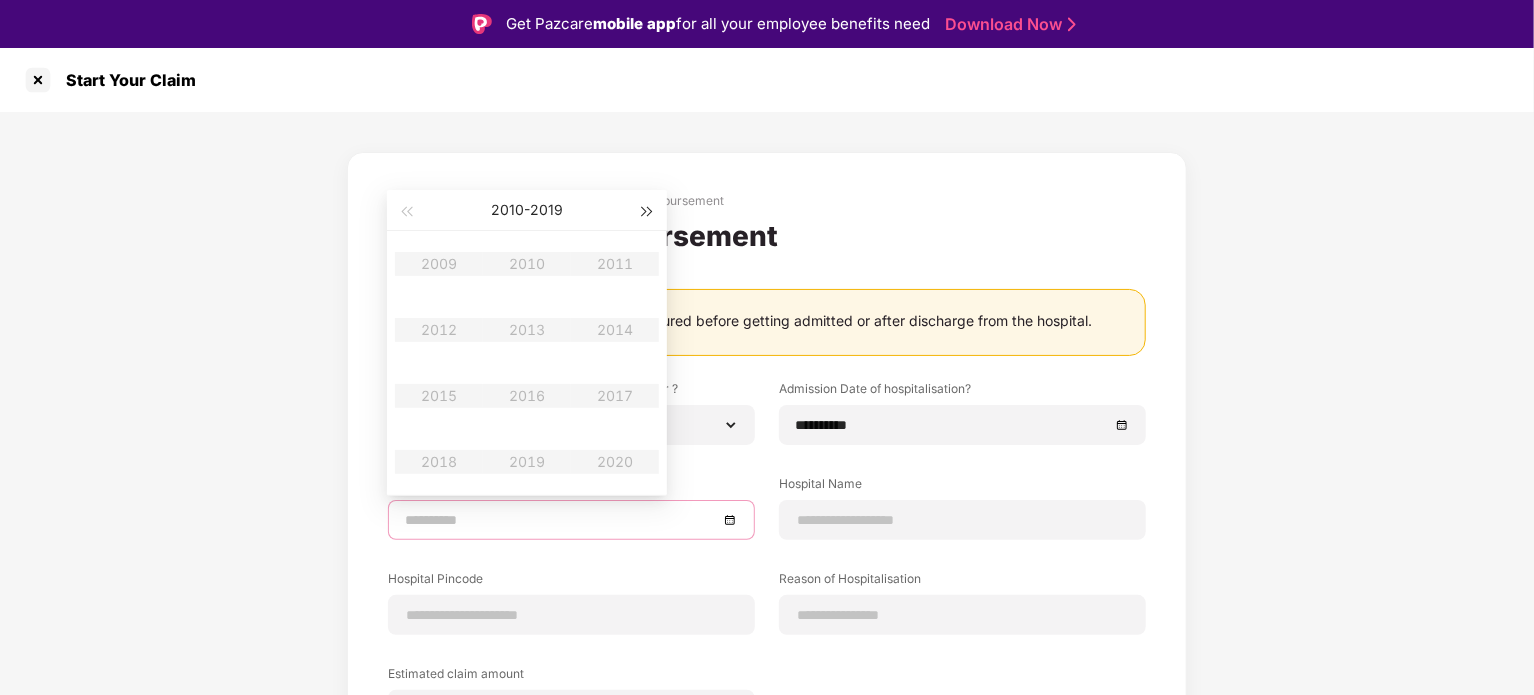 click at bounding box center [648, 210] 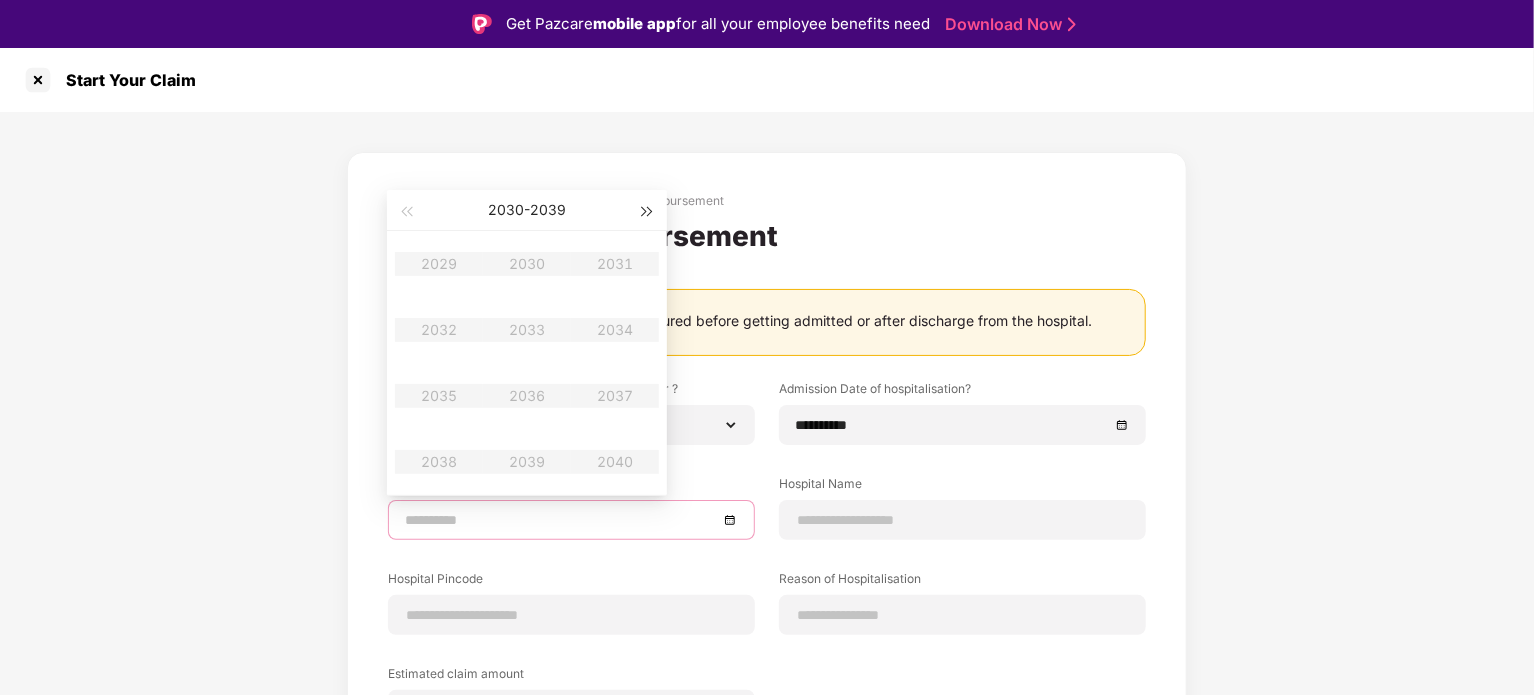 click at bounding box center (648, 210) 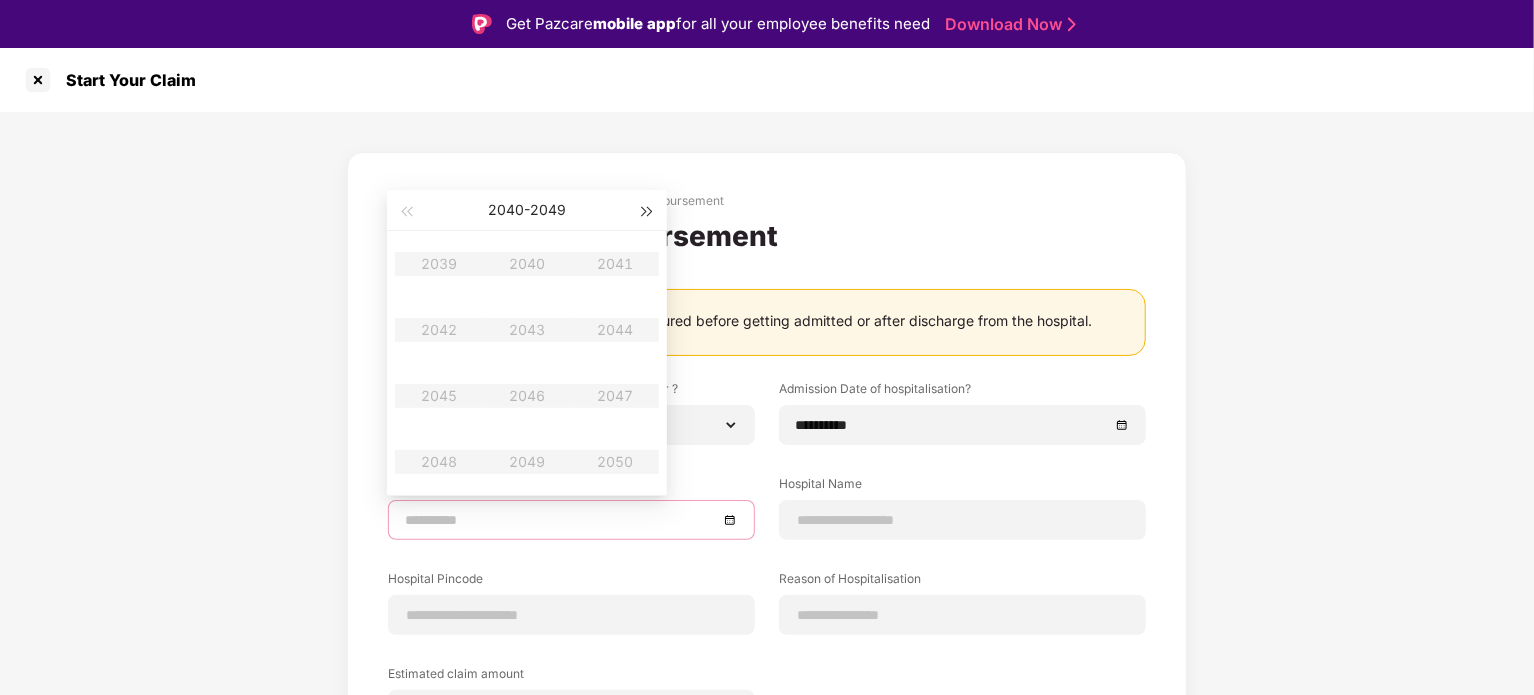 click at bounding box center [648, 210] 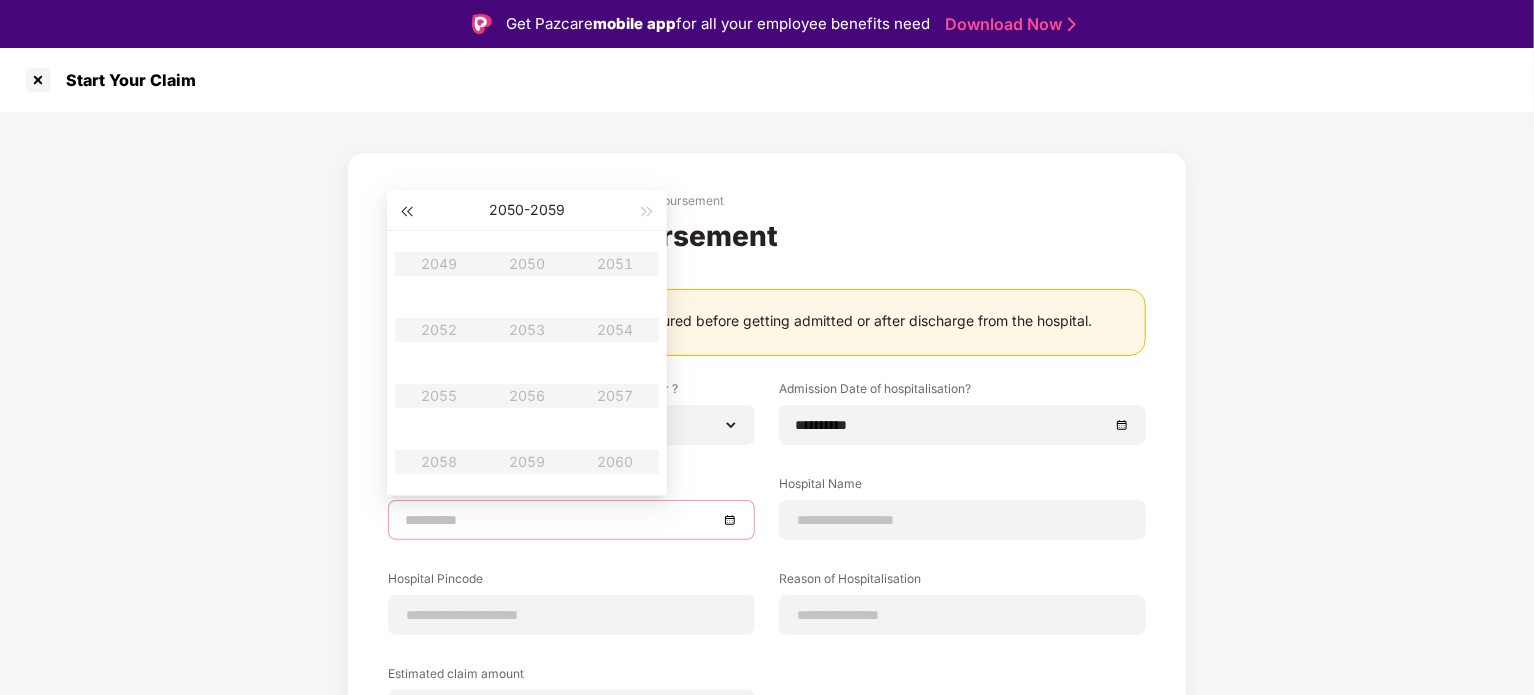 click at bounding box center [406, 212] 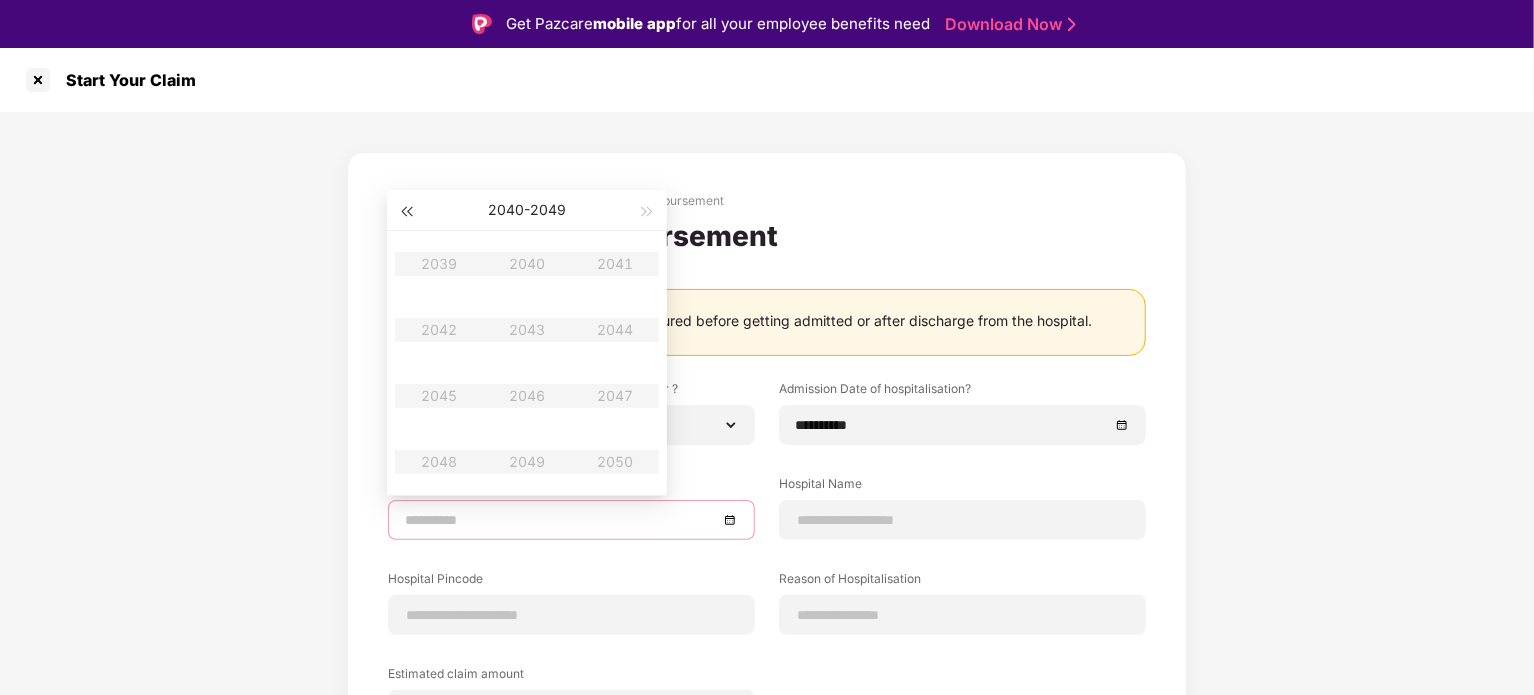 click at bounding box center (406, 212) 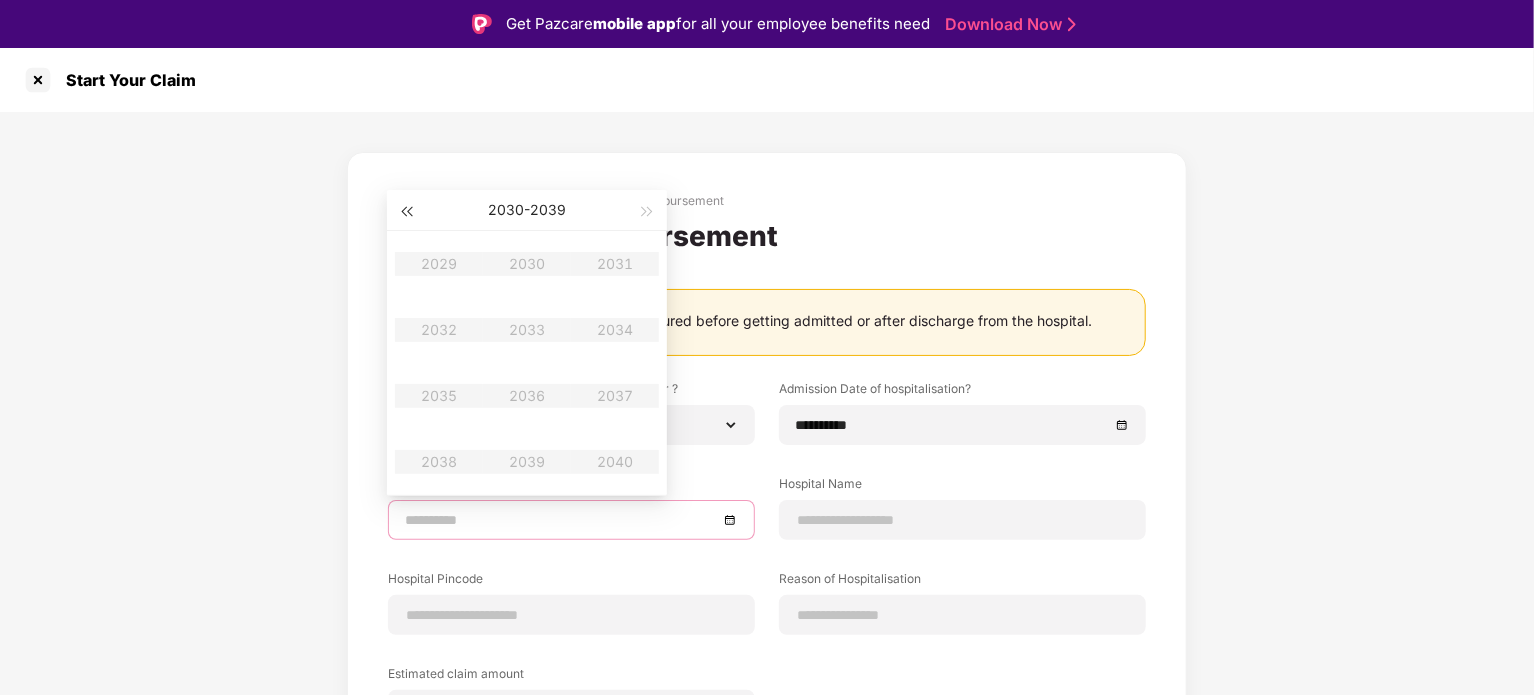 click at bounding box center [406, 212] 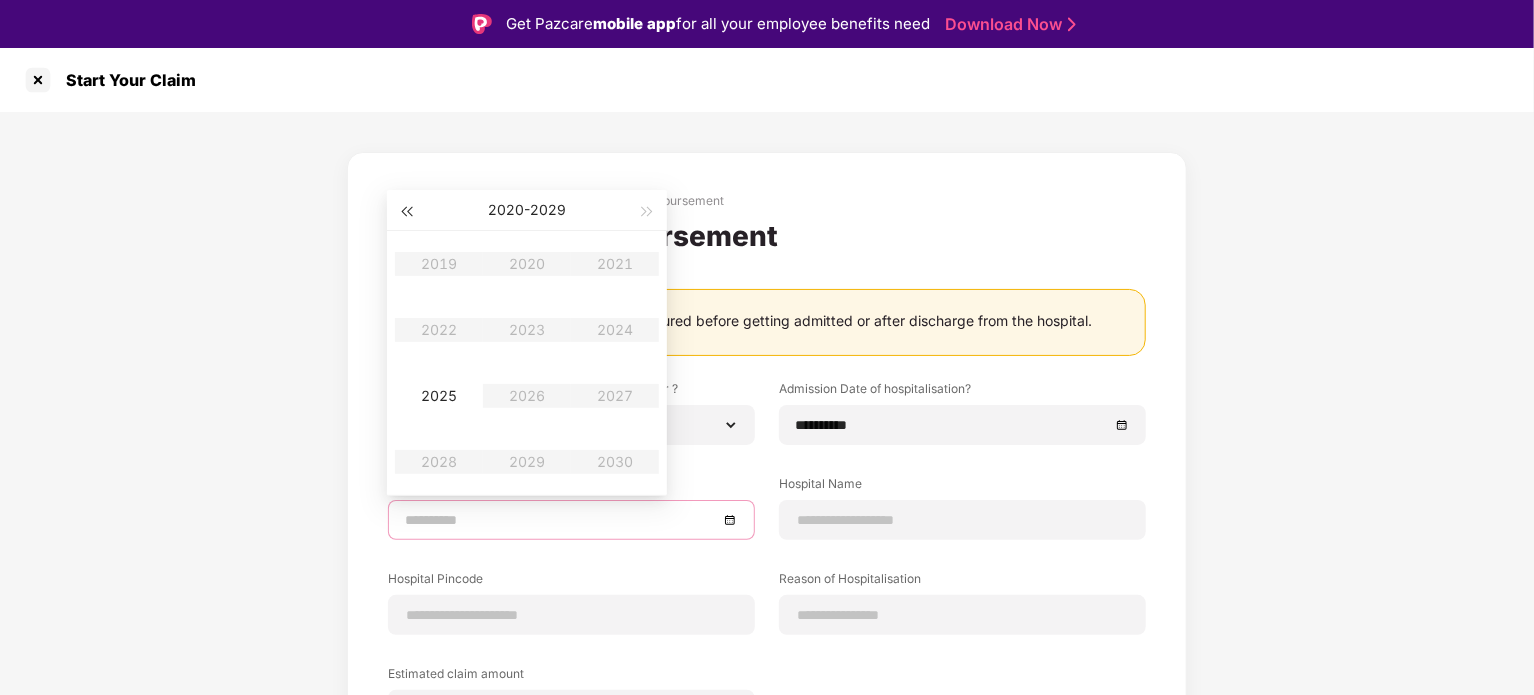 click at bounding box center [406, 212] 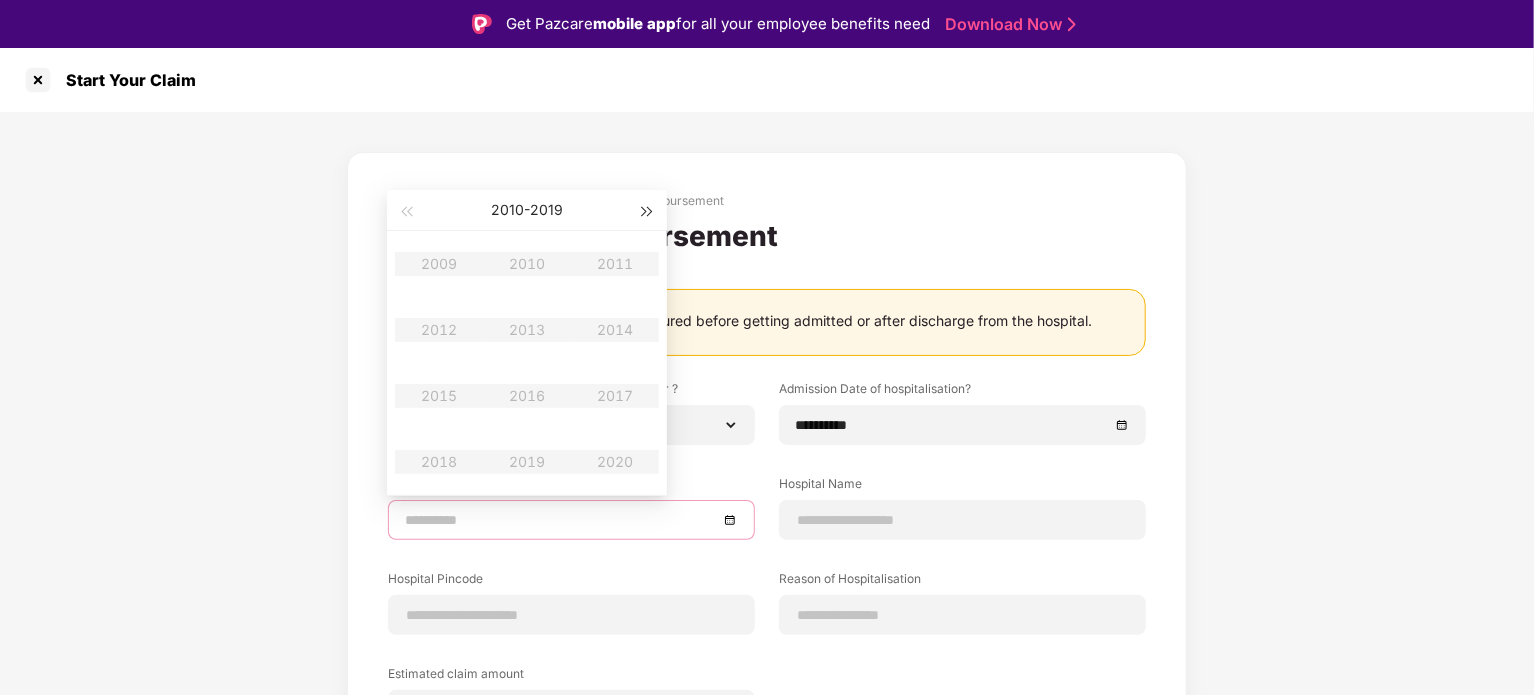 click at bounding box center [648, 212] 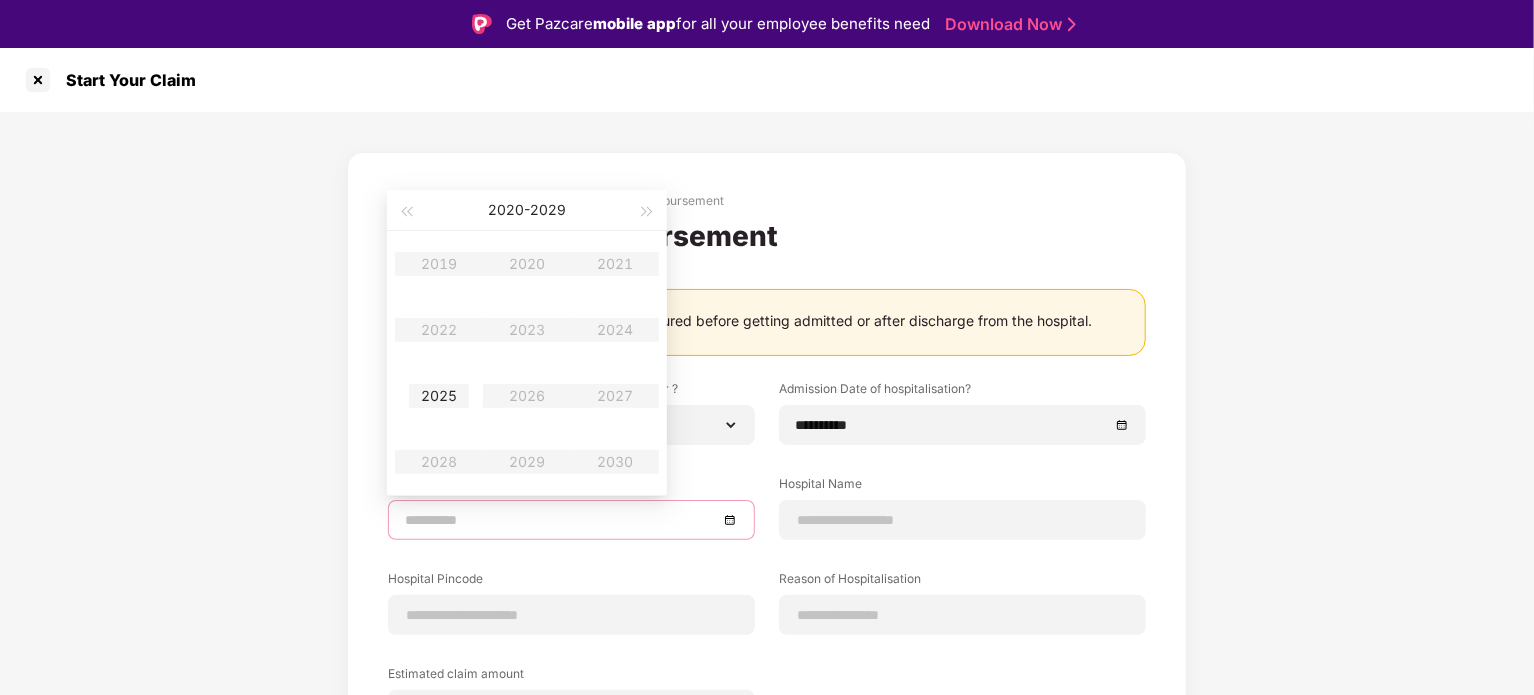 type on "**********" 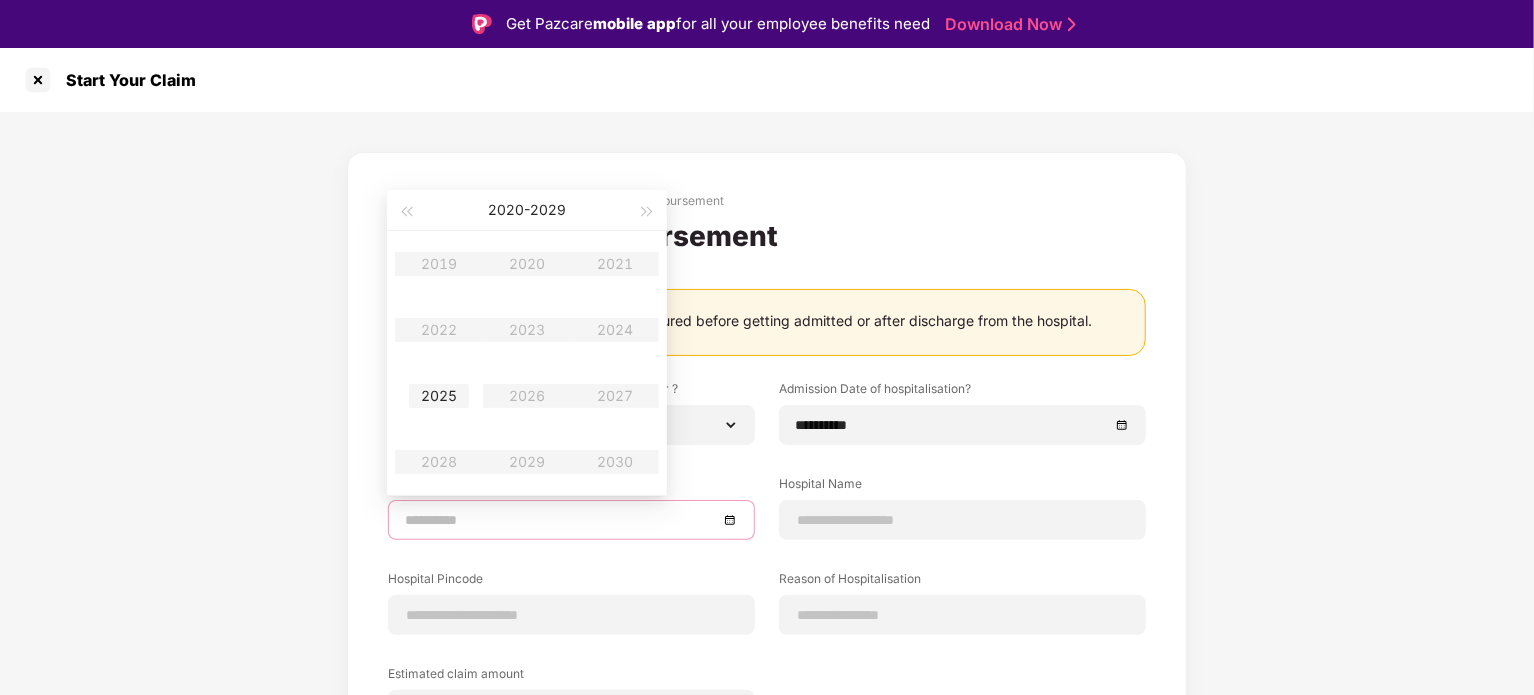 click on "2025" at bounding box center (439, 396) 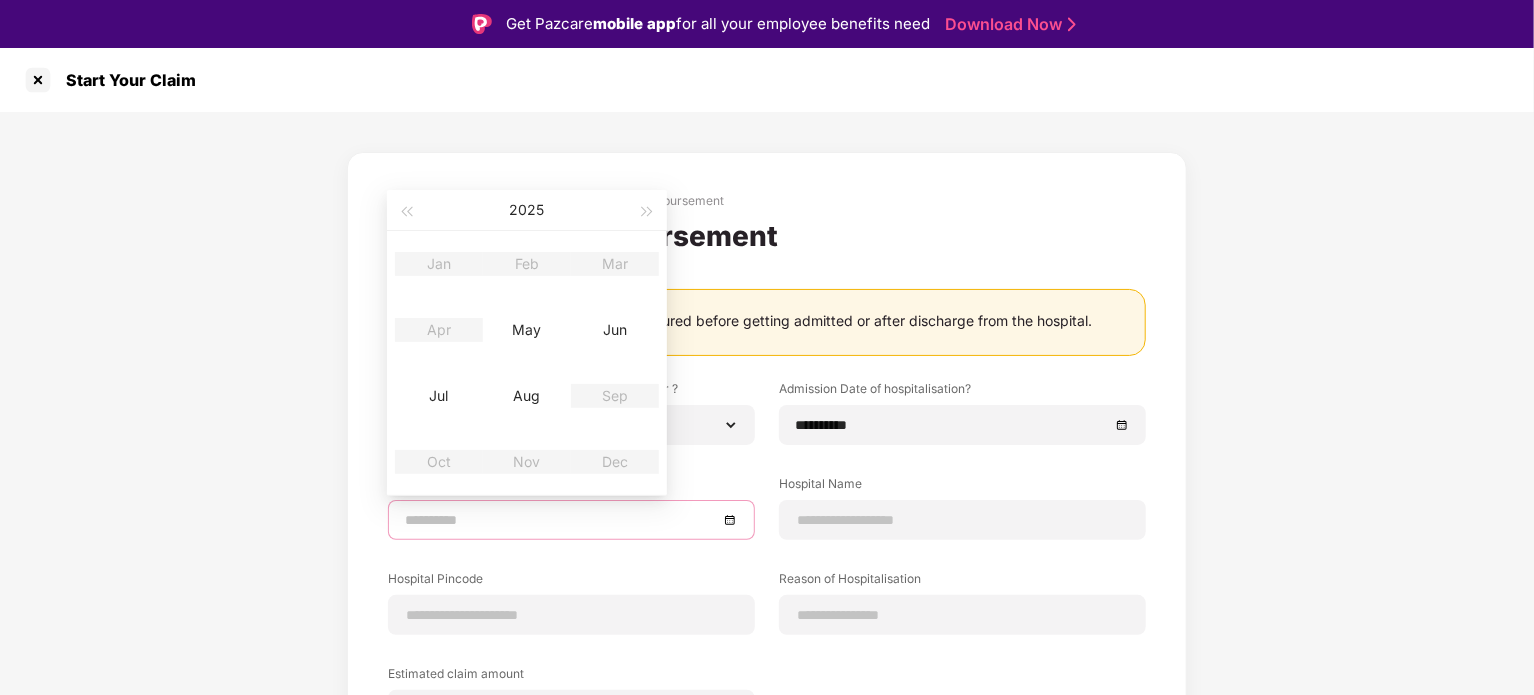 type on "**********" 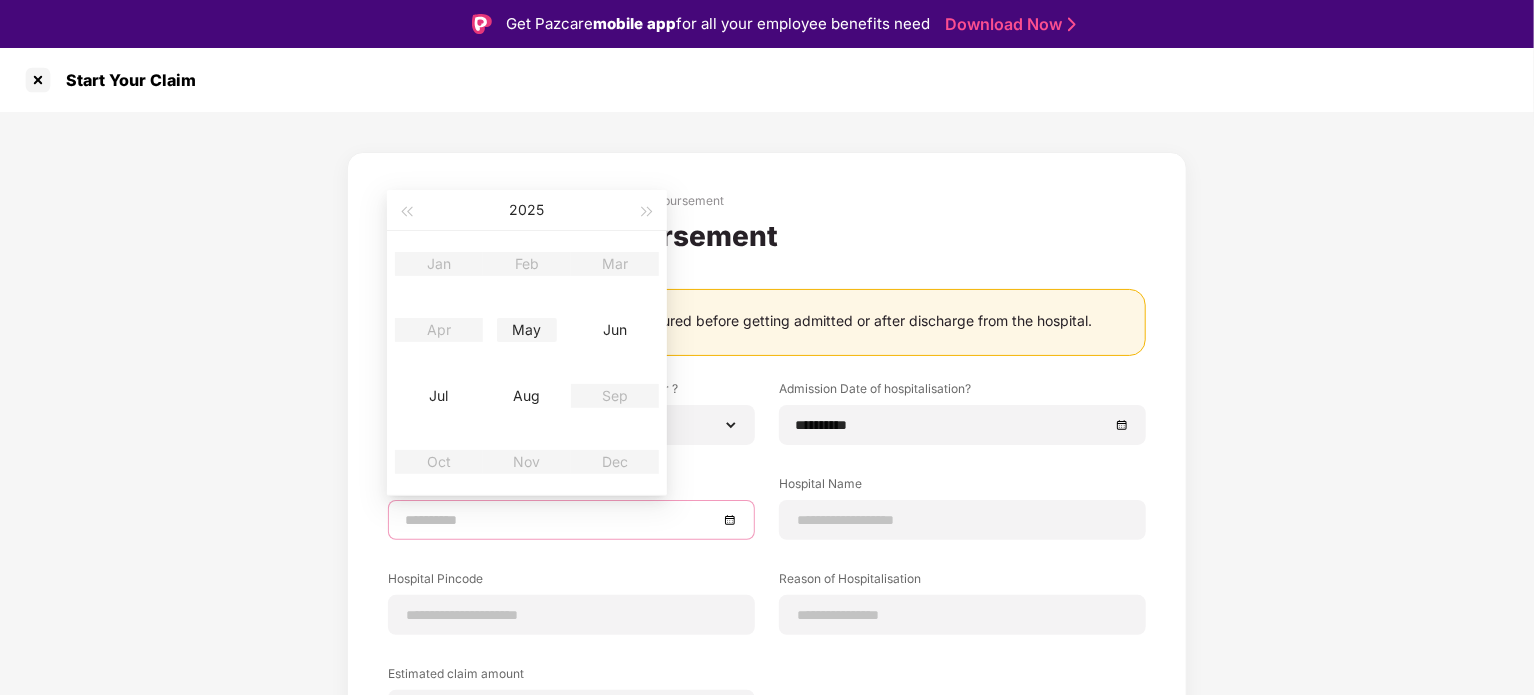 type on "**********" 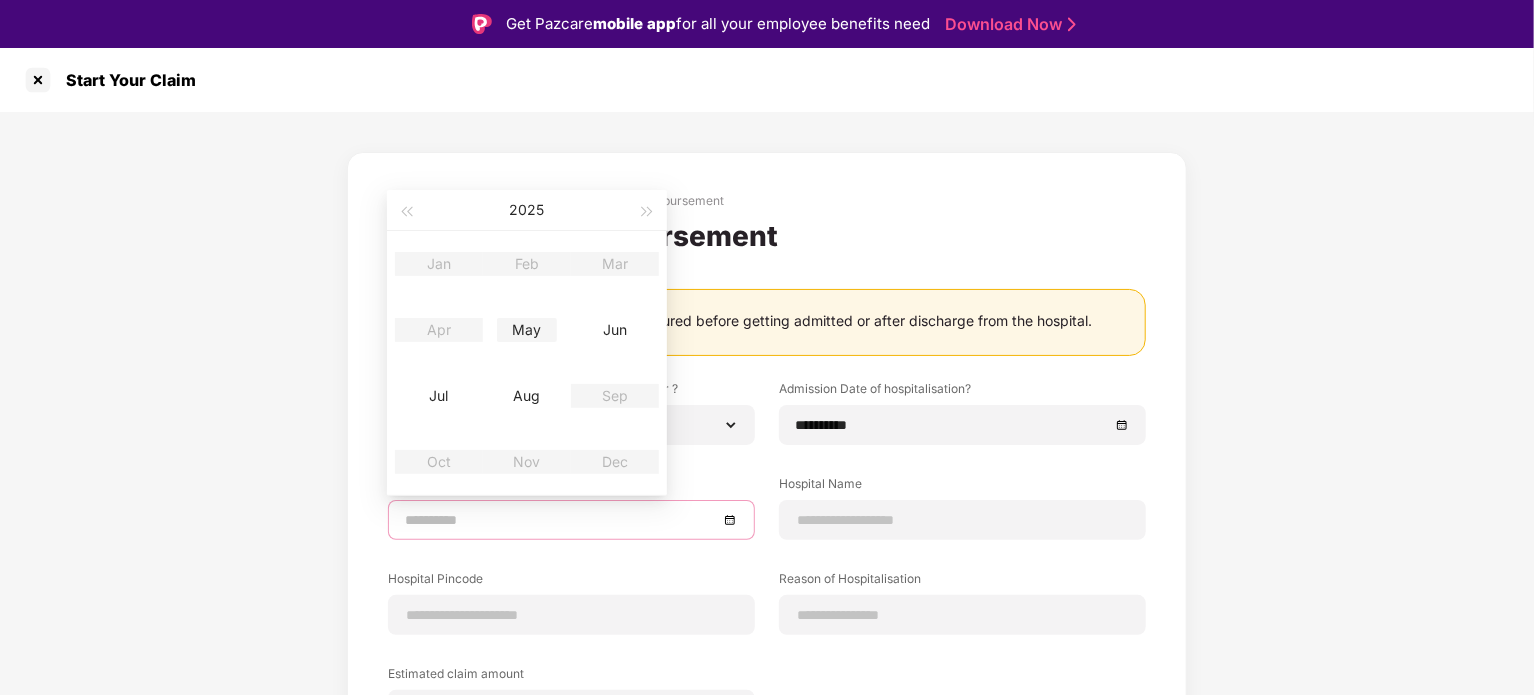 click on "May" at bounding box center (527, 330) 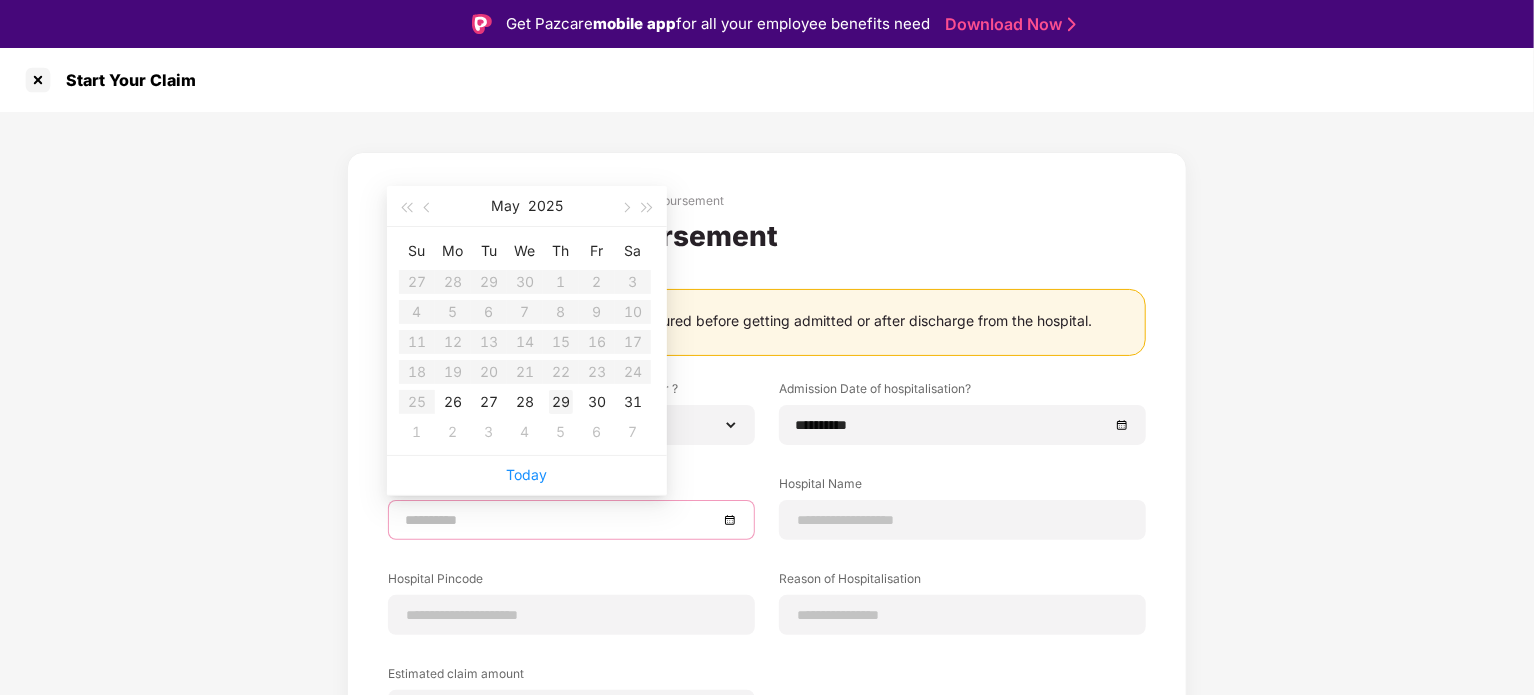 type on "**********" 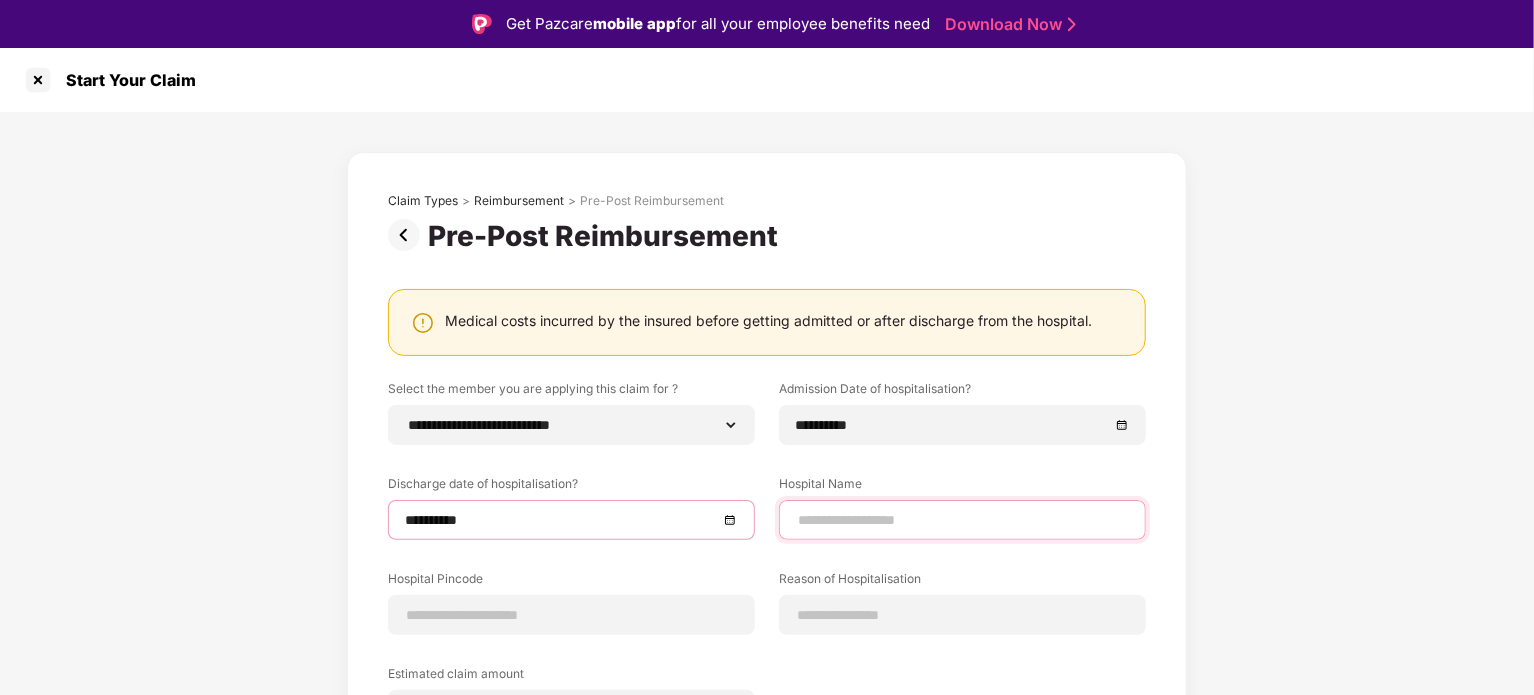 click at bounding box center (962, 520) 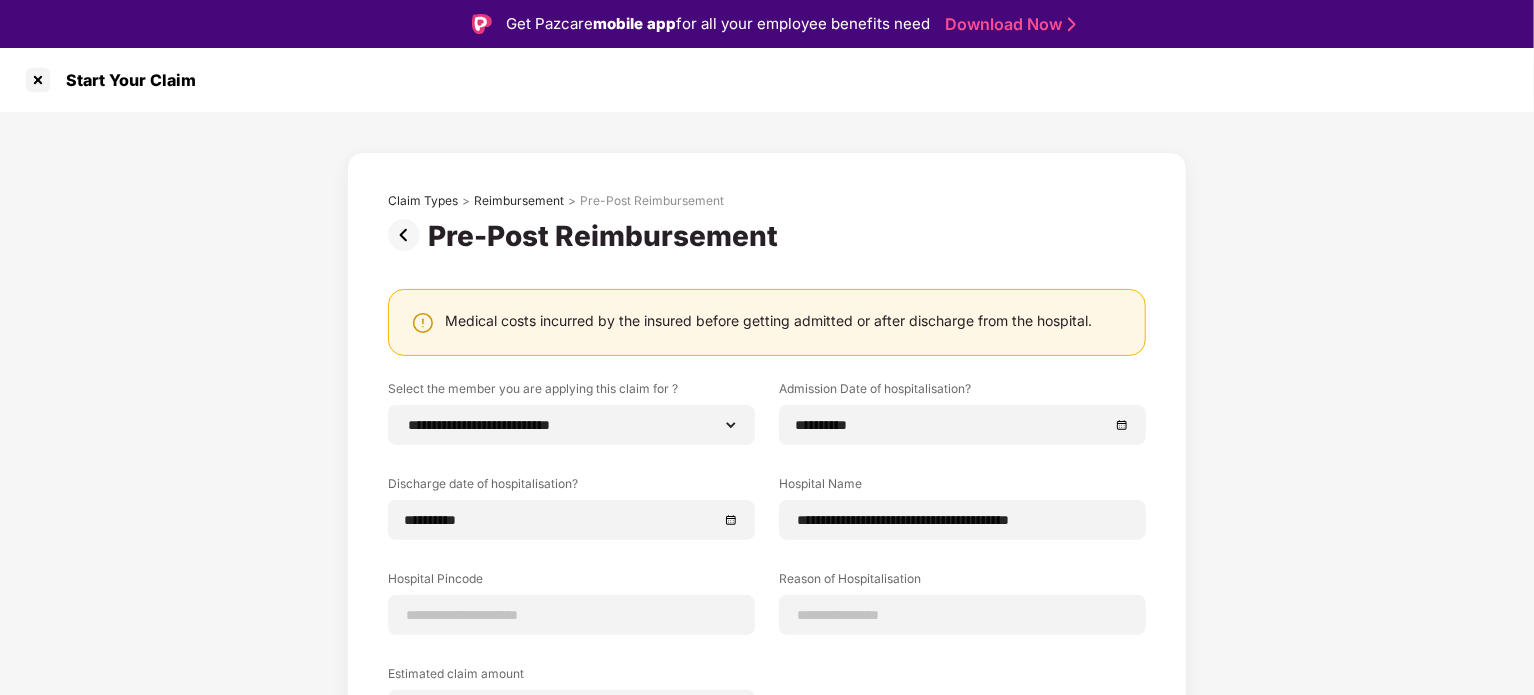 drag, startPoint x: 1059, startPoint y: 517, endPoint x: 1215, endPoint y: 567, distance: 163.81697 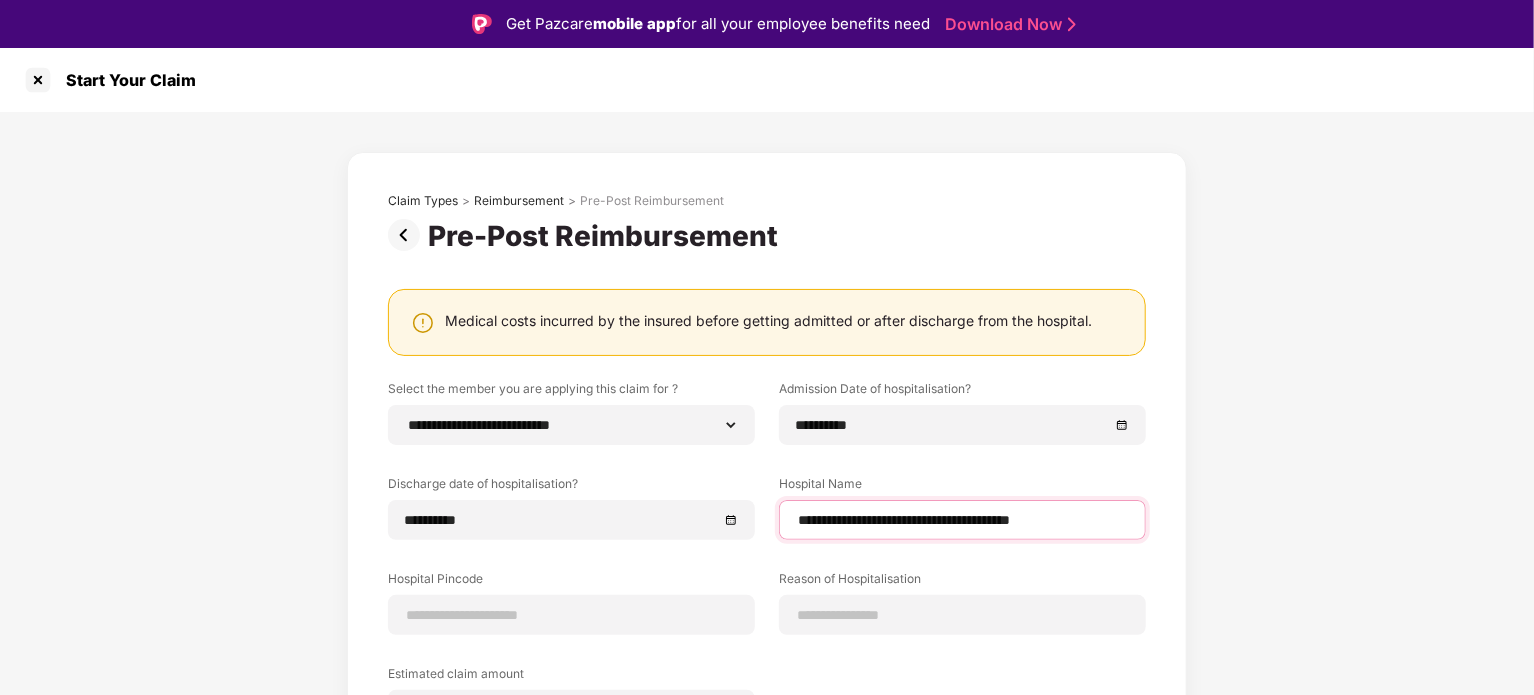 click on "**********" at bounding box center [962, 520] 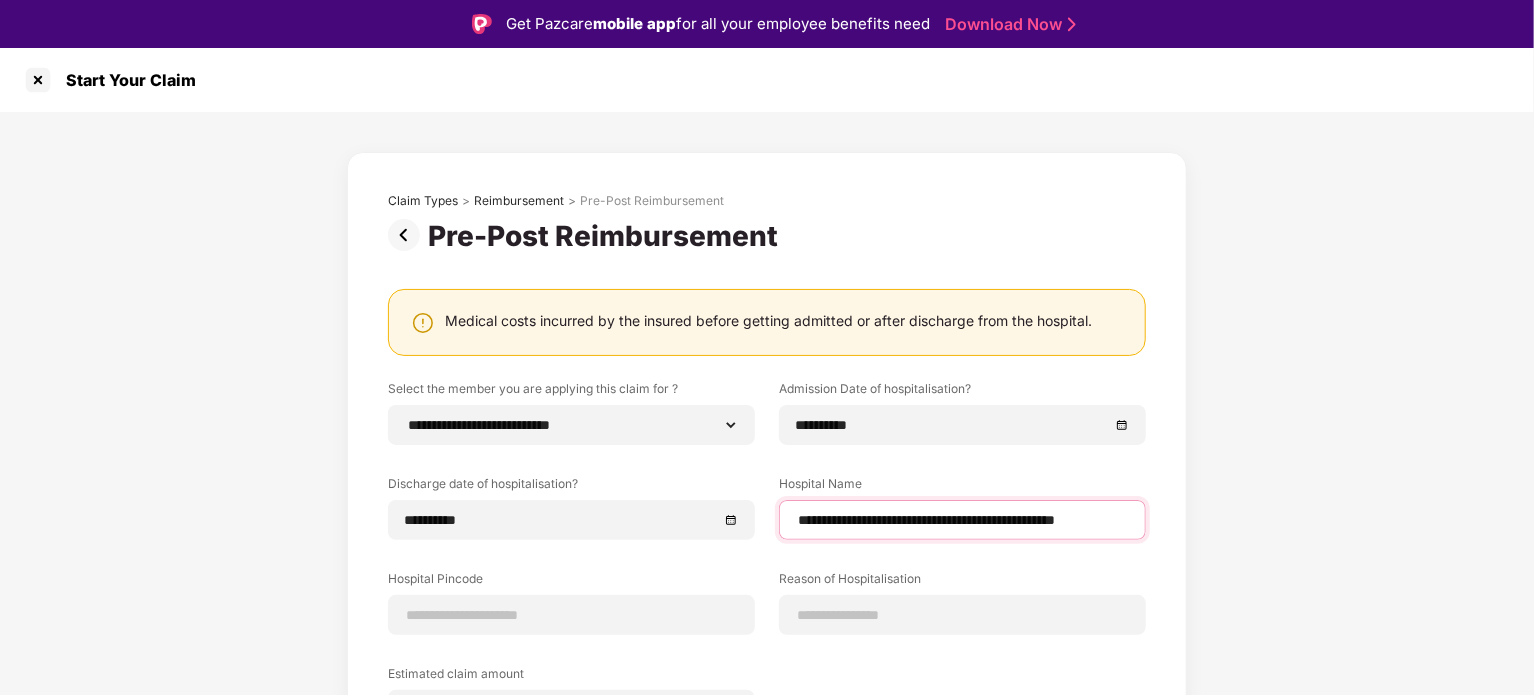 scroll, scrollTop: 0, scrollLeft: 17, axis: horizontal 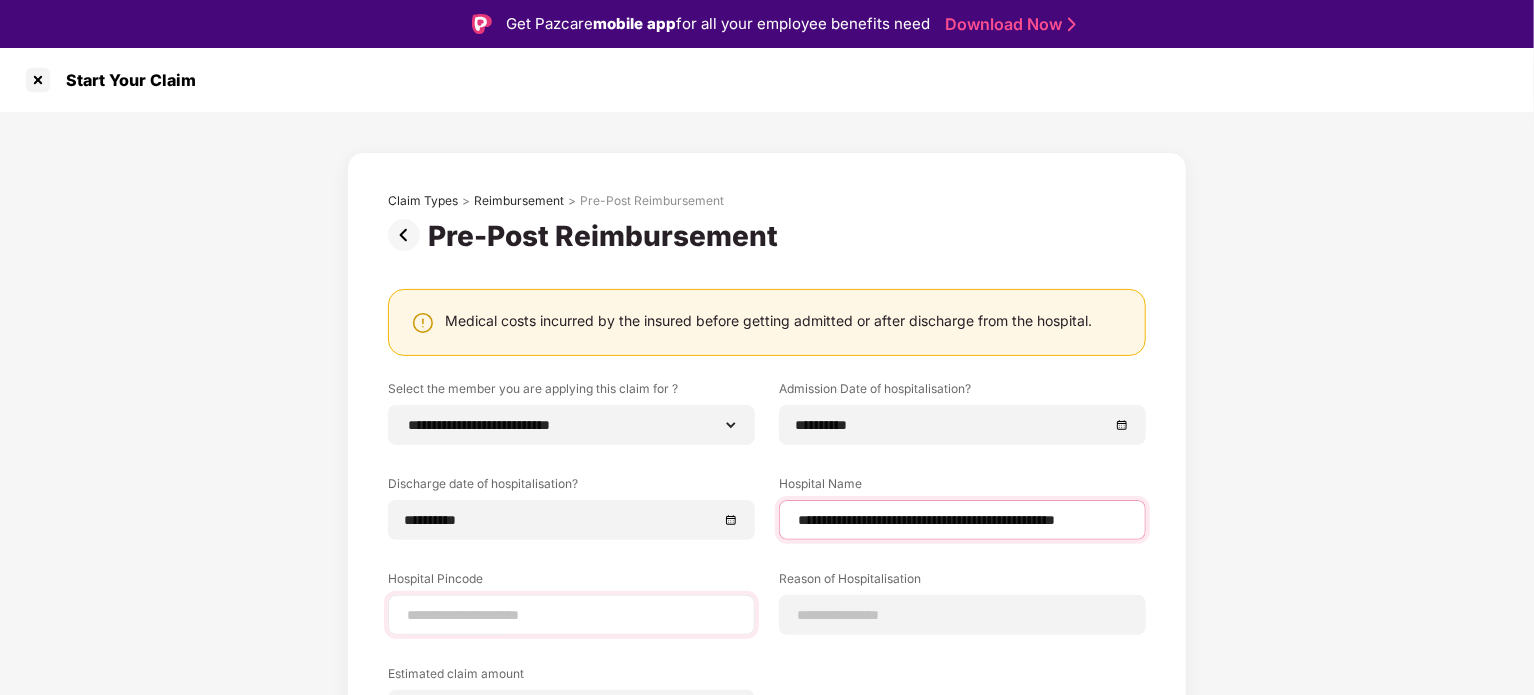 type on "**********" 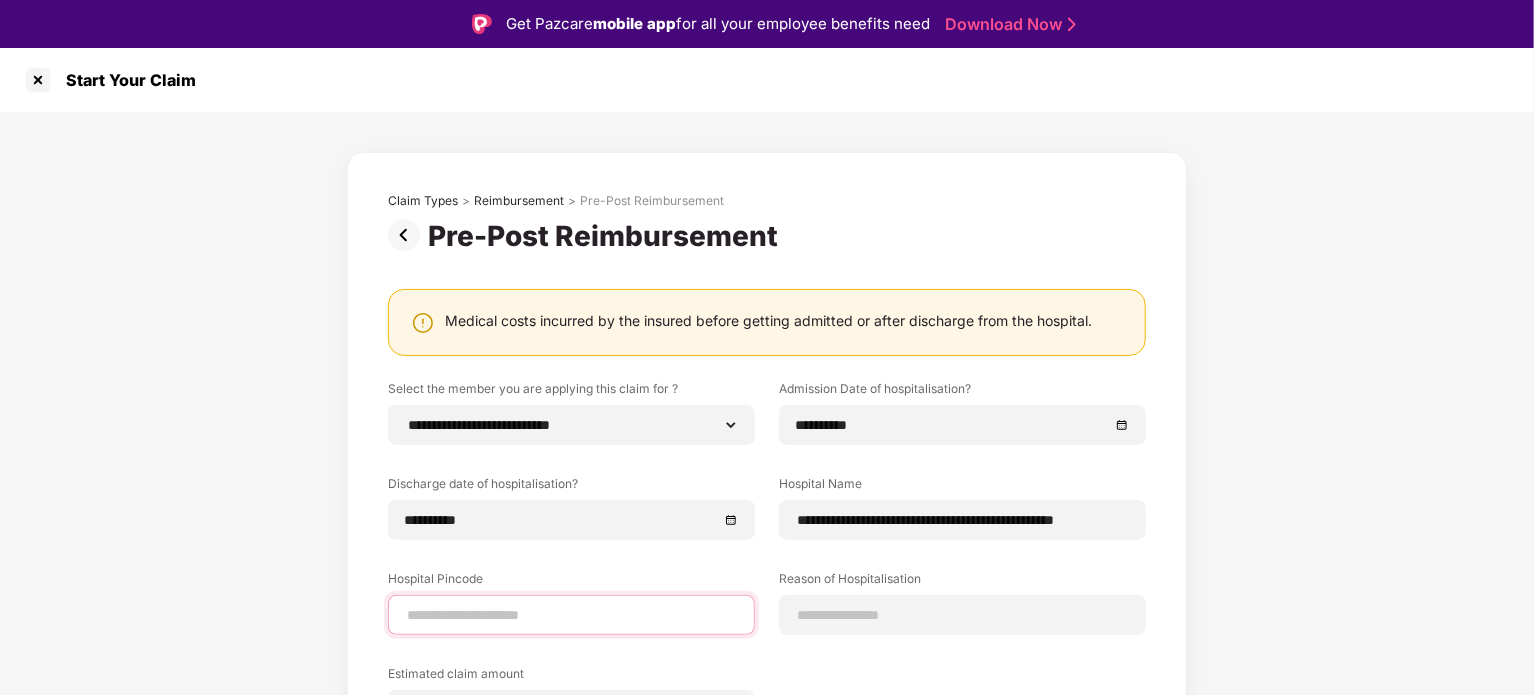 click at bounding box center [571, 615] 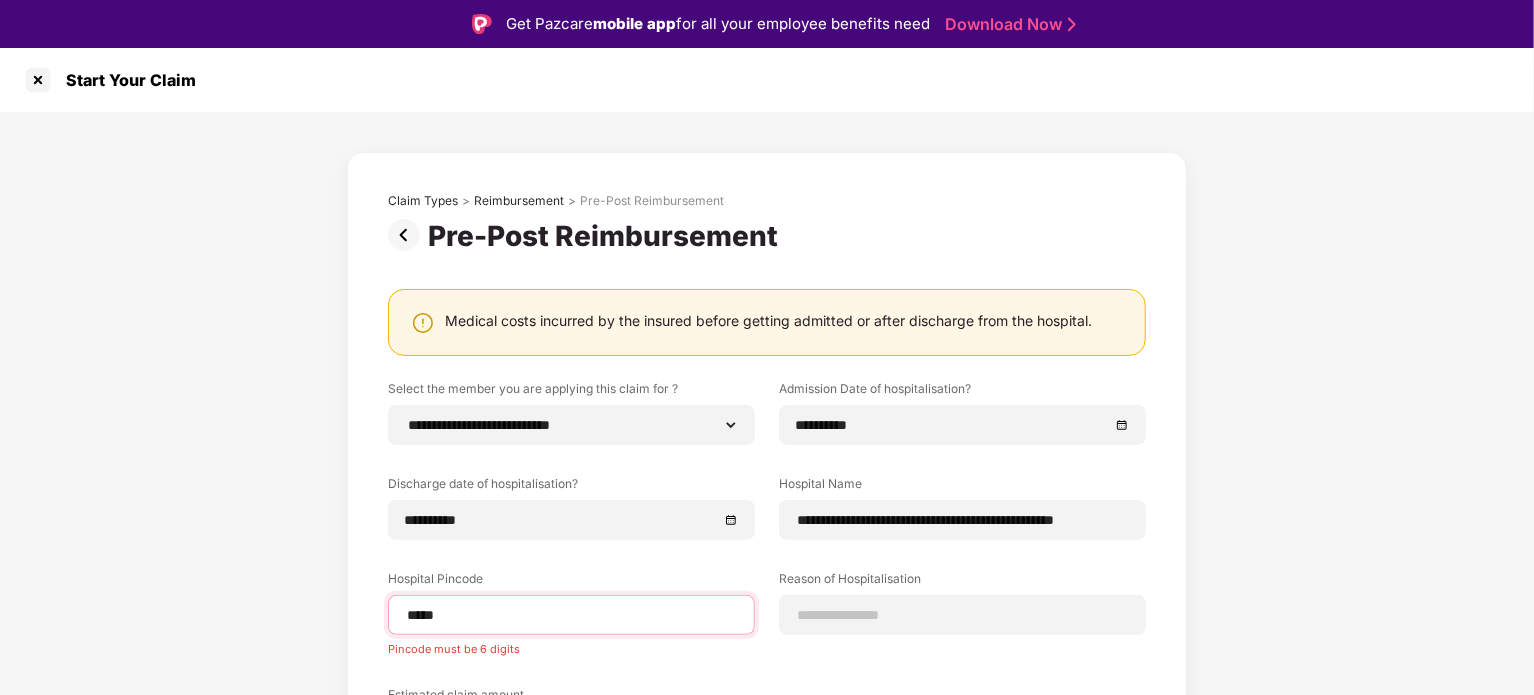 type on "******" 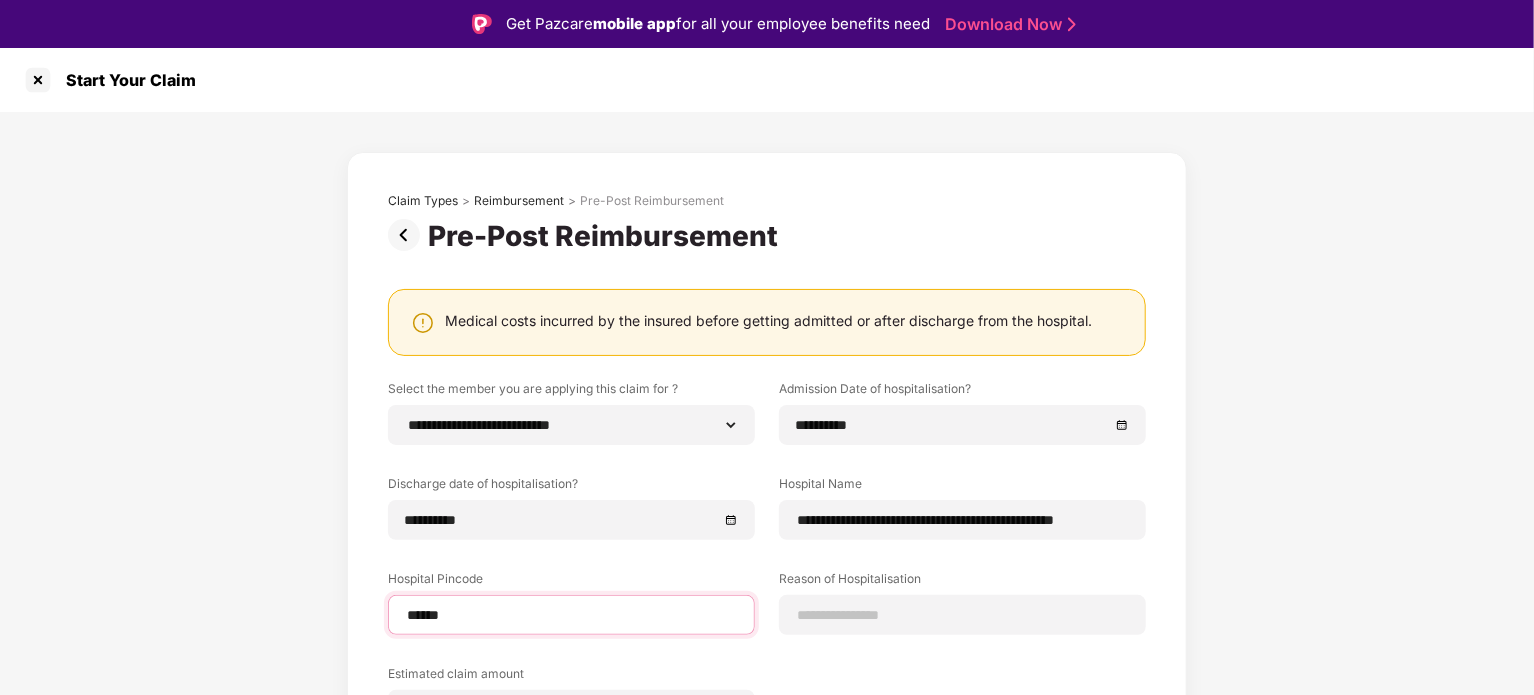 select on "*****" 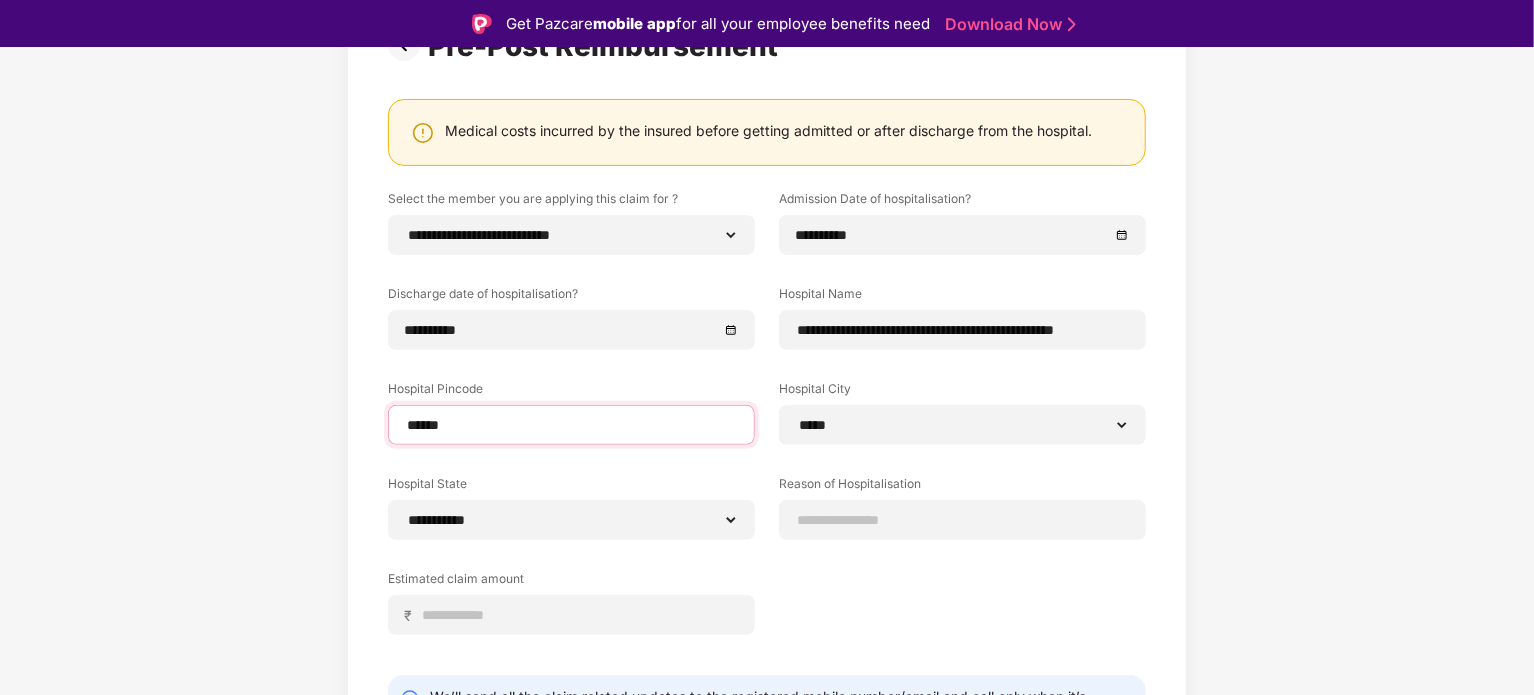 scroll, scrollTop: 200, scrollLeft: 0, axis: vertical 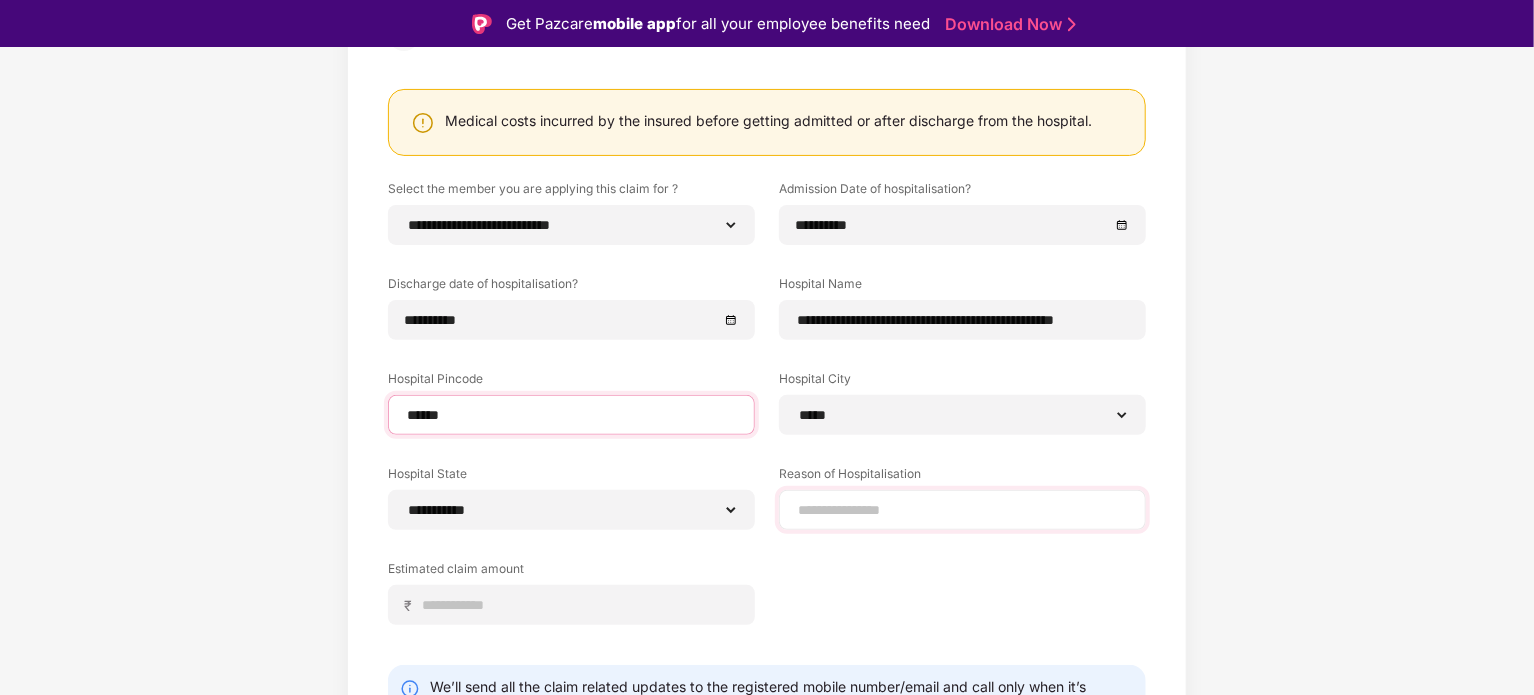 type on "******" 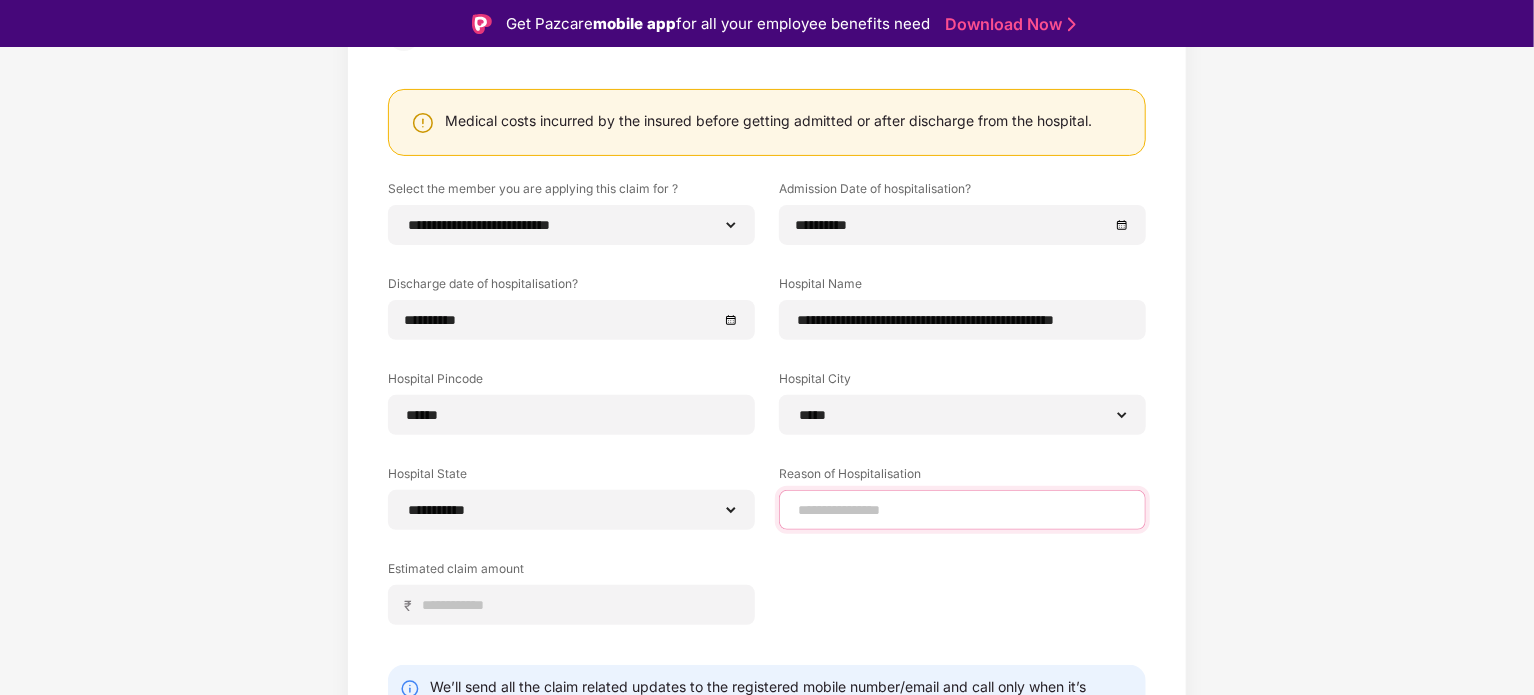 click at bounding box center (962, 510) 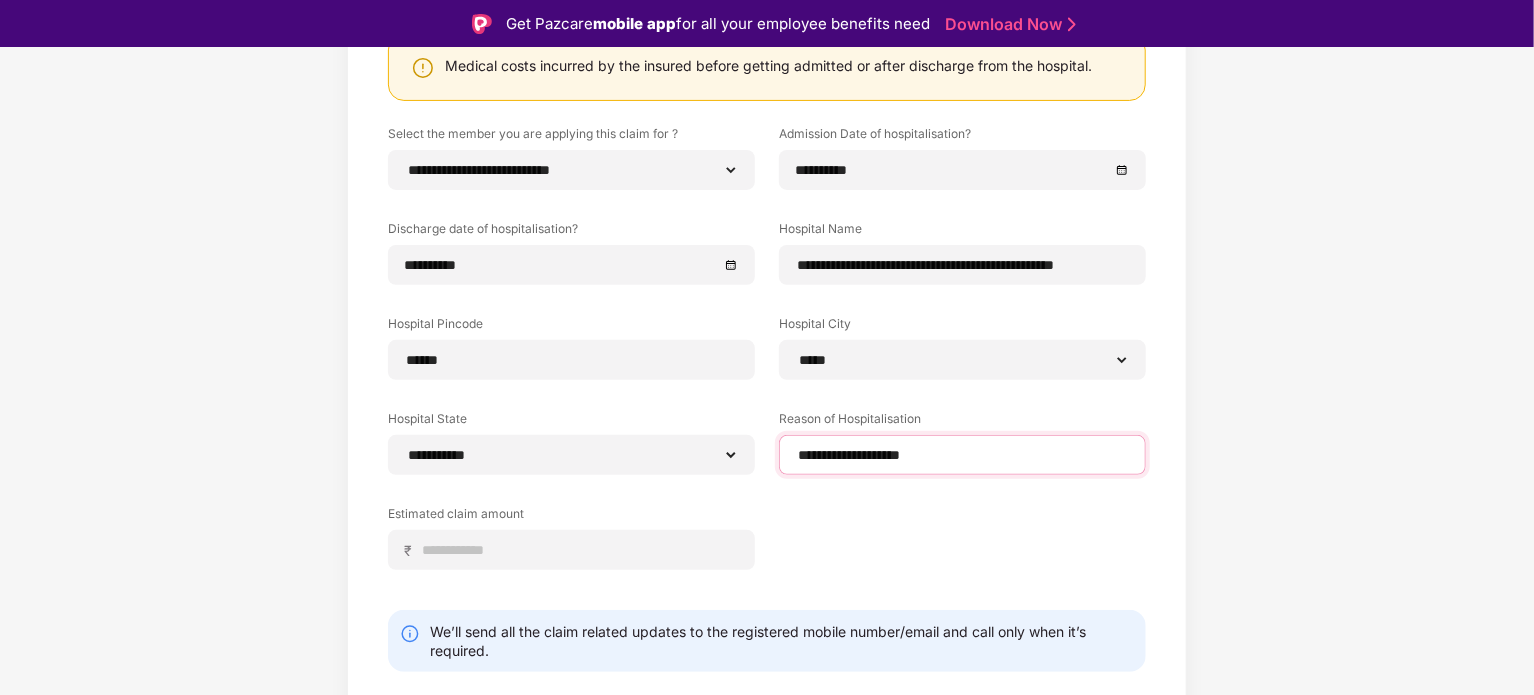 scroll, scrollTop: 300, scrollLeft: 0, axis: vertical 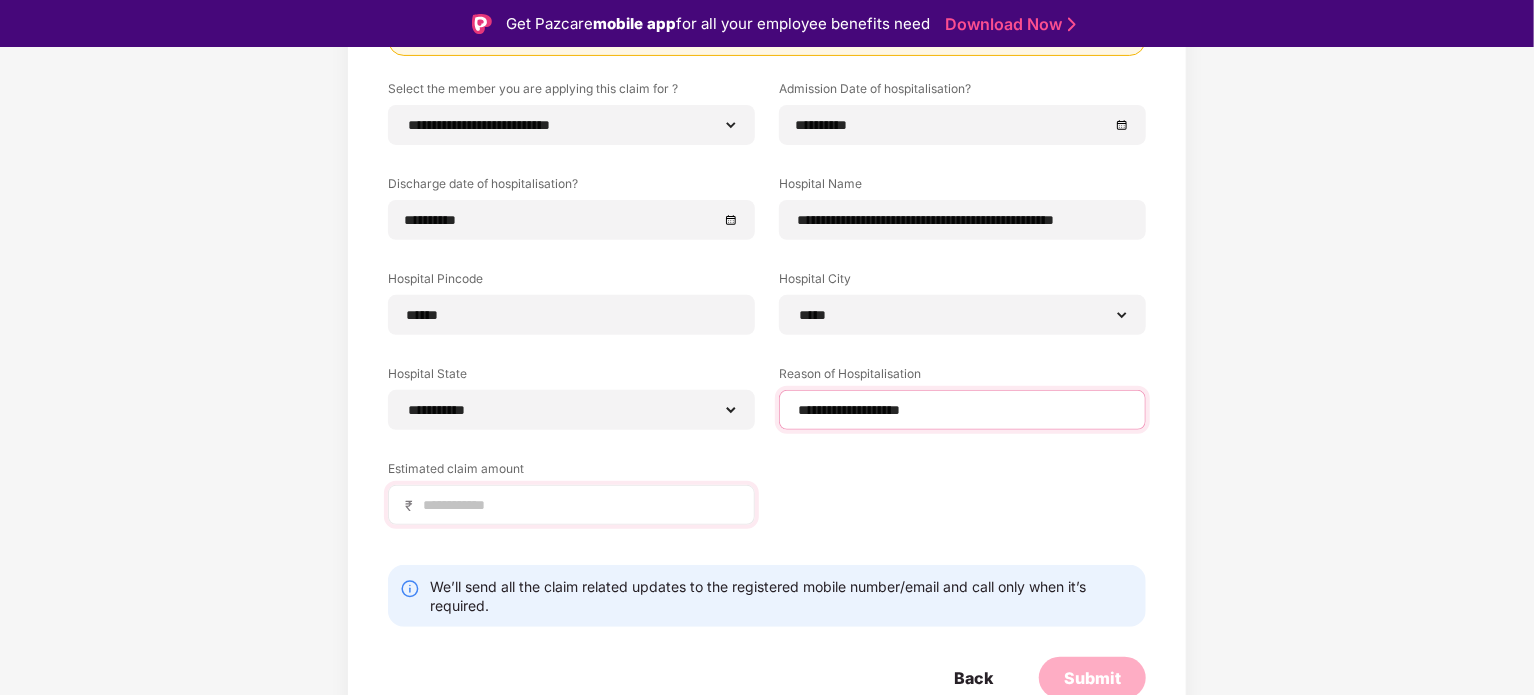 type on "**********" 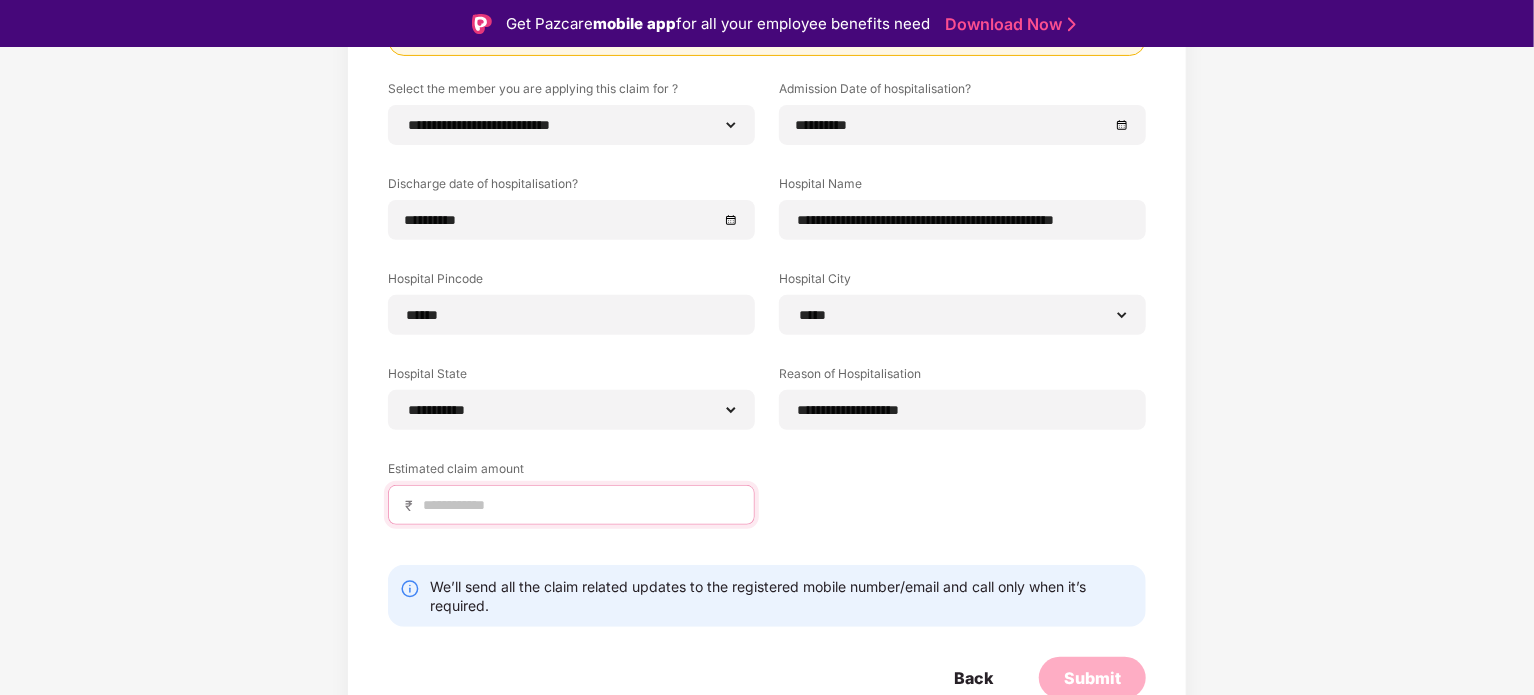 click at bounding box center (579, 505) 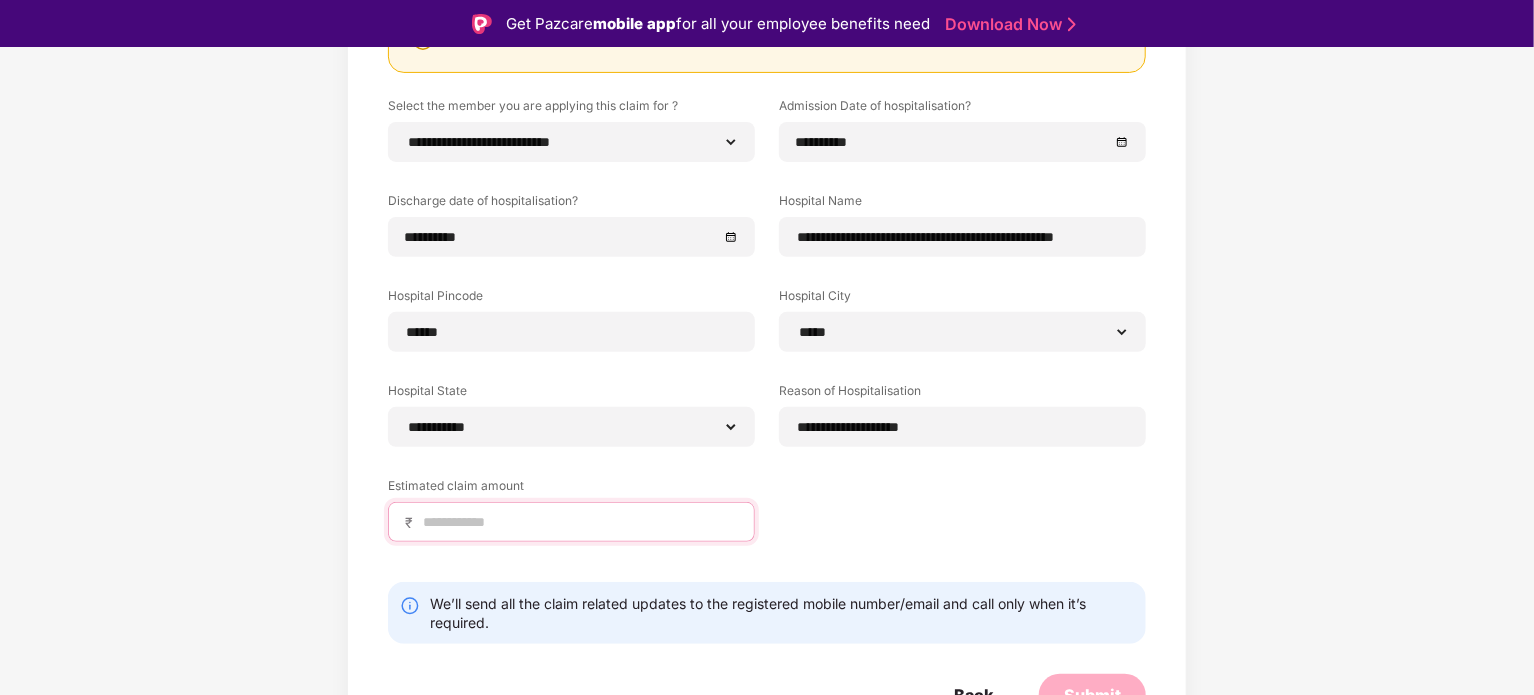scroll, scrollTop: 300, scrollLeft: 0, axis: vertical 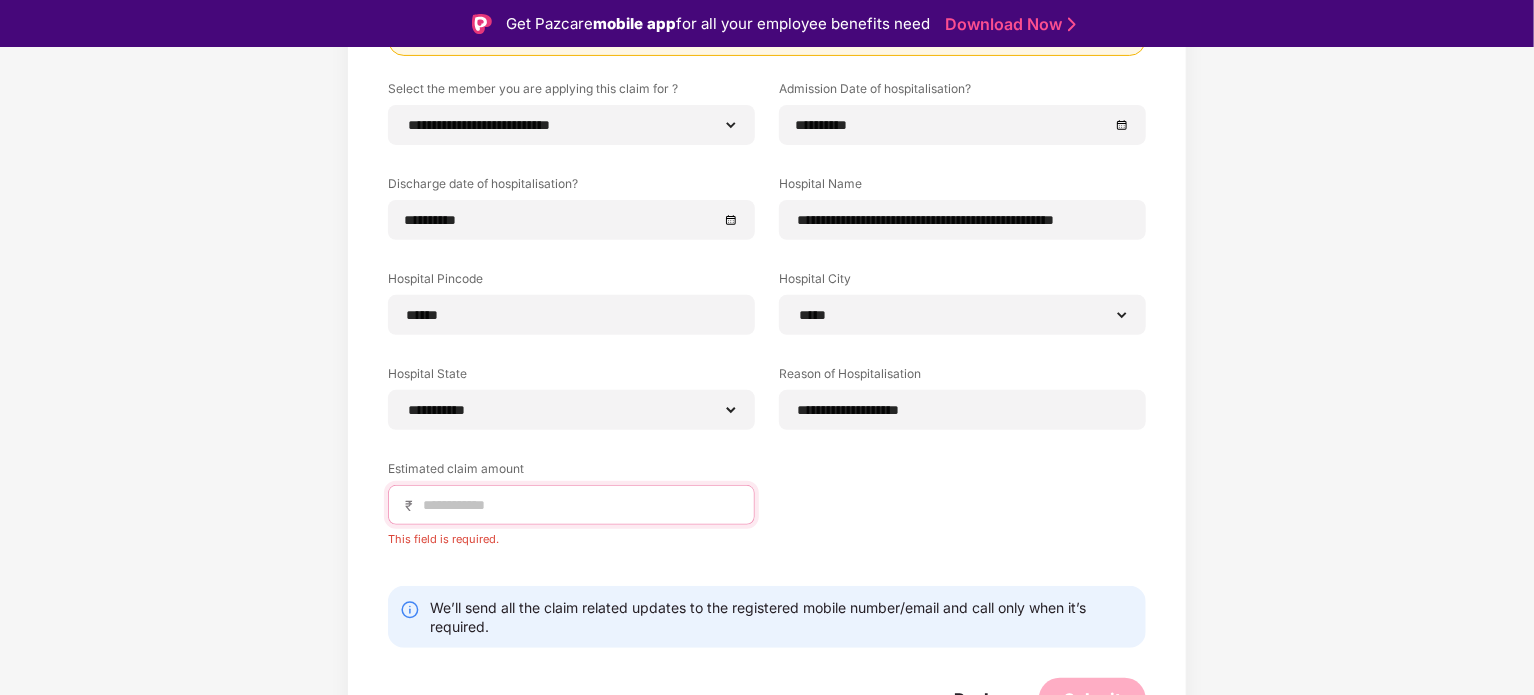 click at bounding box center (579, 505) 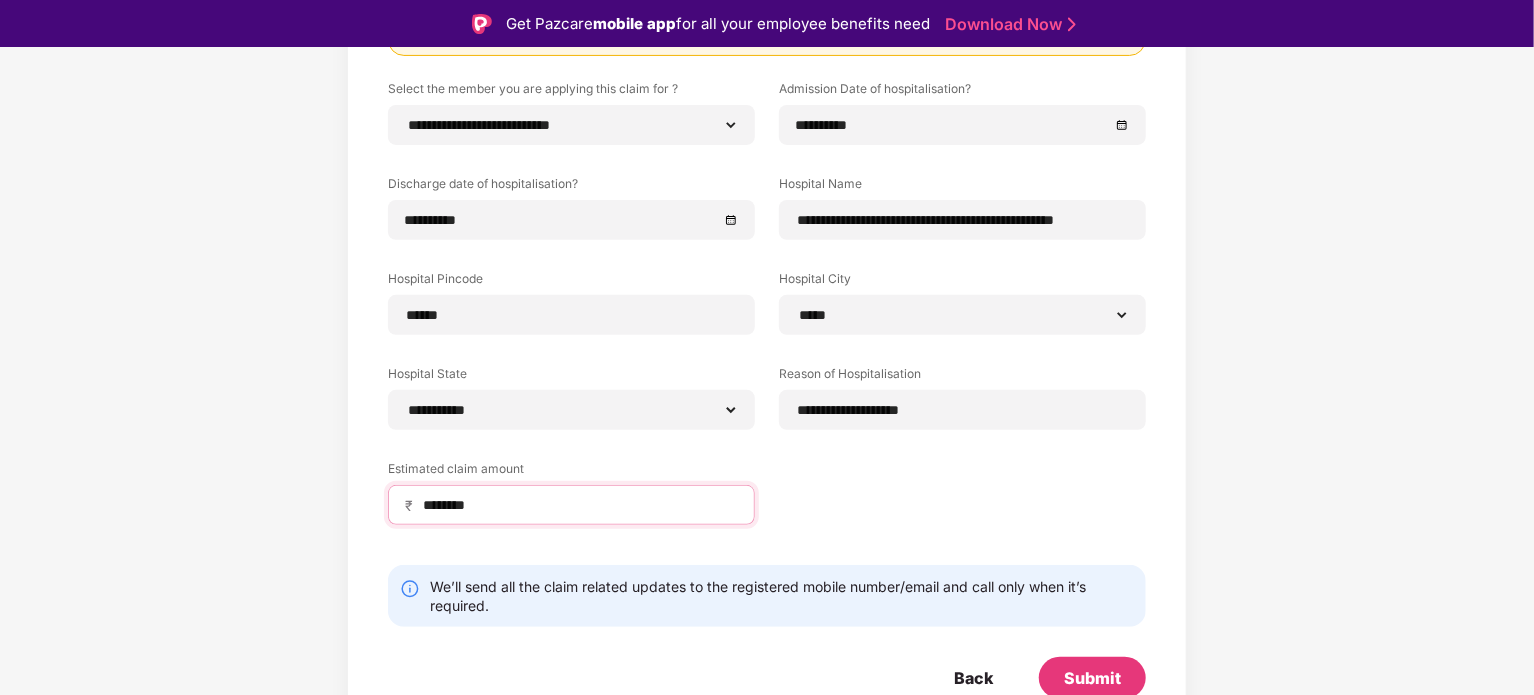 type on "********" 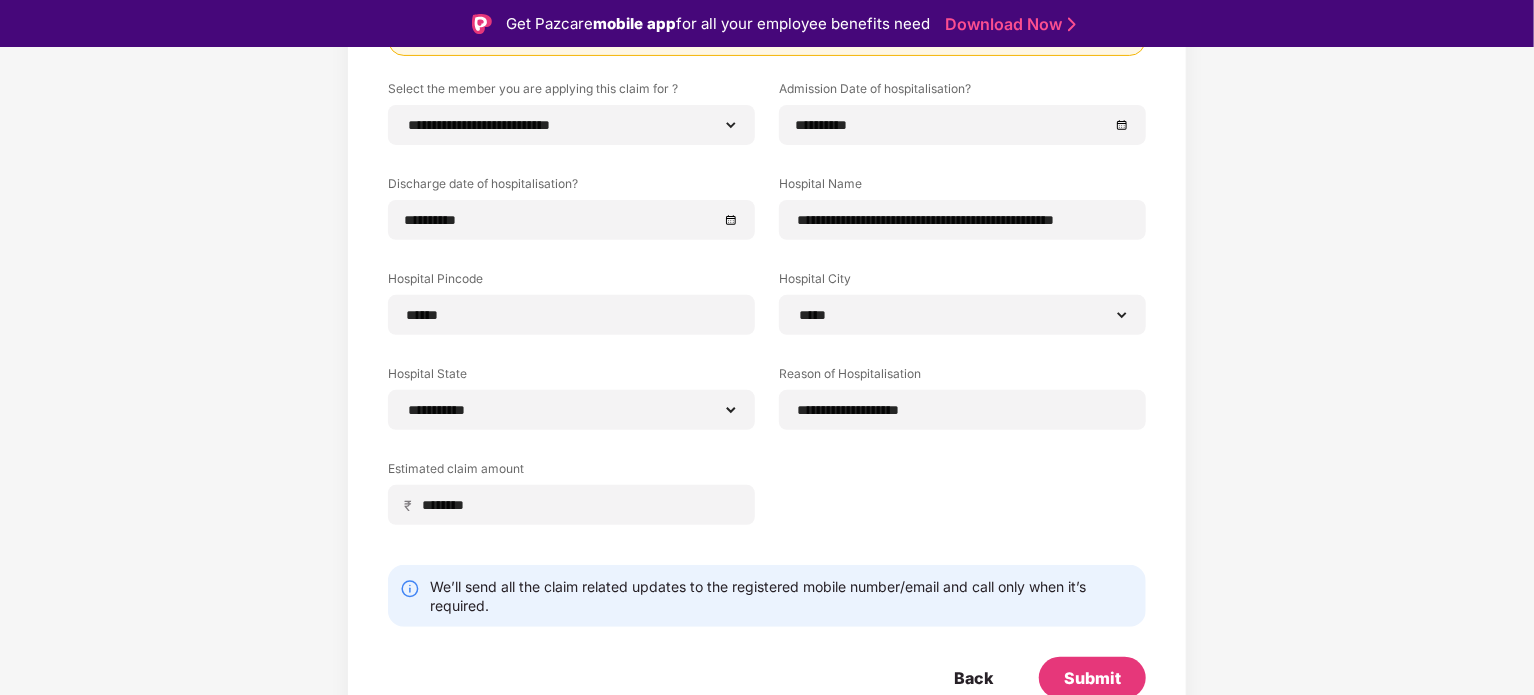 click on "**********" at bounding box center (767, 317) 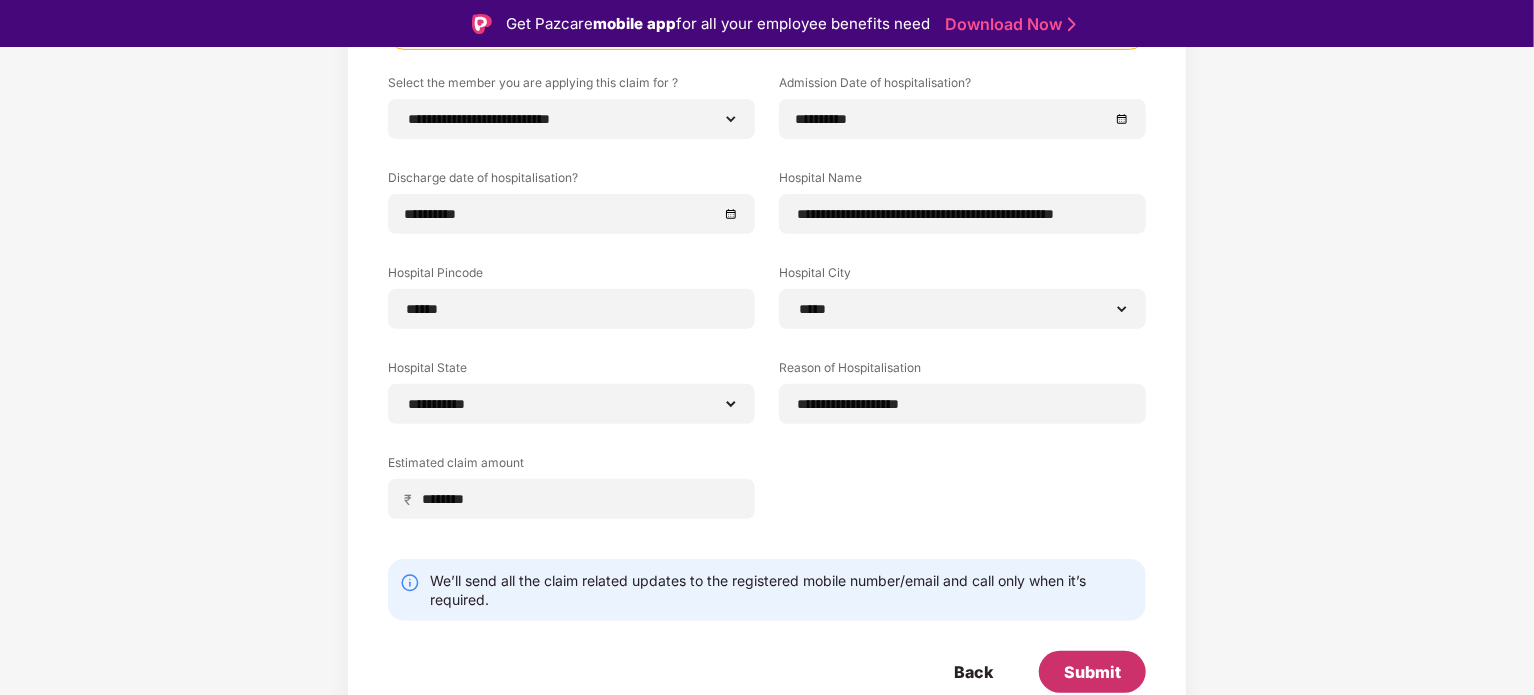 click on "Submit" at bounding box center [1092, 672] 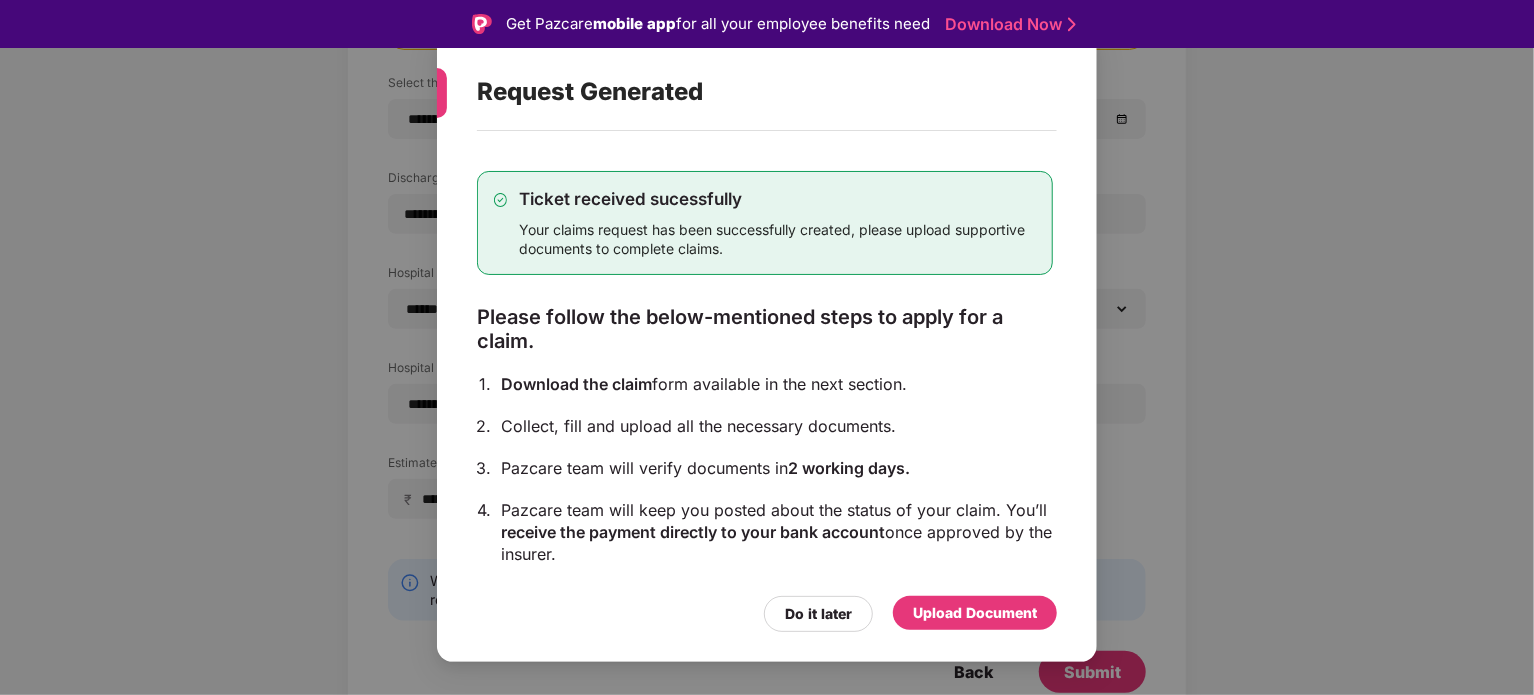 click on "Upload Document" at bounding box center (975, 613) 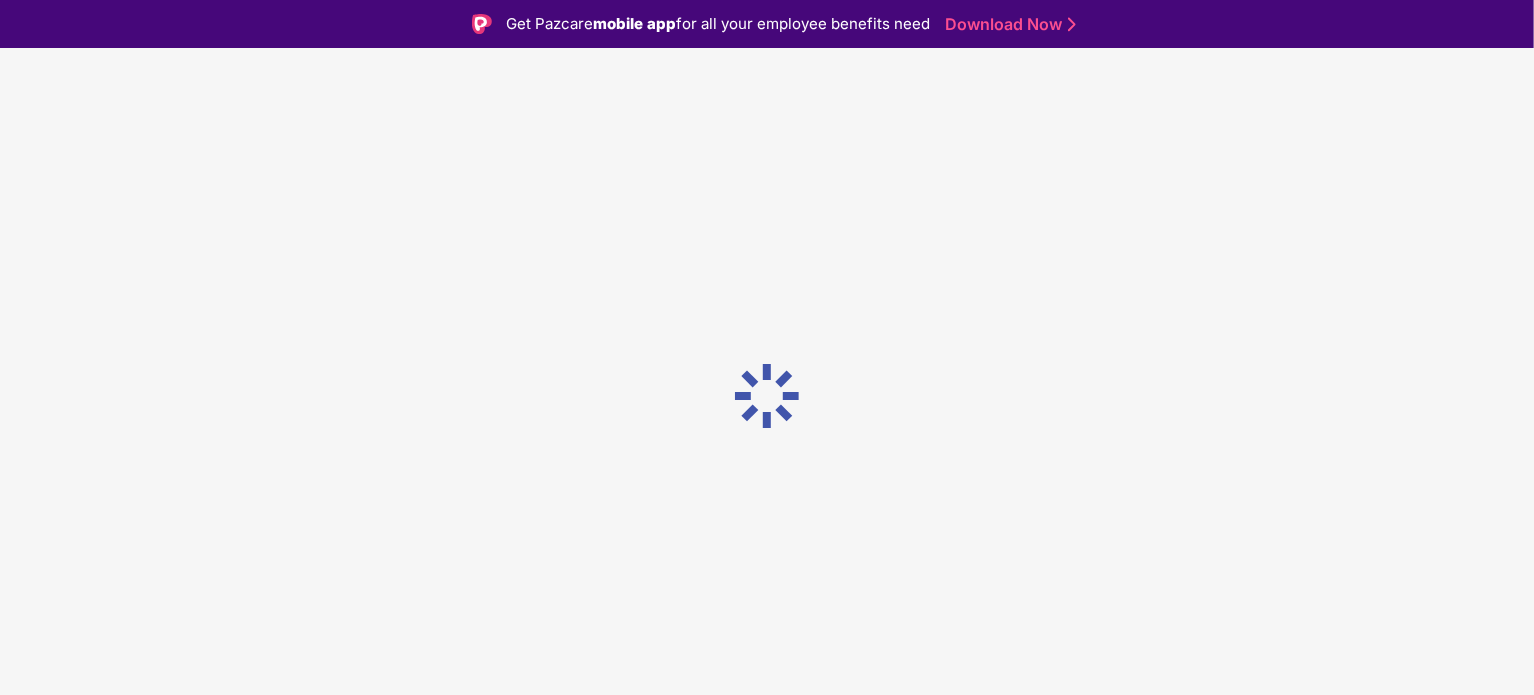 scroll, scrollTop: 0, scrollLeft: 0, axis: both 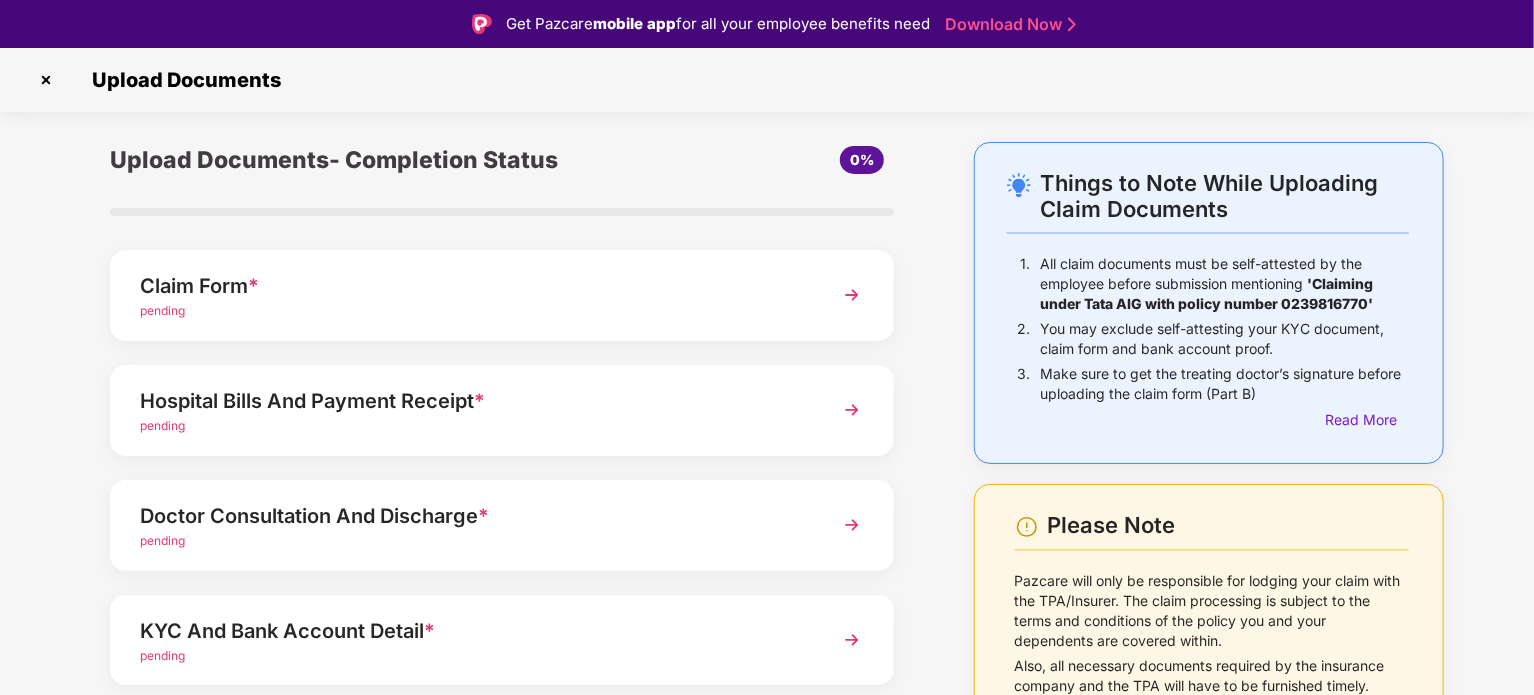 click at bounding box center [852, 295] 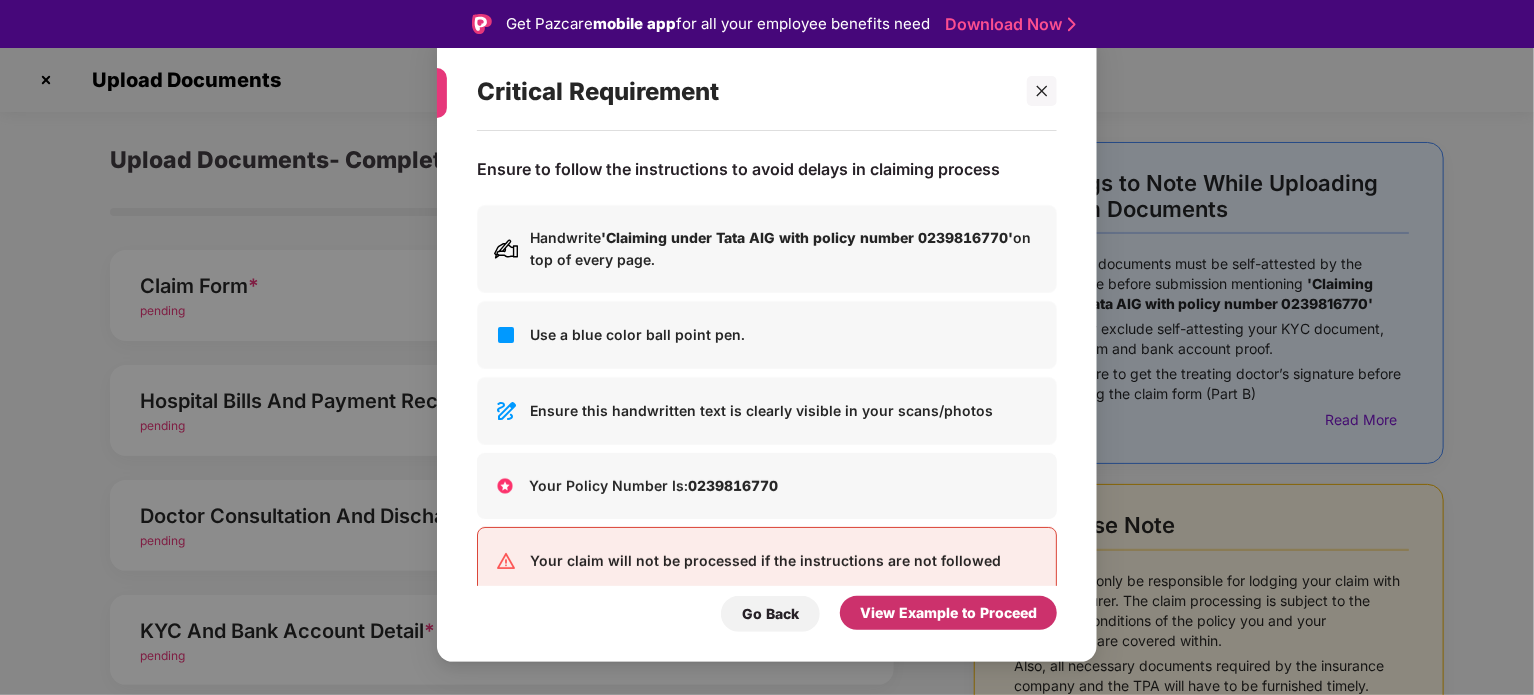 click on "View Example to Proceed" at bounding box center [948, 613] 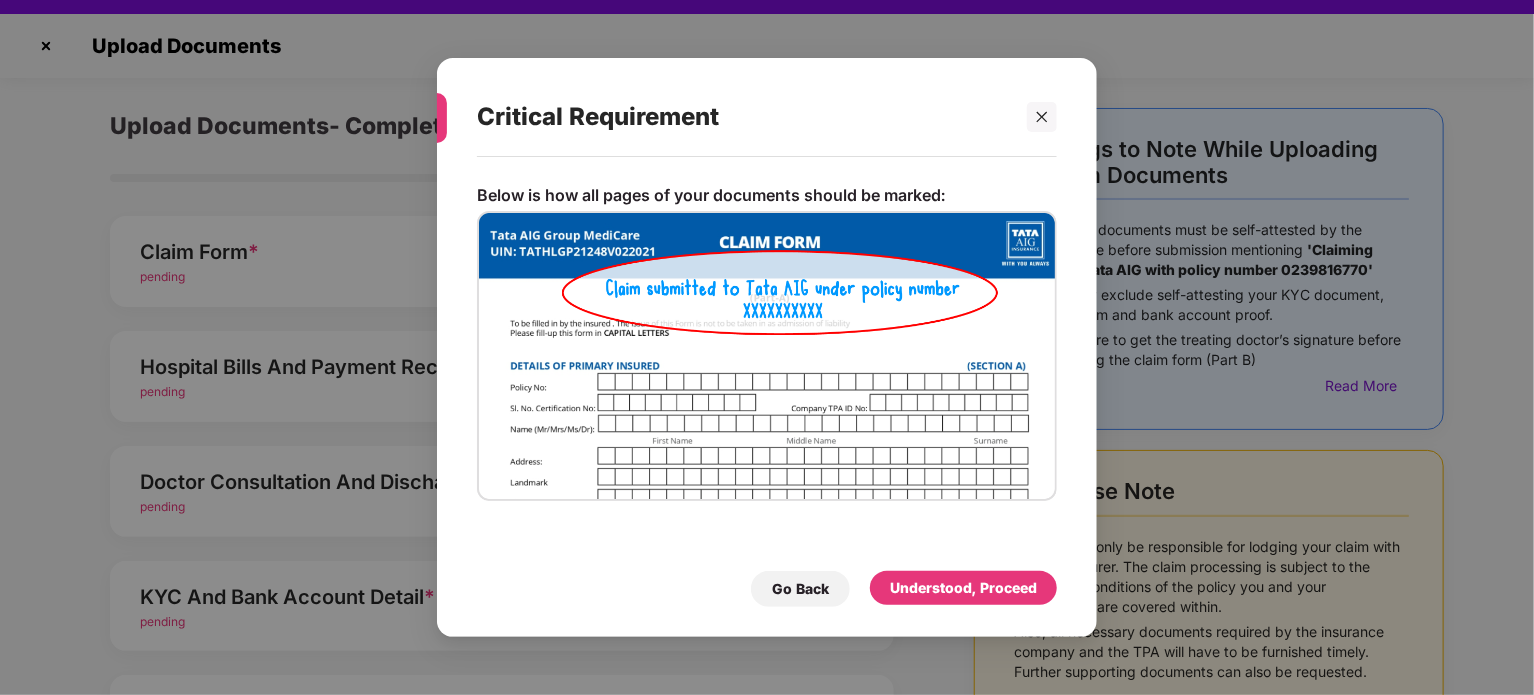scroll, scrollTop: 48, scrollLeft: 0, axis: vertical 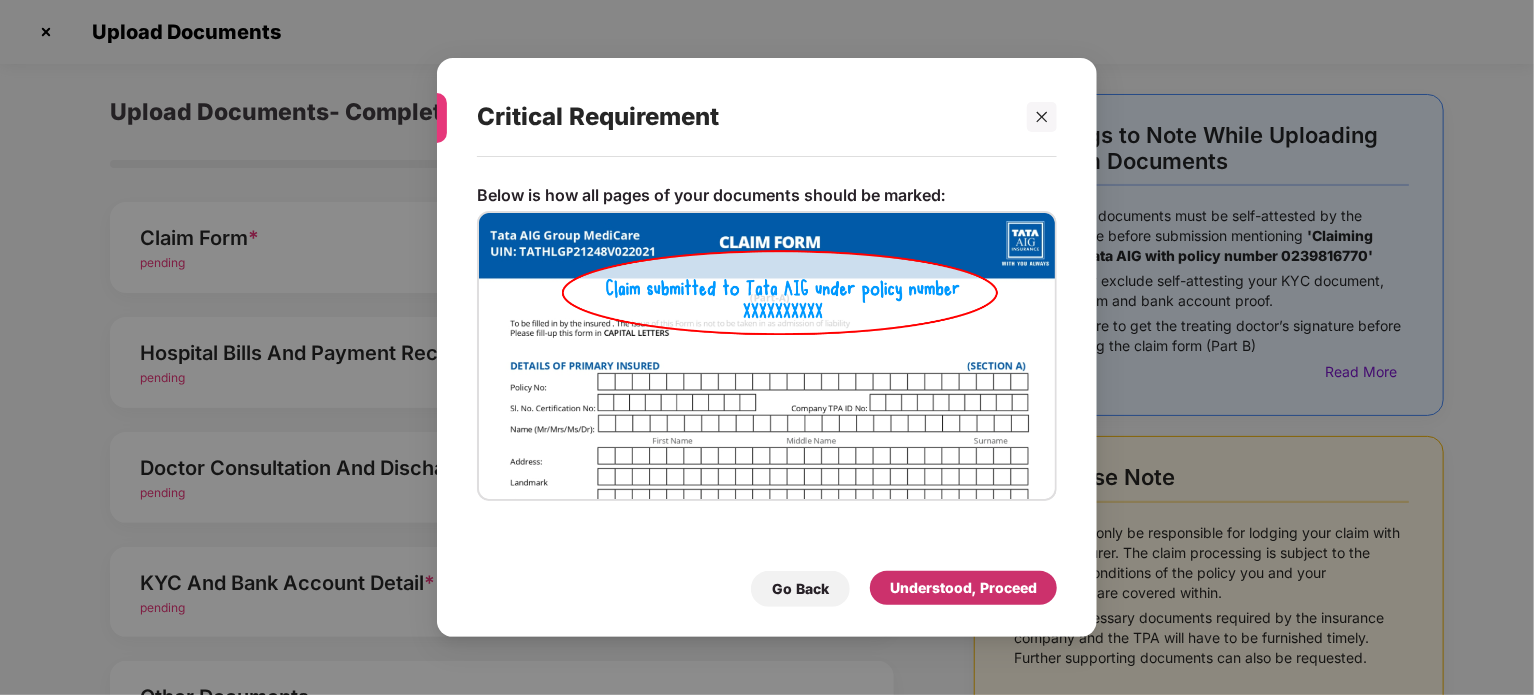click on "Understood, Proceed" at bounding box center [963, 588] 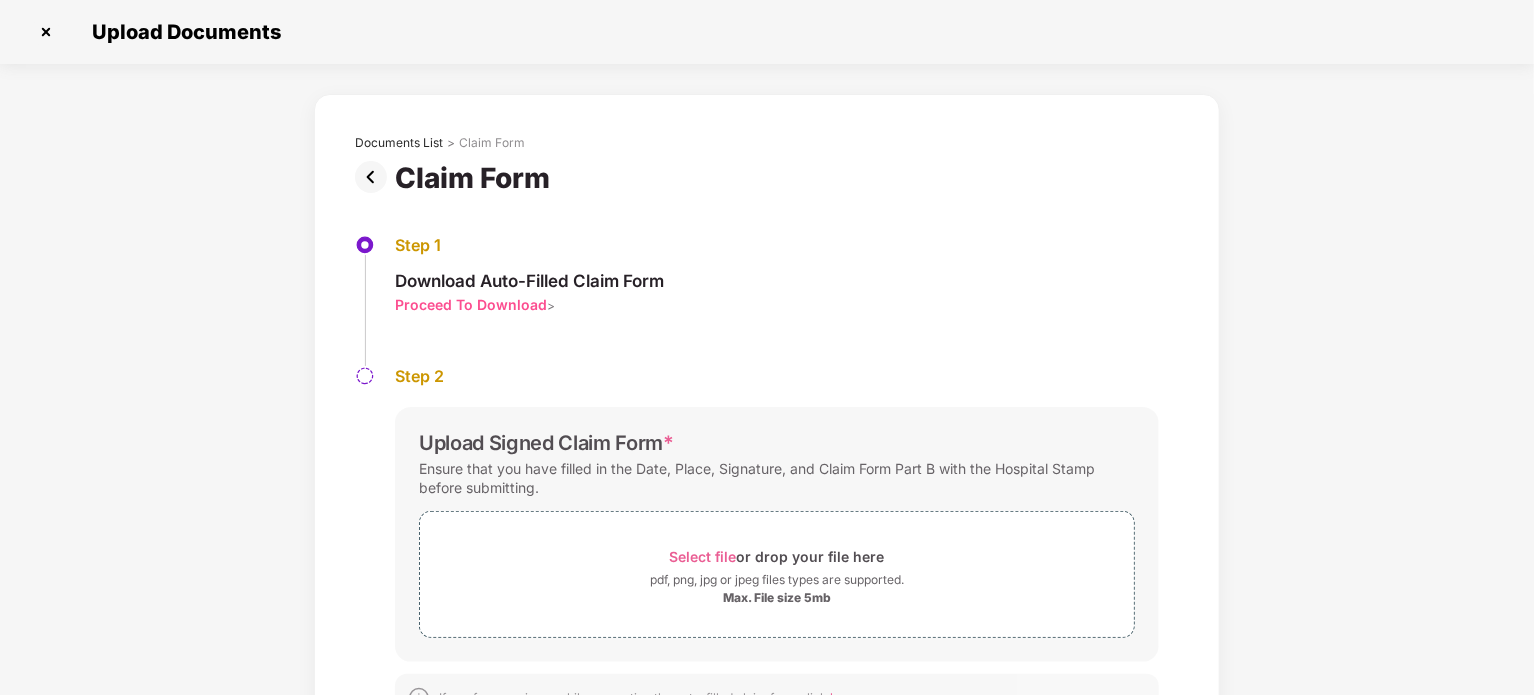 click on "Proceed To Download" at bounding box center [471, 304] 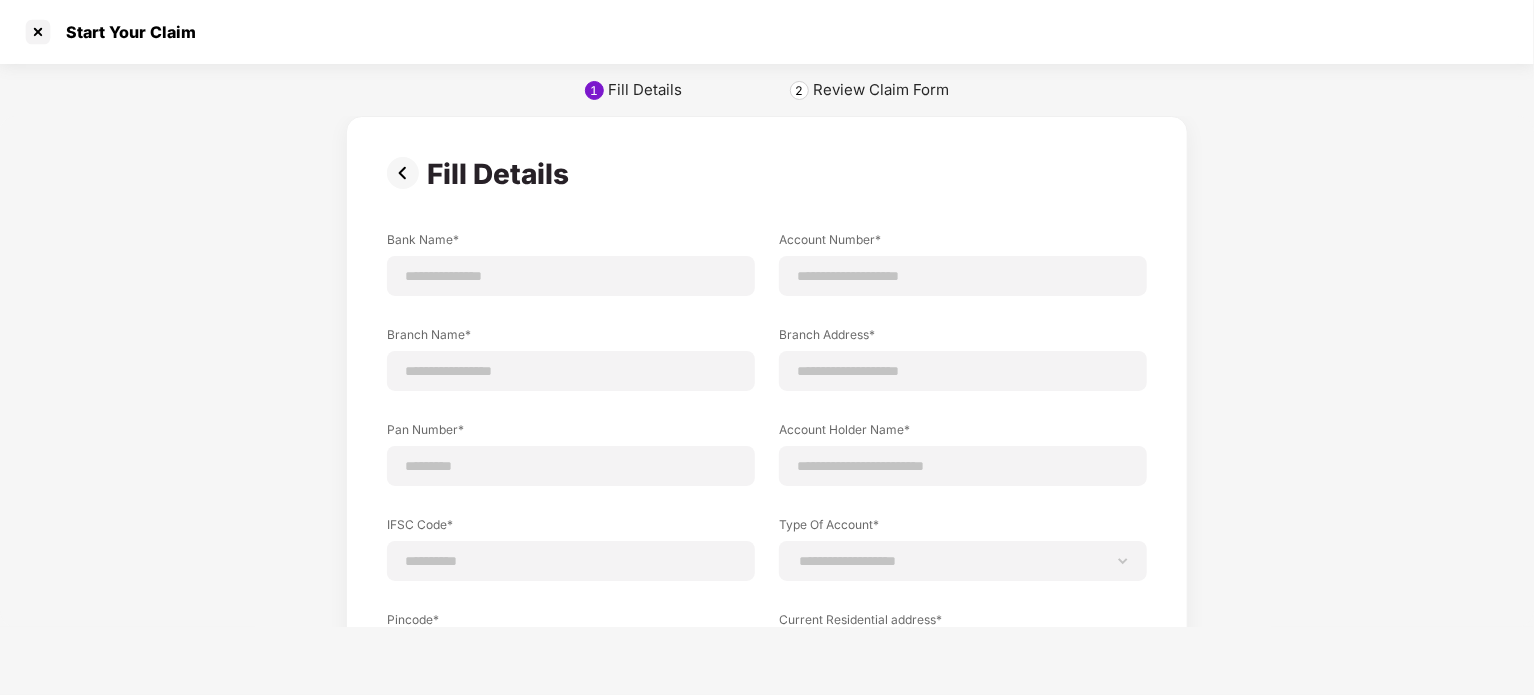 scroll, scrollTop: 0, scrollLeft: 0, axis: both 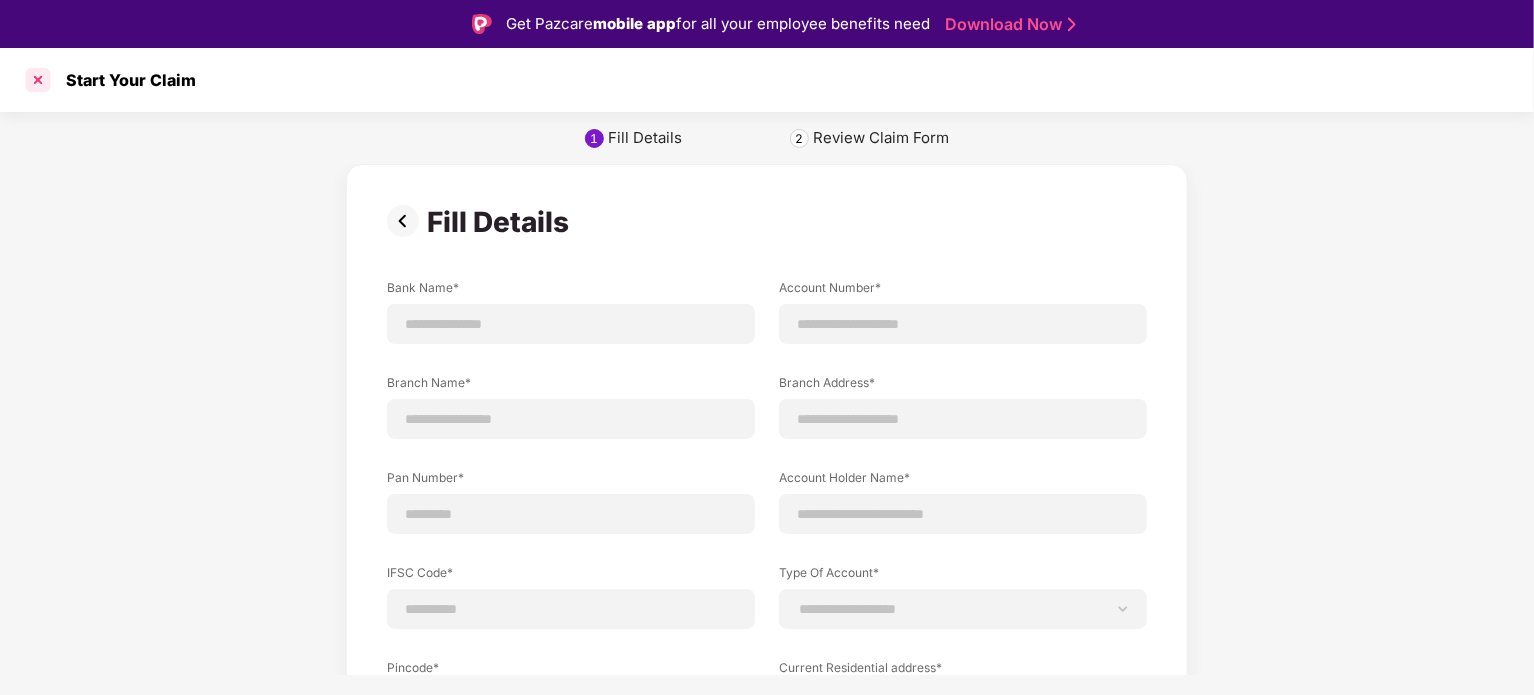 click at bounding box center [38, 80] 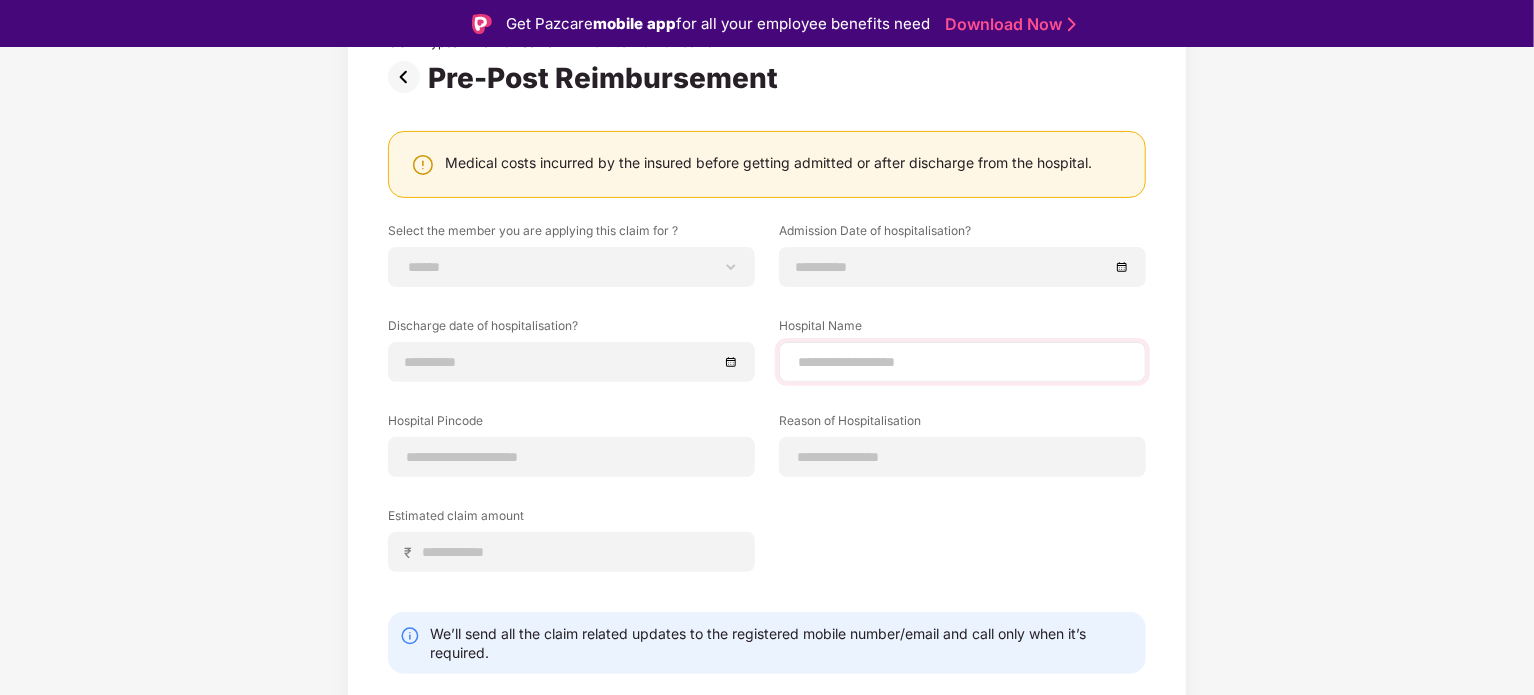 scroll, scrollTop: 211, scrollLeft: 0, axis: vertical 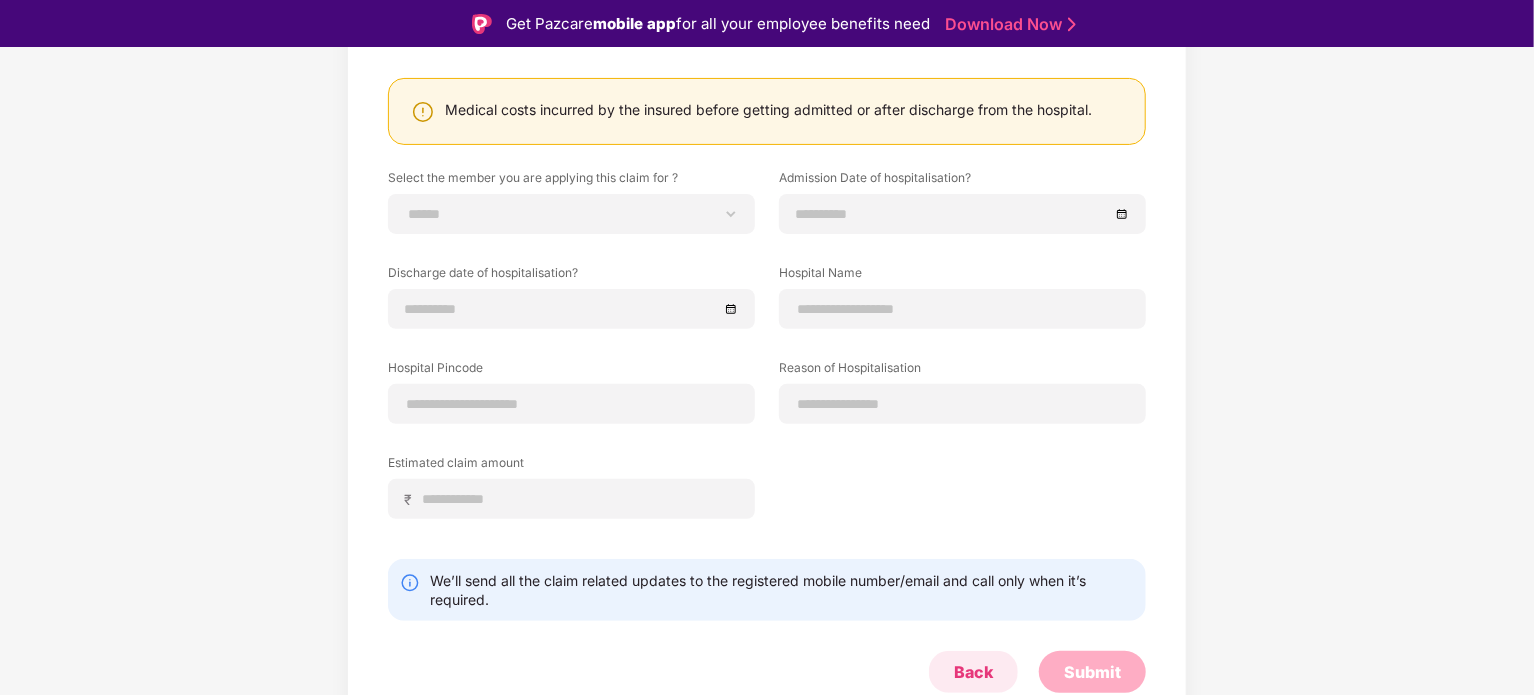 click on "Back" at bounding box center [973, 672] 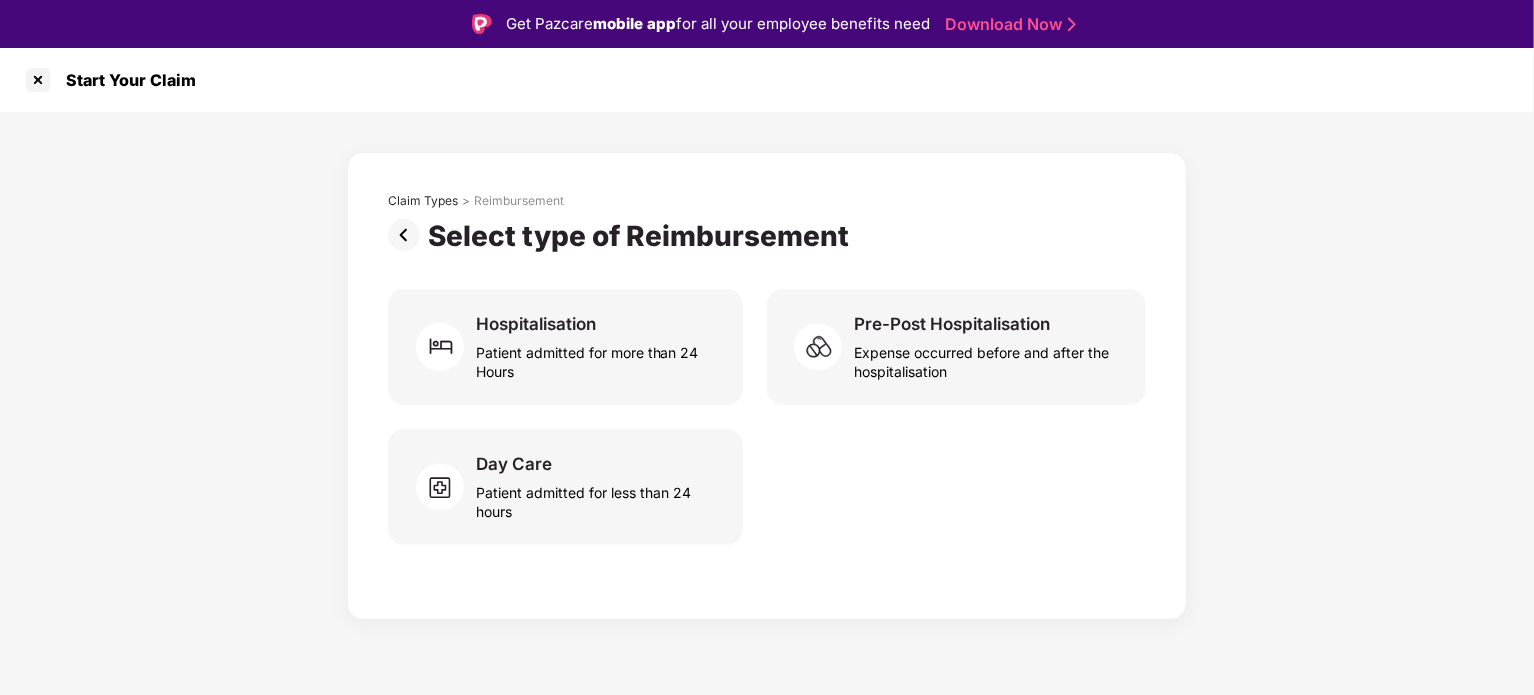 scroll, scrollTop: 0, scrollLeft: 0, axis: both 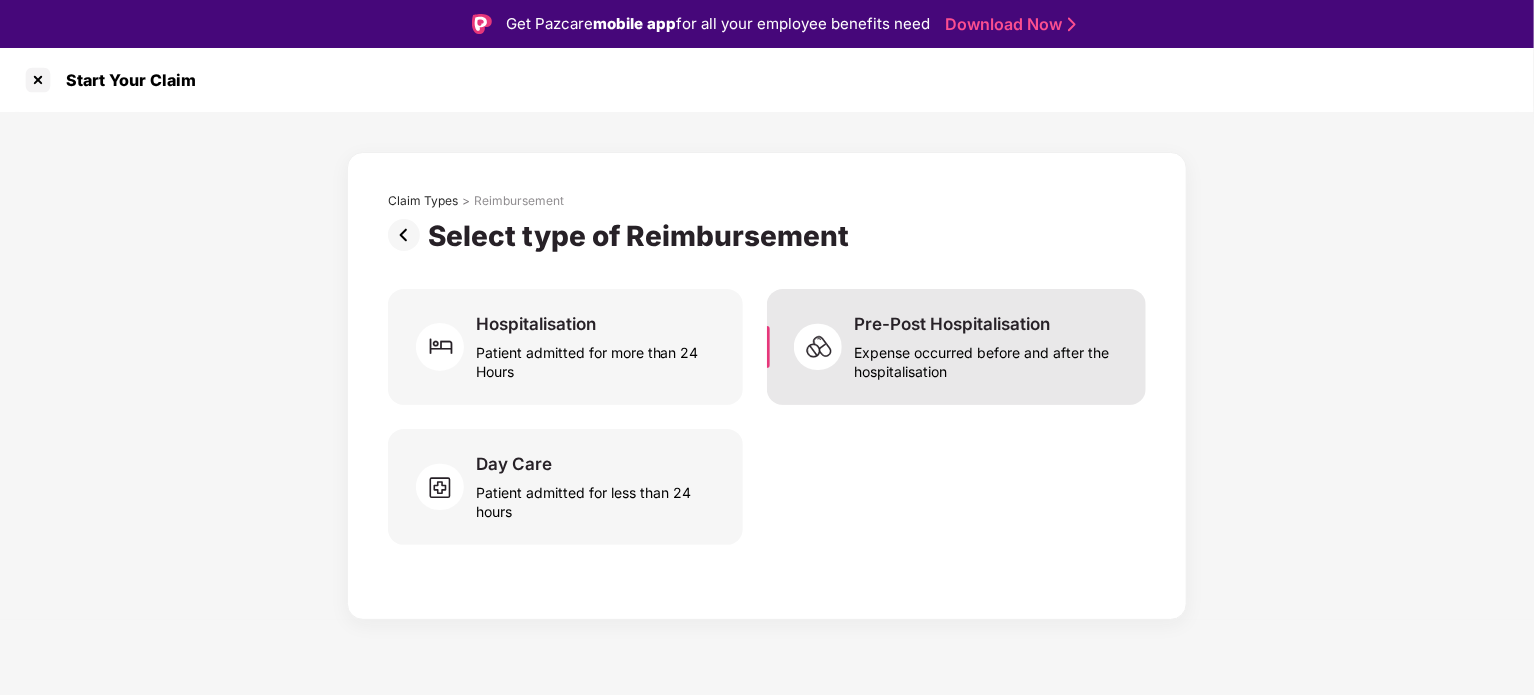 click on "Pre-Post Hospitalisation Expense occurred before and after the hospitalisation" at bounding box center (956, 347) 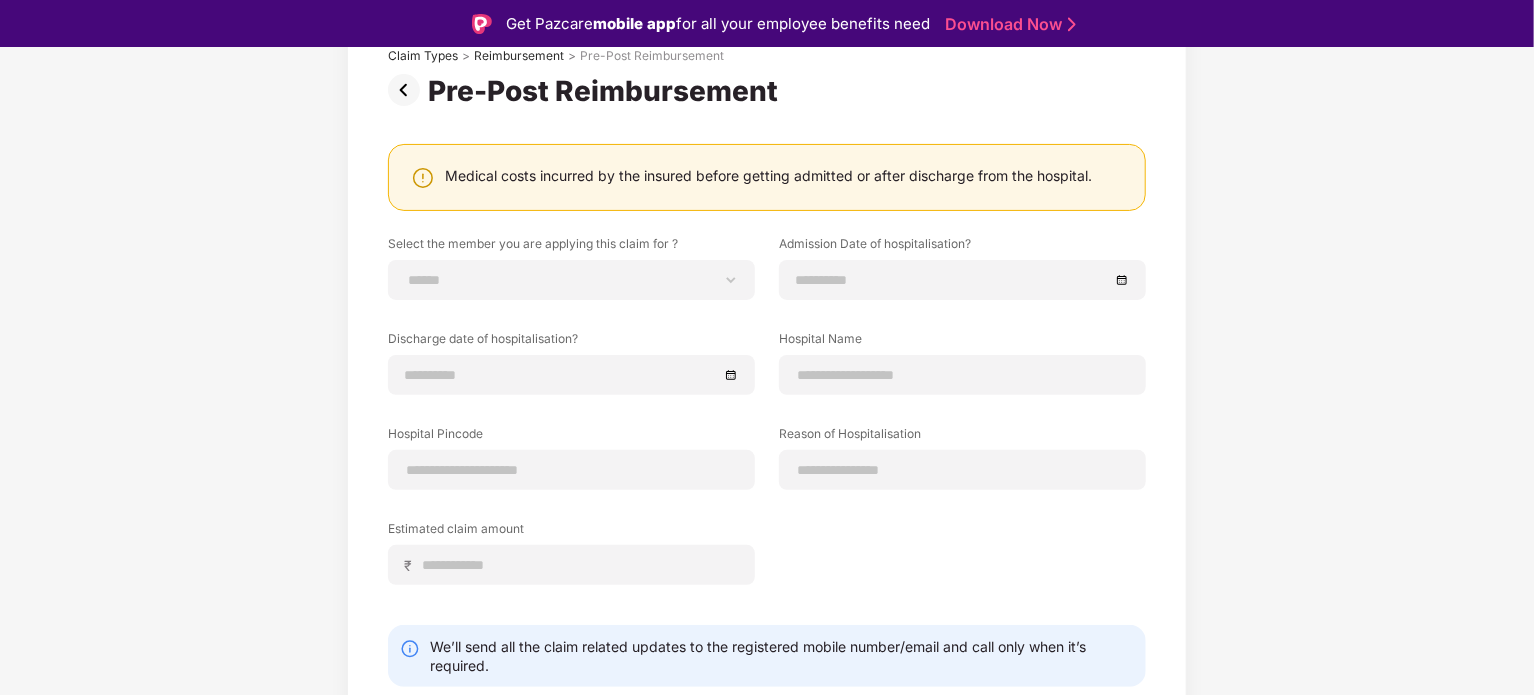 scroll, scrollTop: 111, scrollLeft: 0, axis: vertical 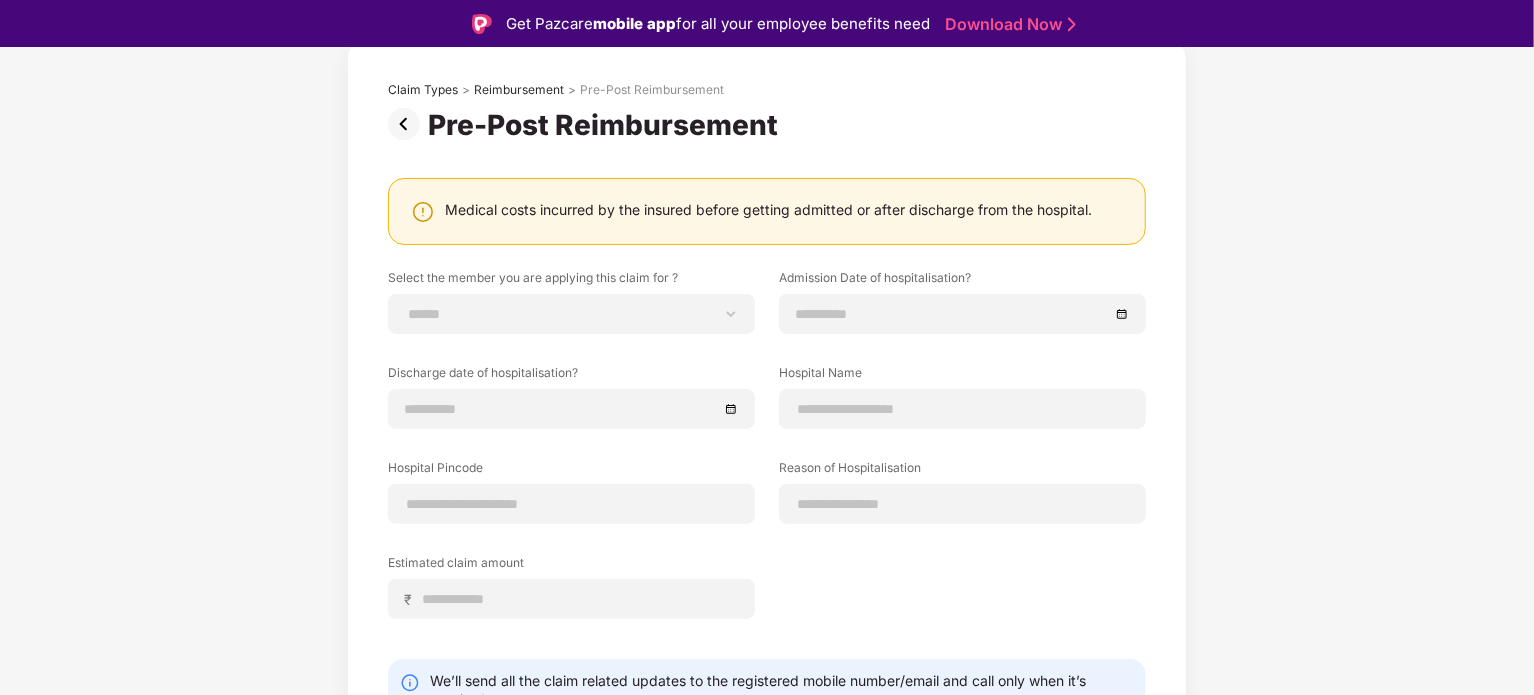 drag, startPoint x: 1057, startPoint y: 703, endPoint x: 1465, endPoint y: 449, distance: 480.6038 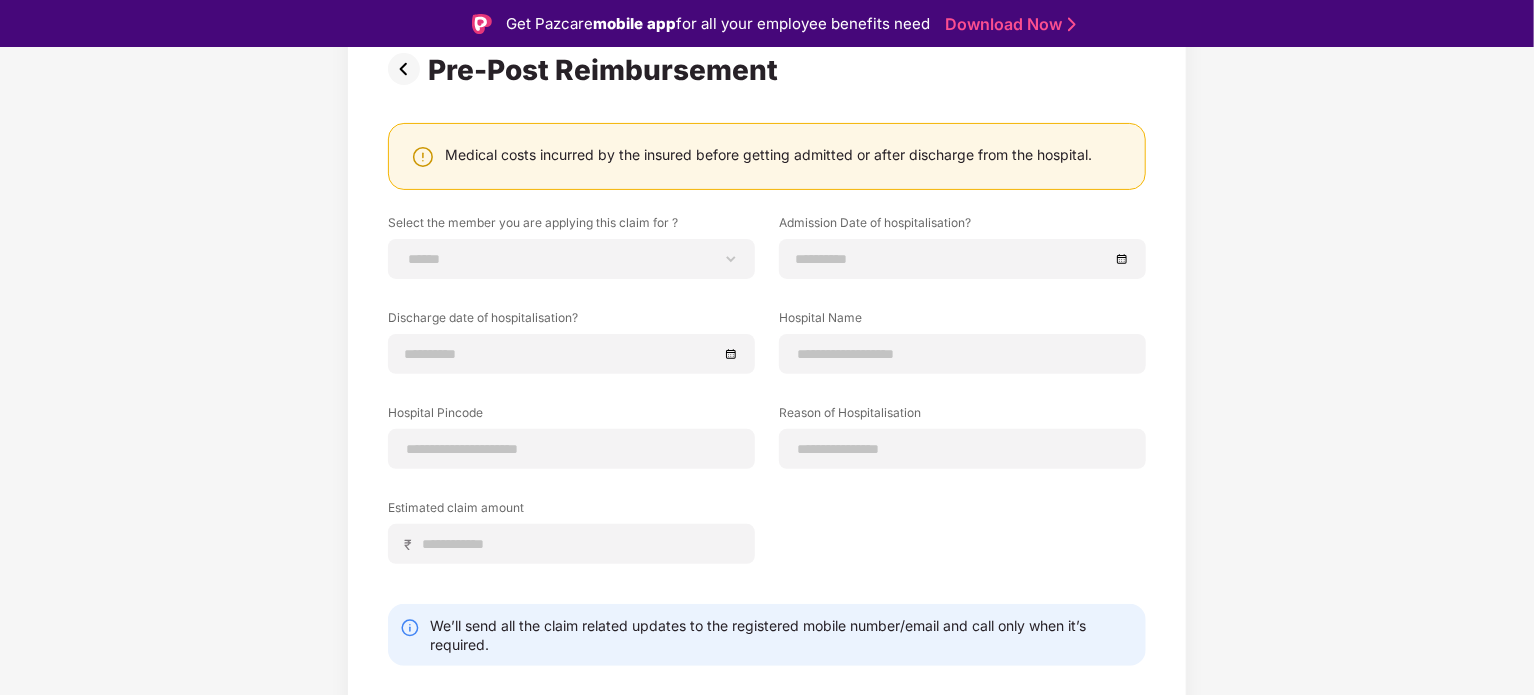 scroll, scrollTop: 200, scrollLeft: 0, axis: vertical 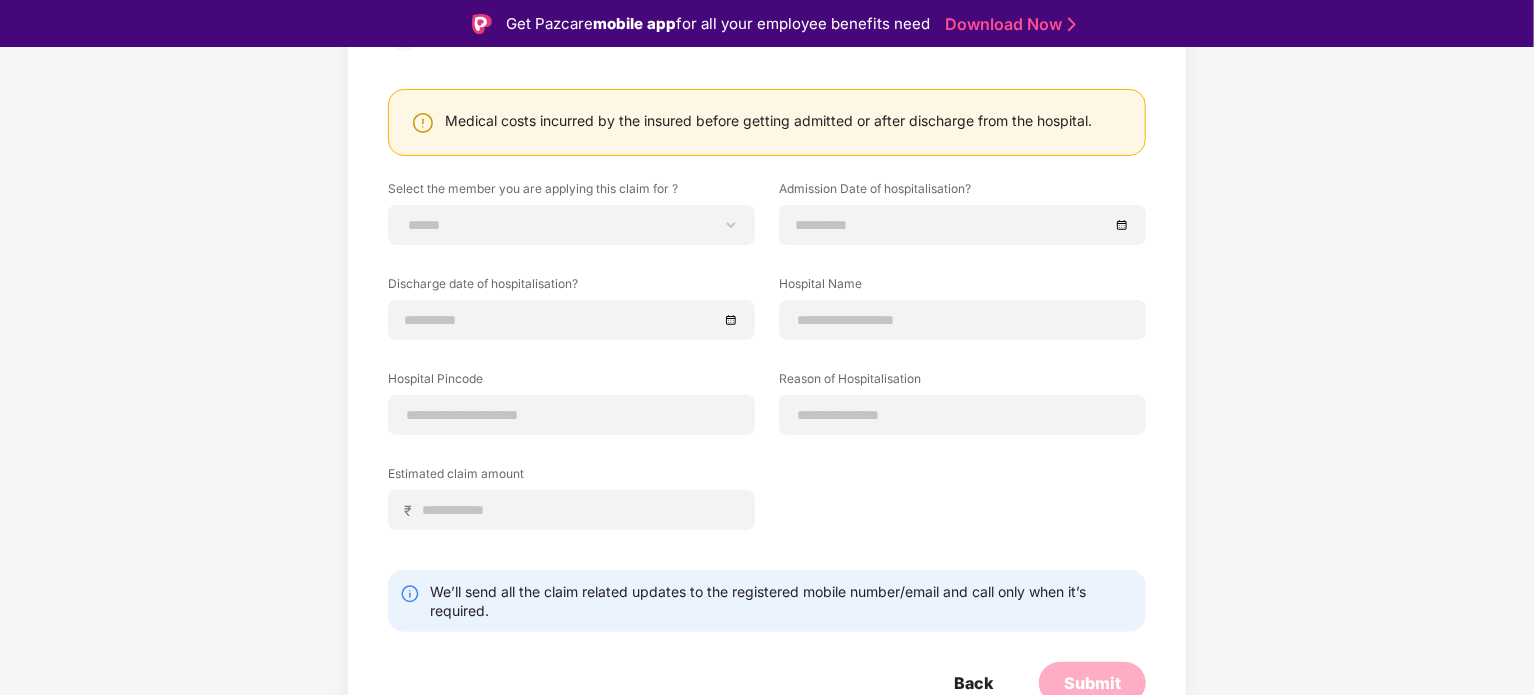 click on "Submit" at bounding box center [1092, 683] 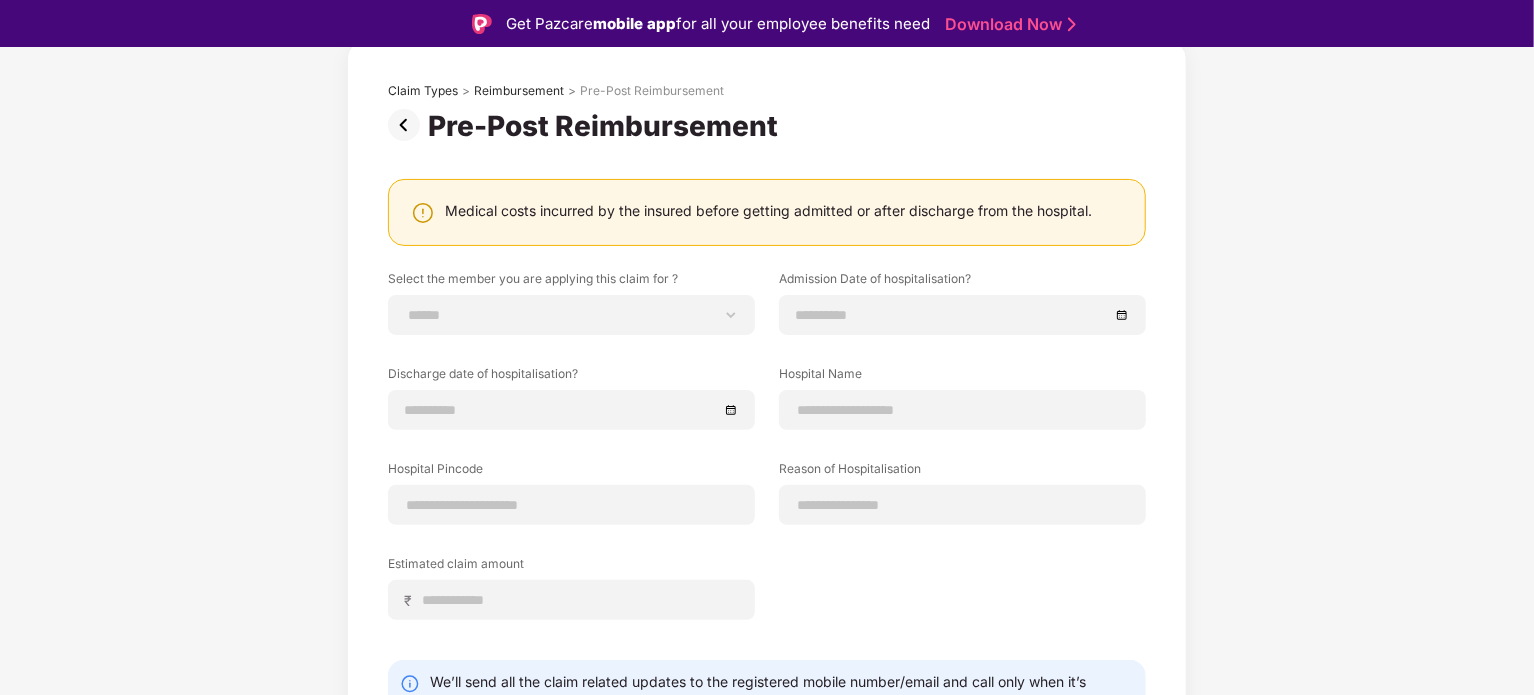 scroll, scrollTop: 0, scrollLeft: 0, axis: both 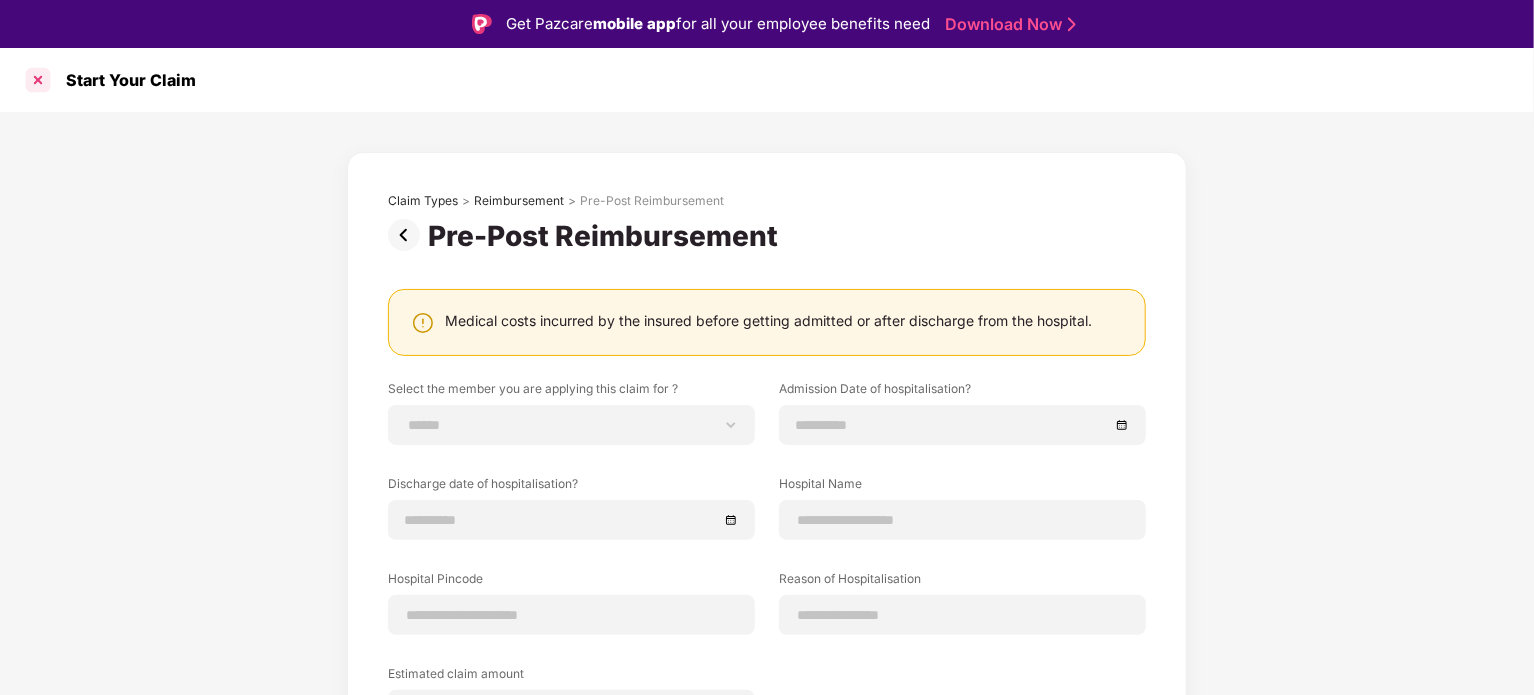 click at bounding box center (38, 80) 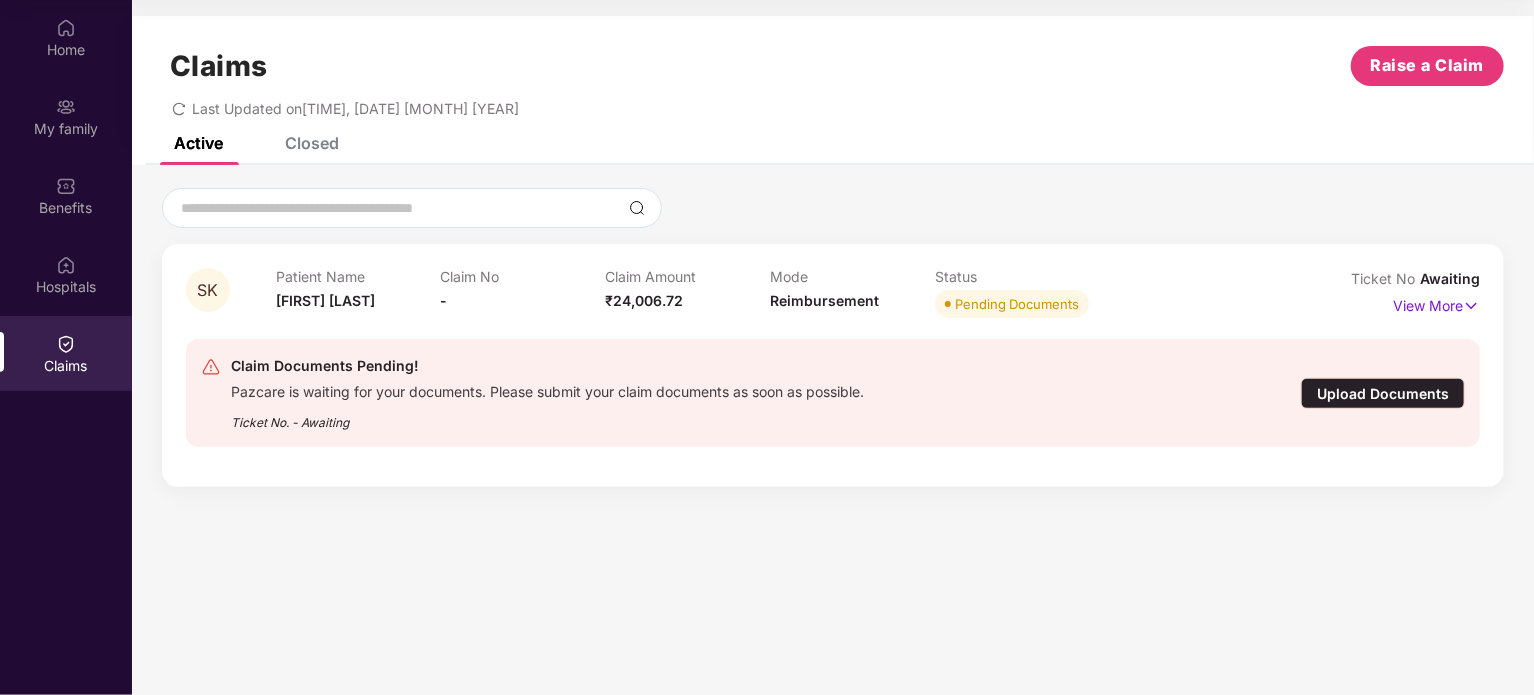 click on "Upload Documents" at bounding box center (1383, 393) 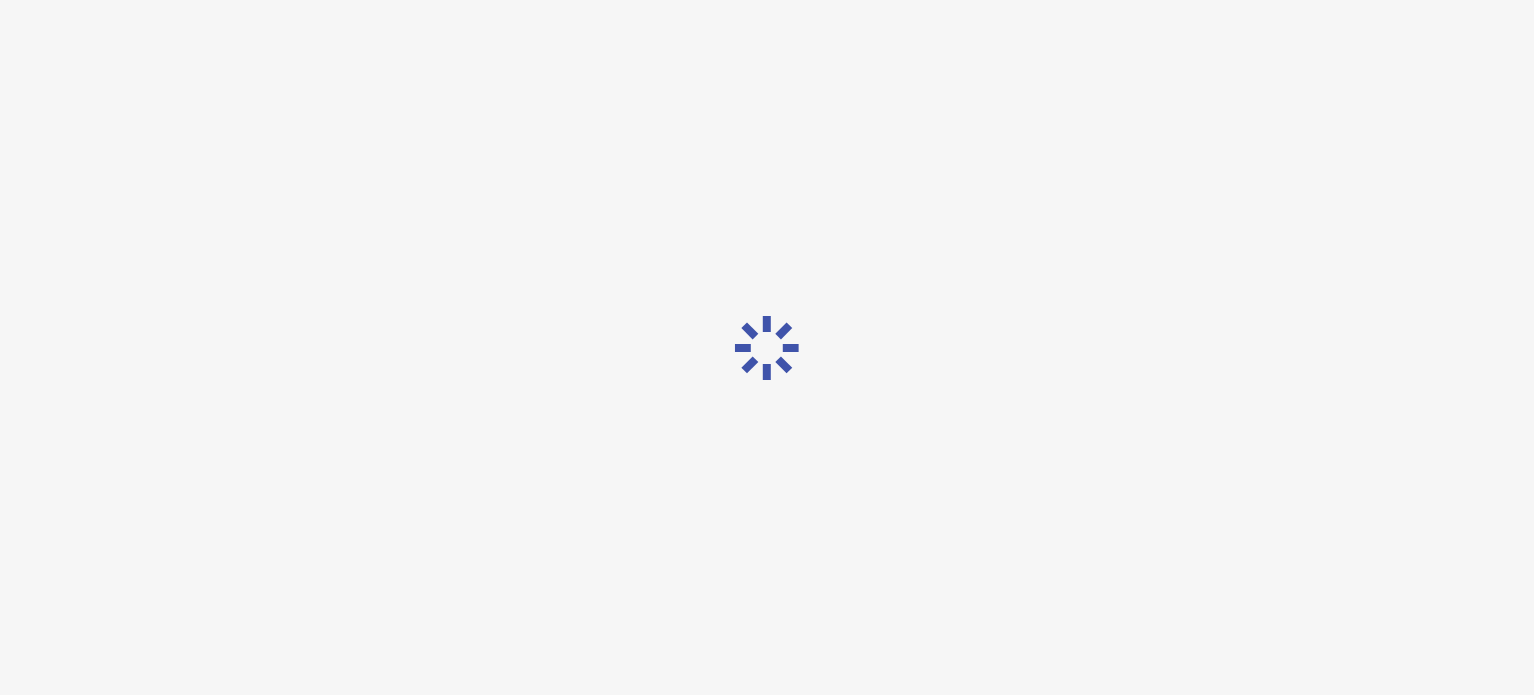scroll, scrollTop: 48, scrollLeft: 0, axis: vertical 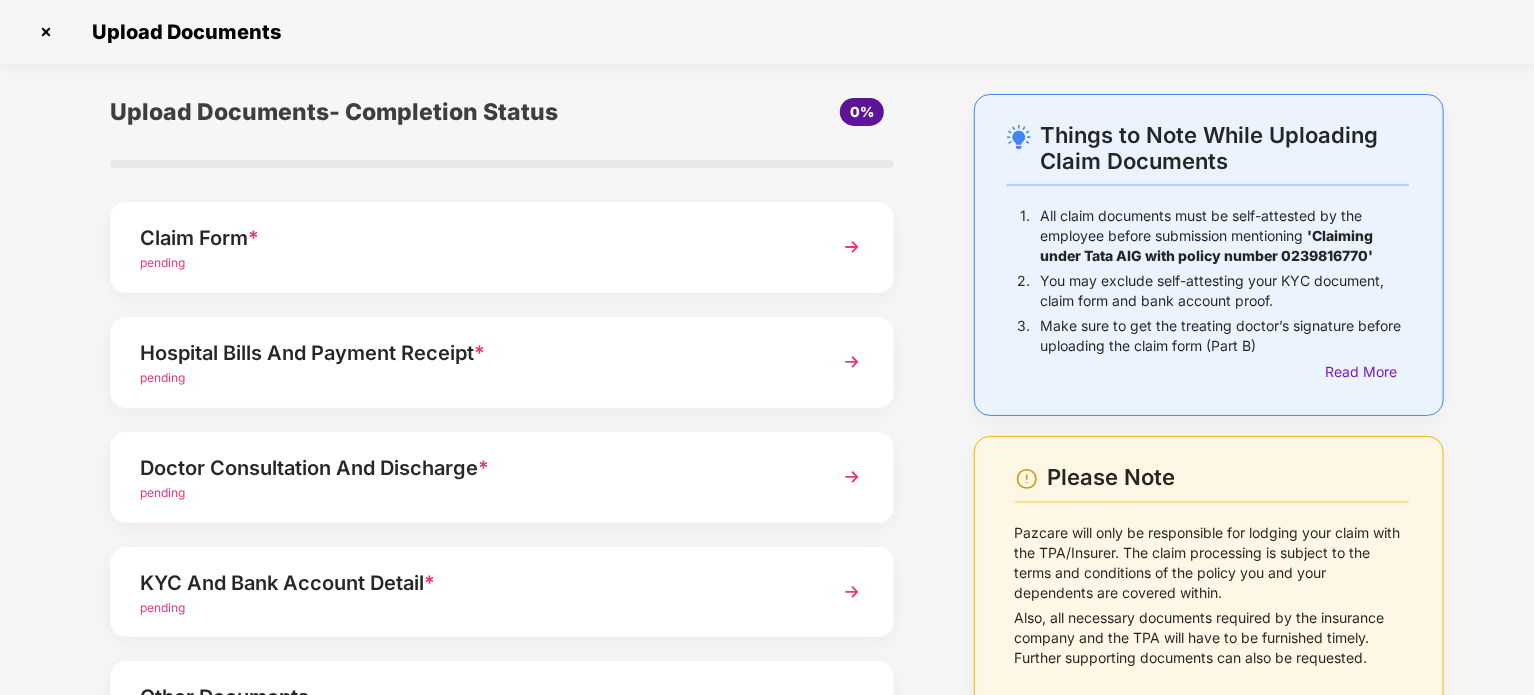 click at bounding box center (852, 247) 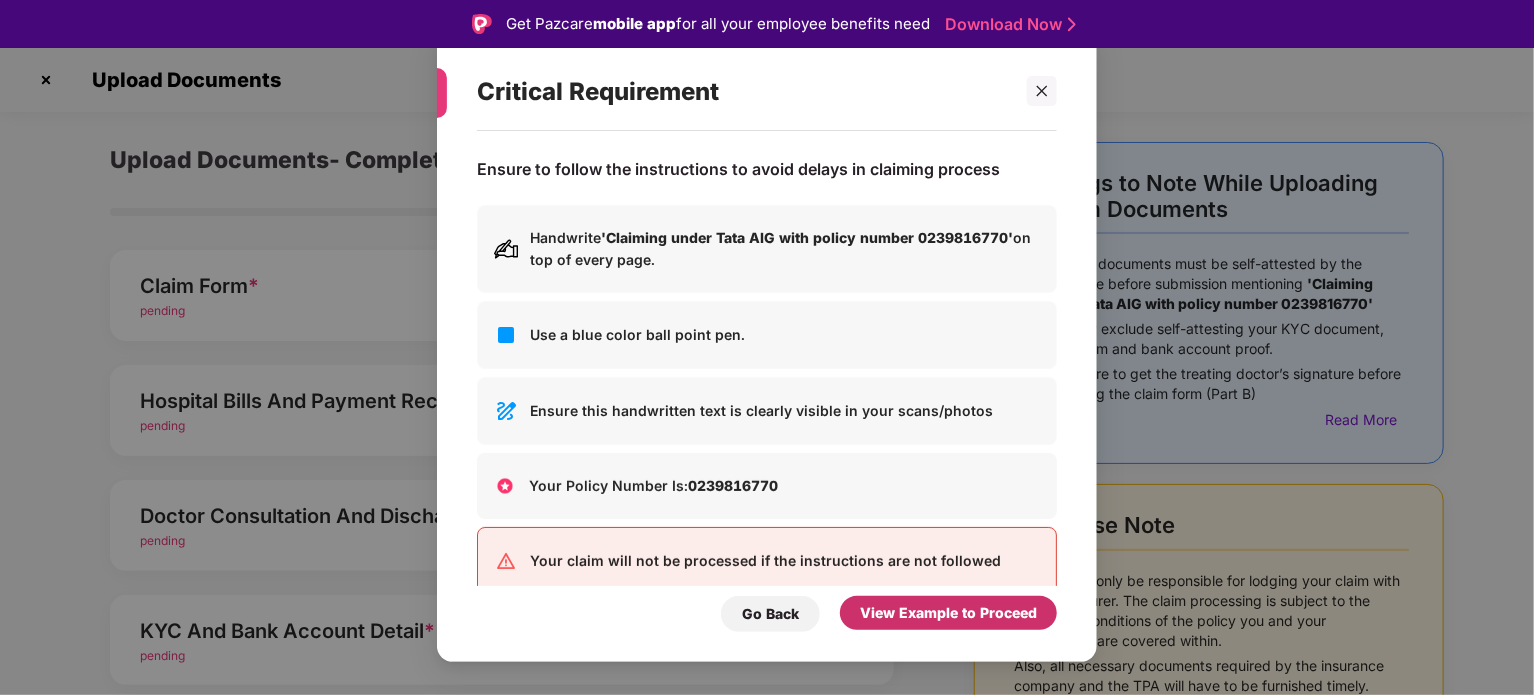 click on "View Example to Proceed" at bounding box center (948, 613) 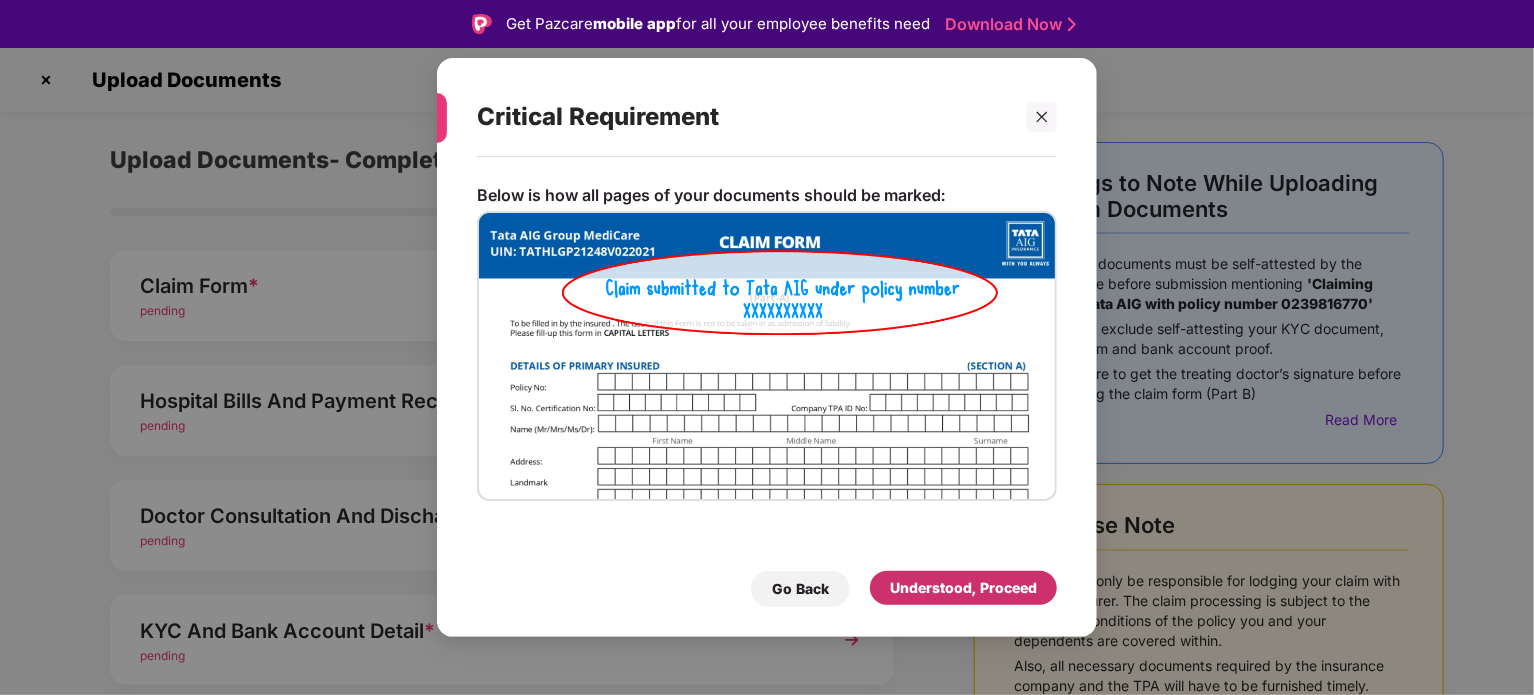 click on "Understood, Proceed" at bounding box center (963, 588) 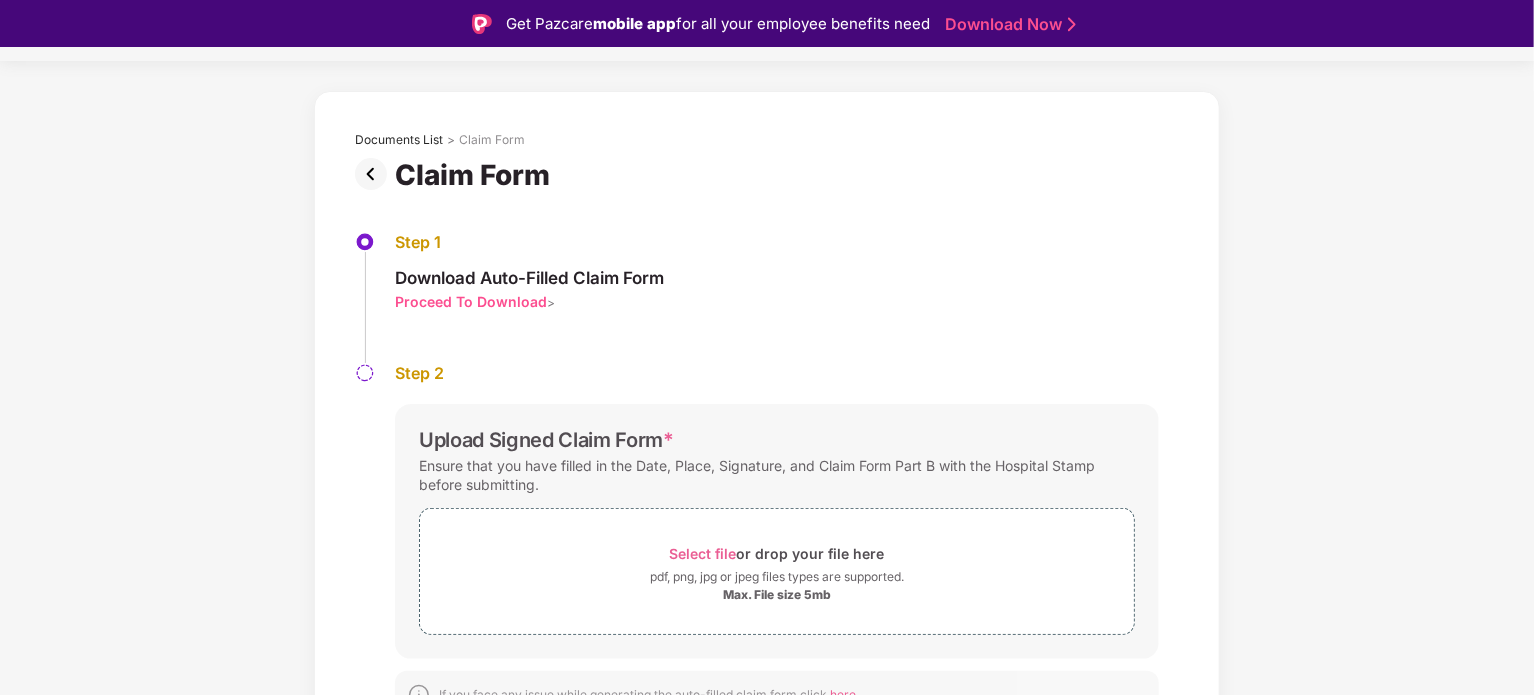 scroll, scrollTop: 76, scrollLeft: 0, axis: vertical 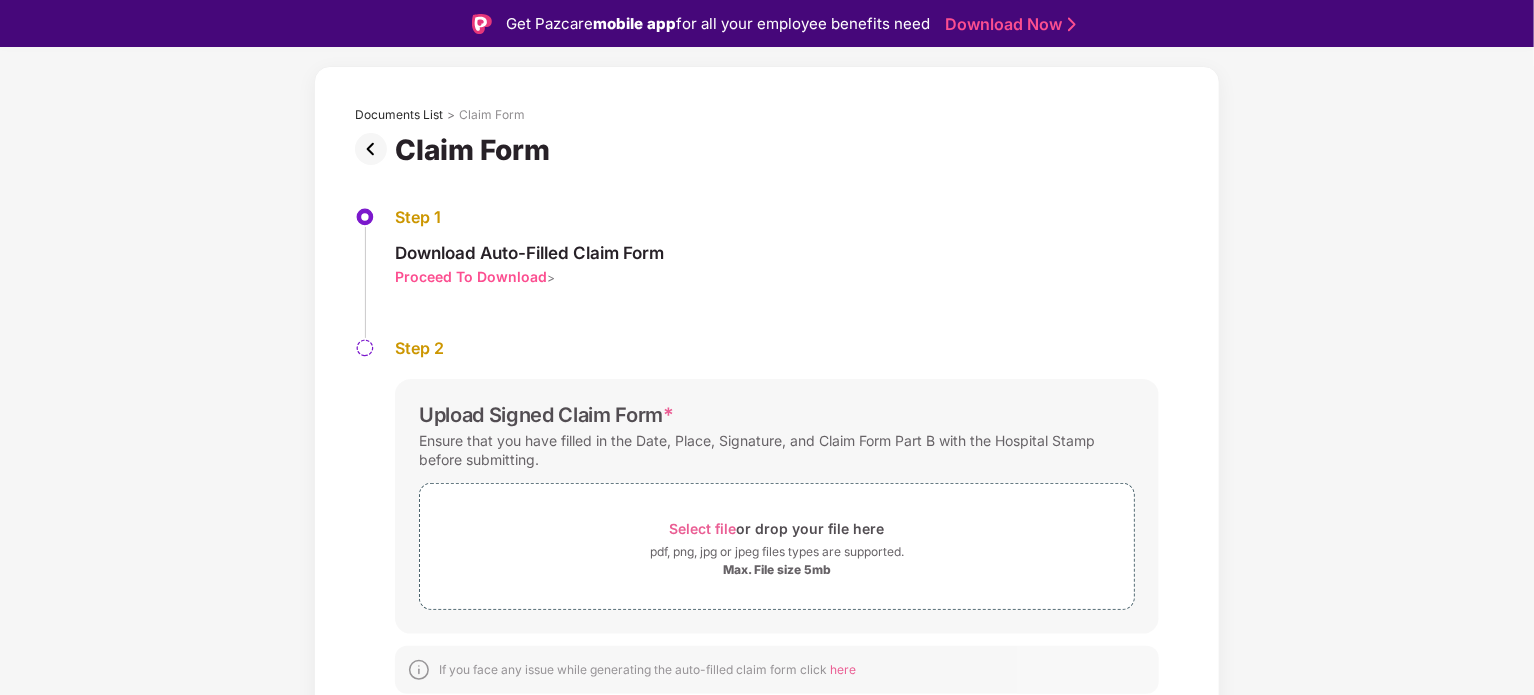 click on "Proceed To Download" at bounding box center (471, 276) 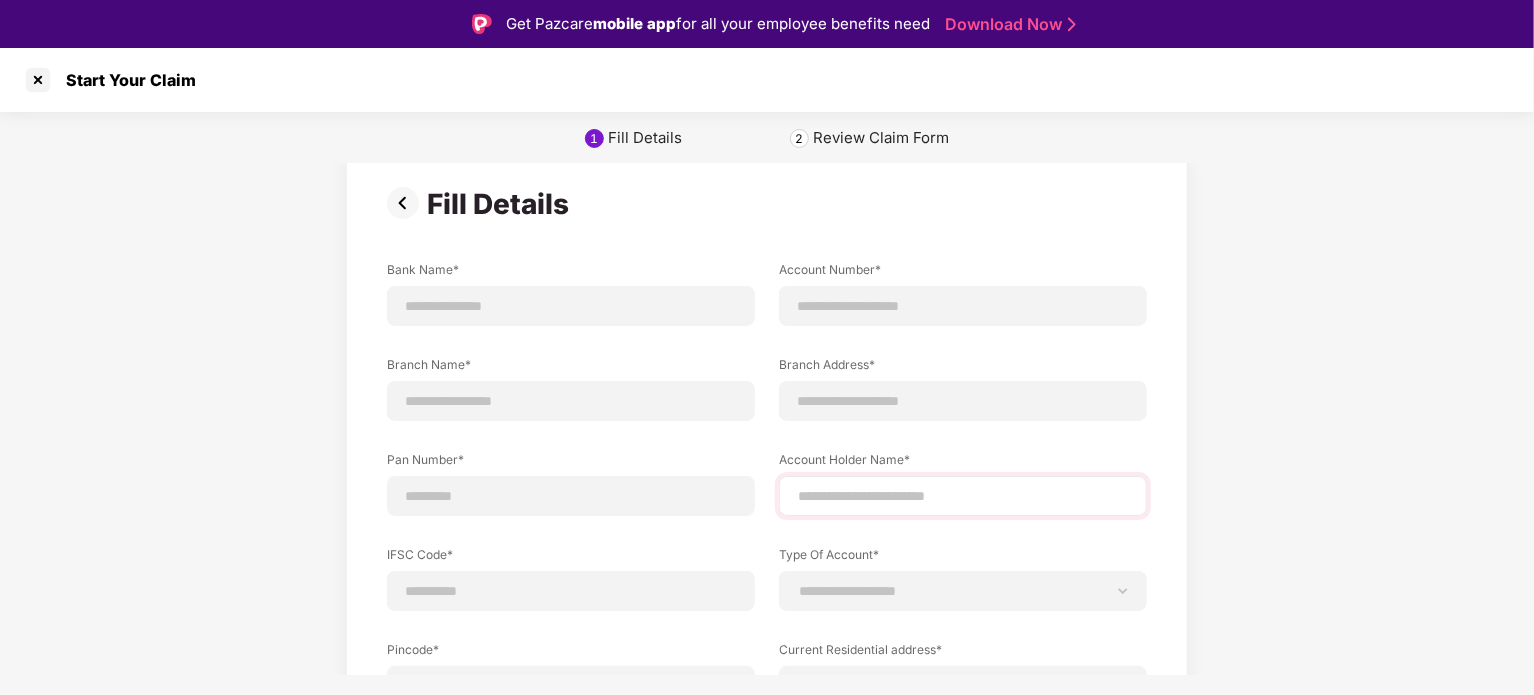 scroll, scrollTop: 0, scrollLeft: 0, axis: both 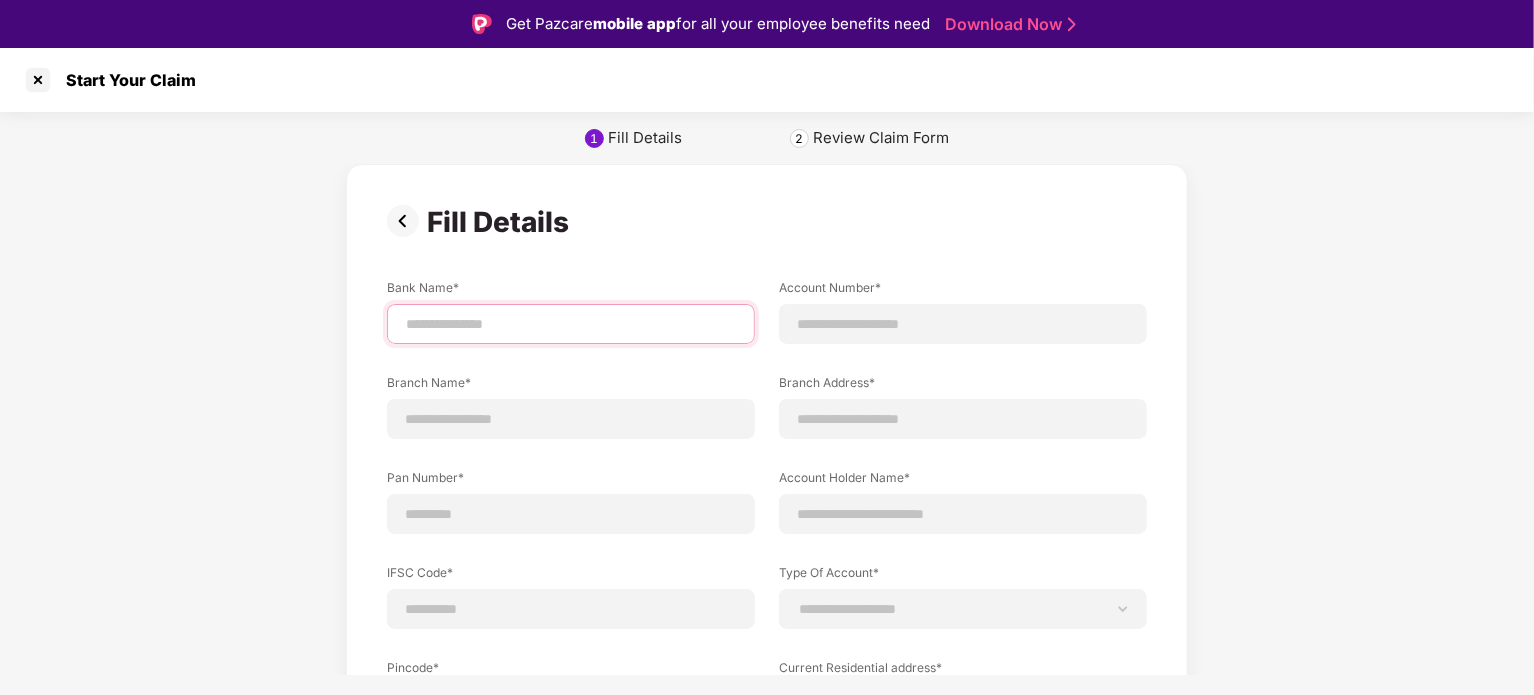 click at bounding box center (571, 324) 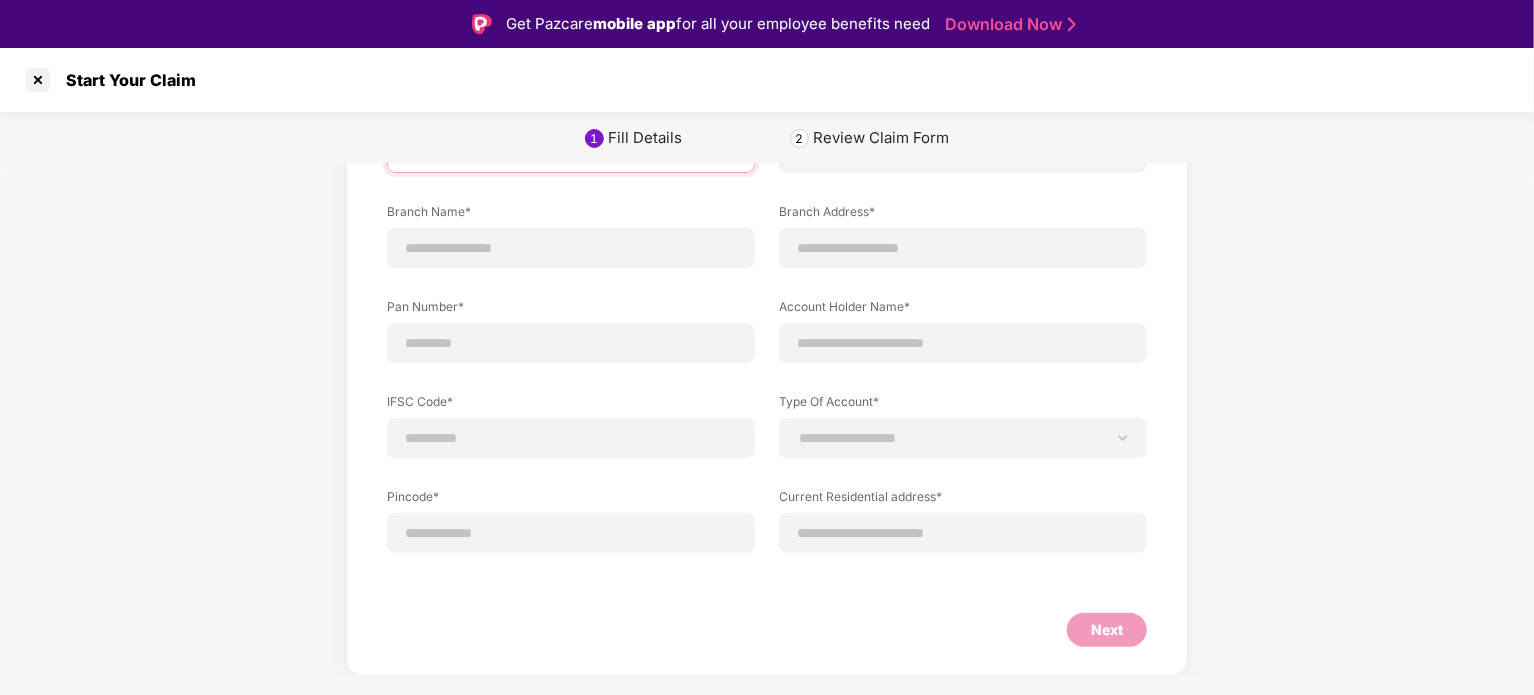 scroll, scrollTop: 0, scrollLeft: 0, axis: both 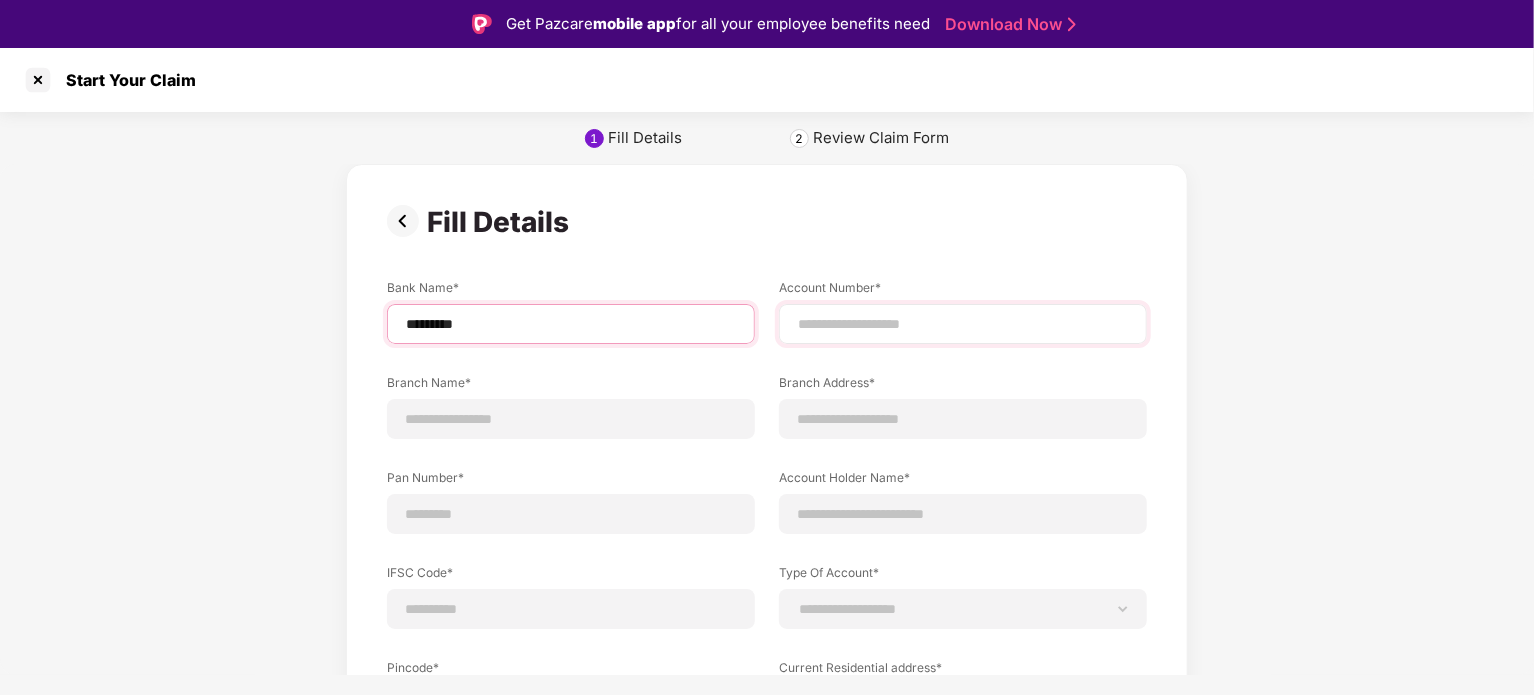 type on "*********" 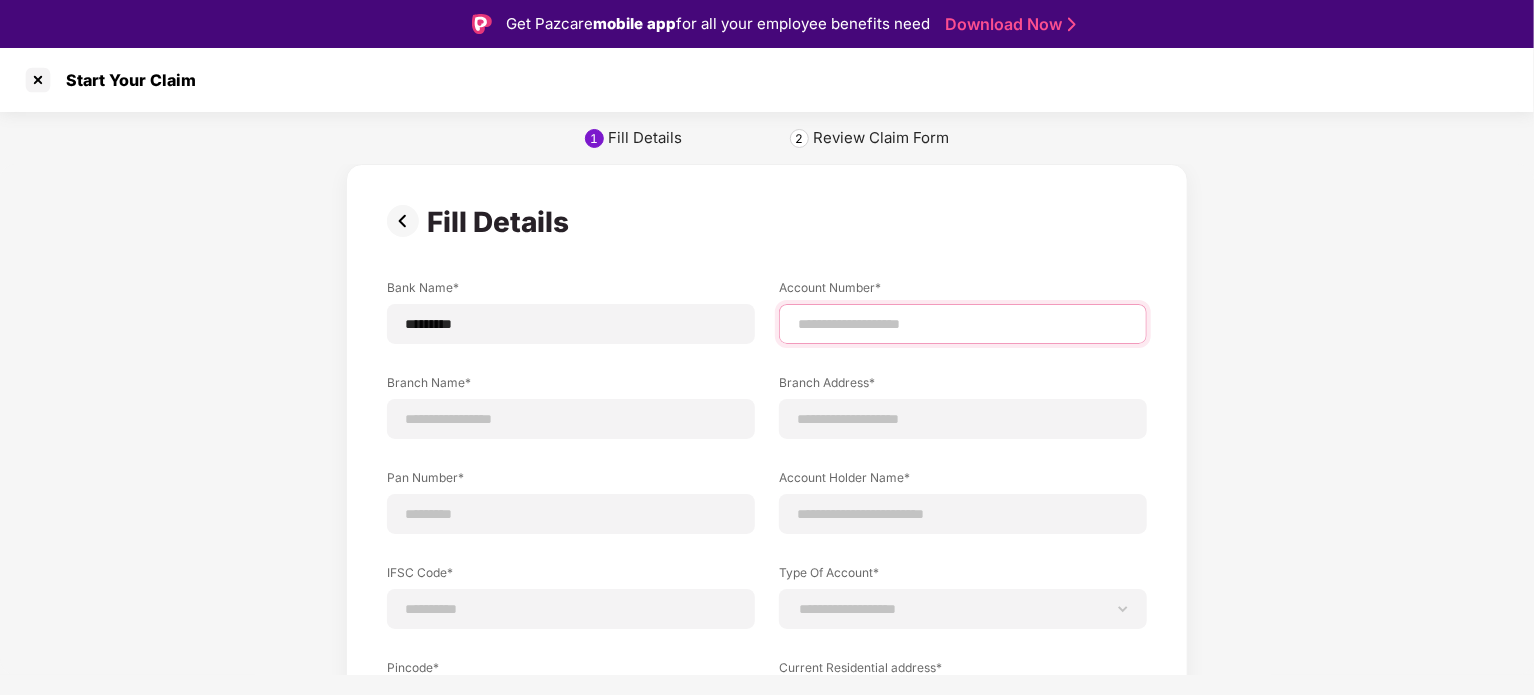 click at bounding box center [963, 324] 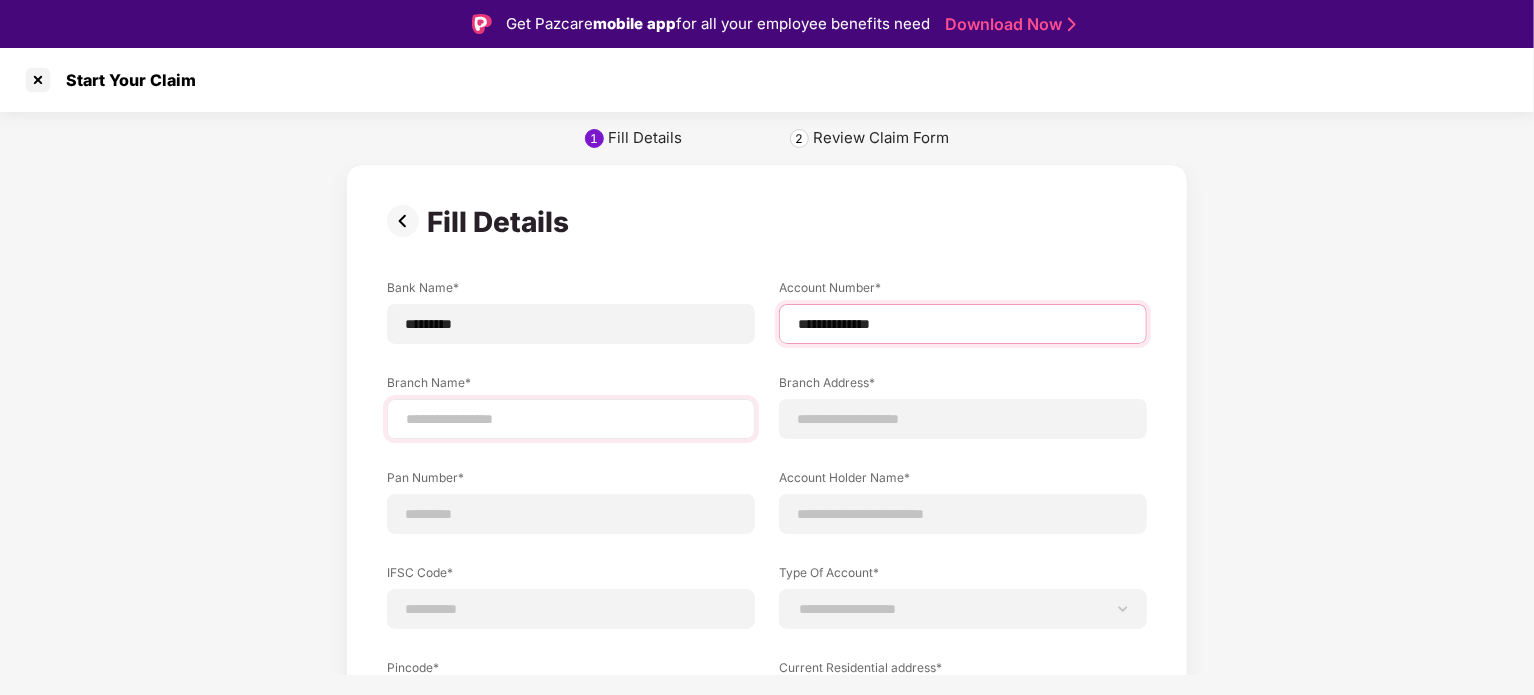 type on "**********" 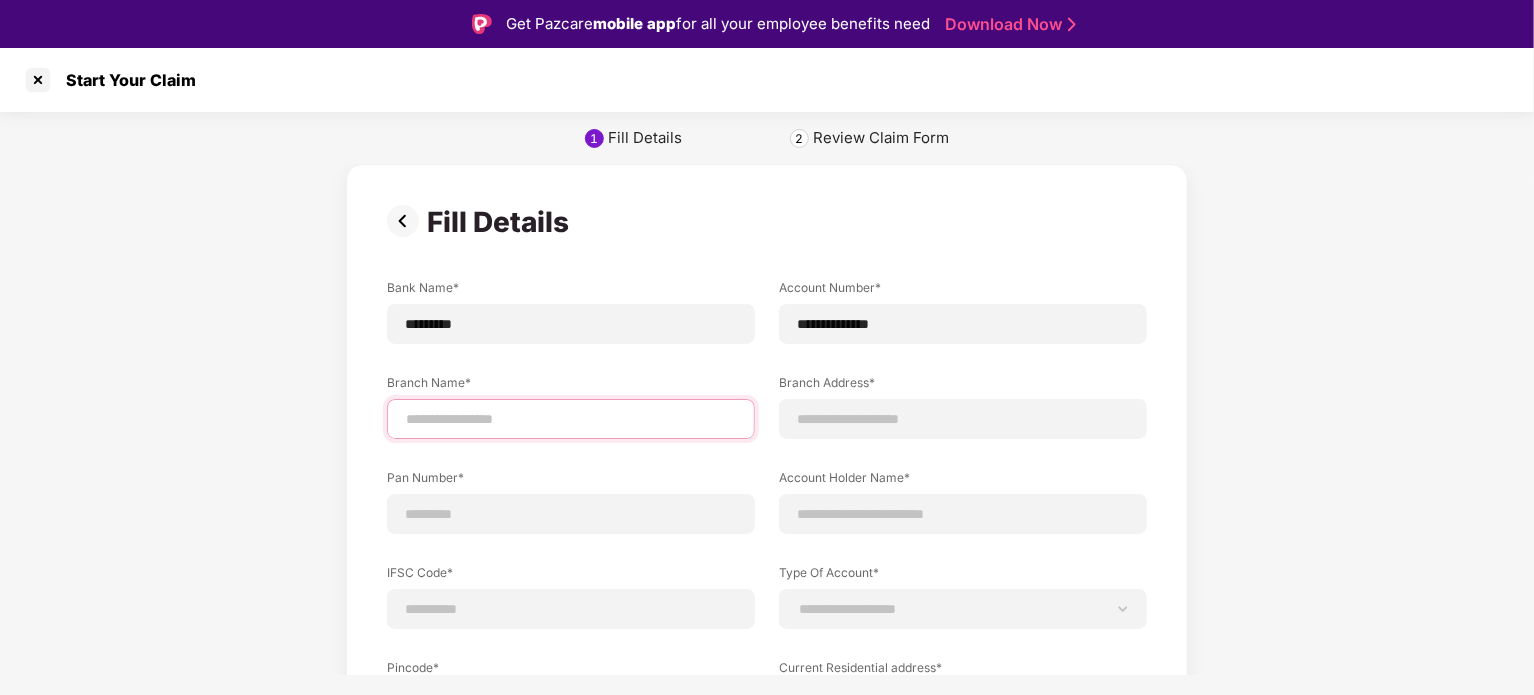 click at bounding box center [571, 419] 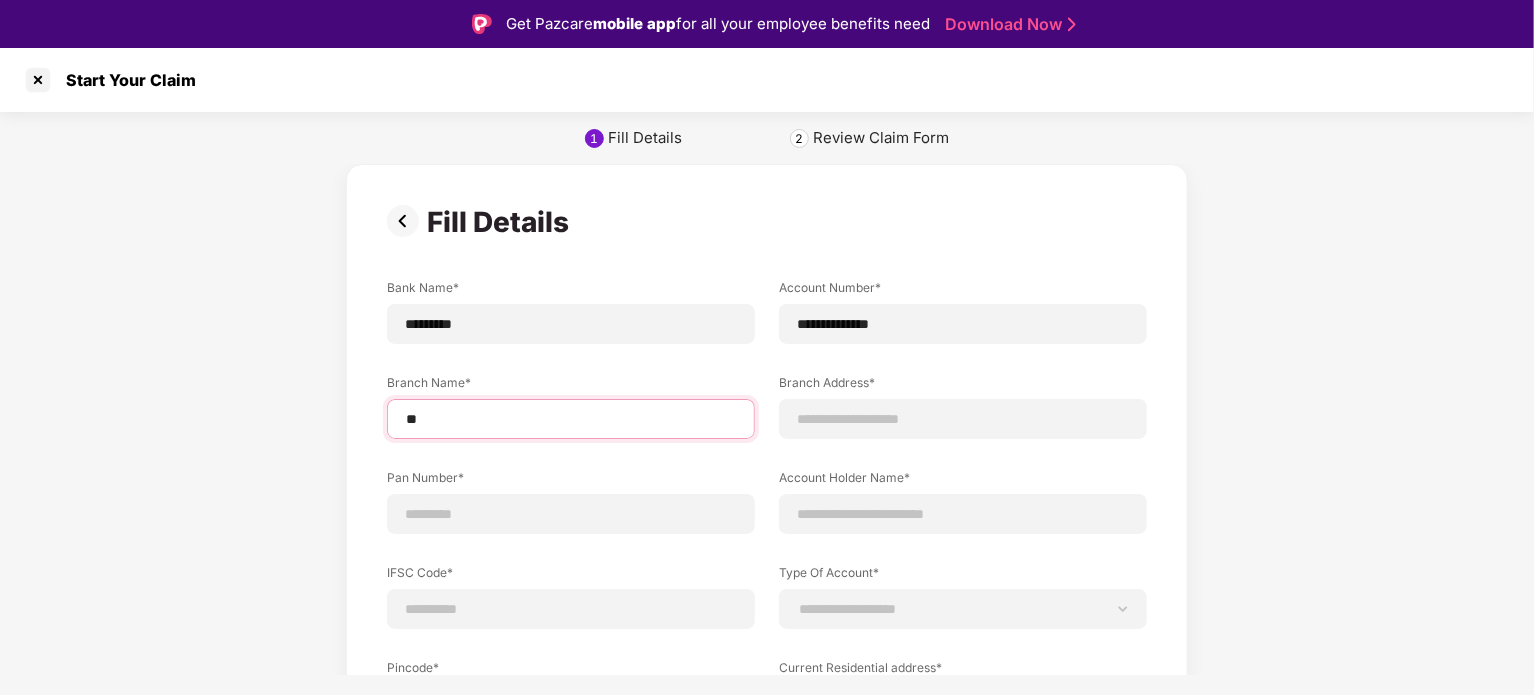 type on "*" 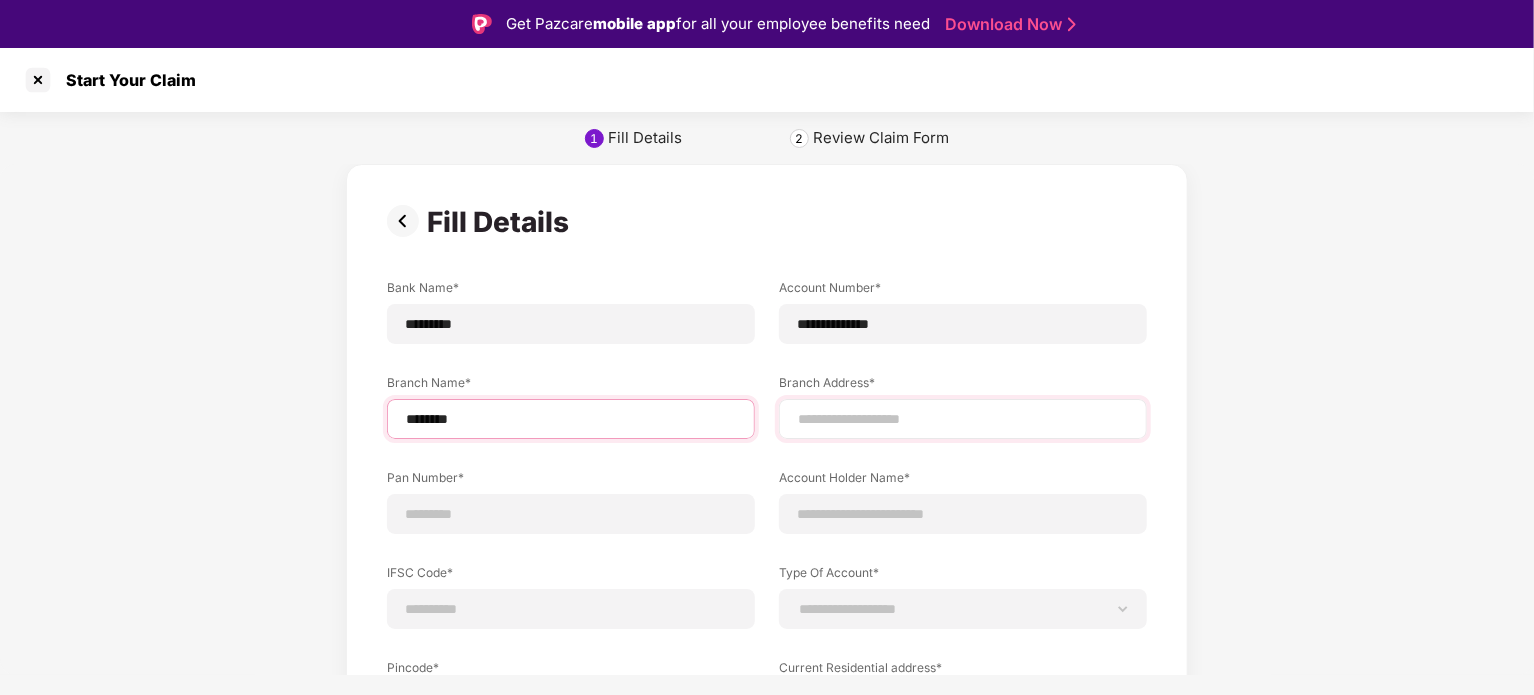 type on "********" 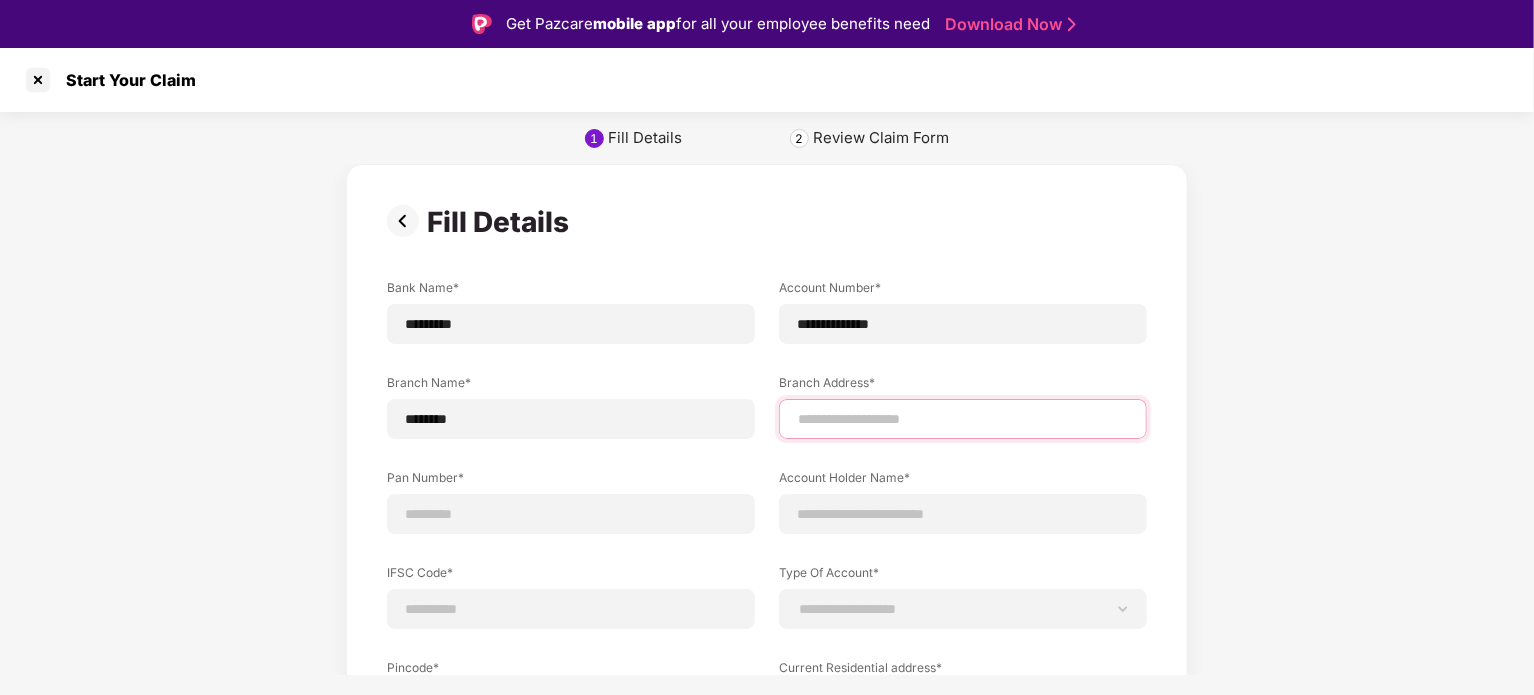 click at bounding box center (963, 419) 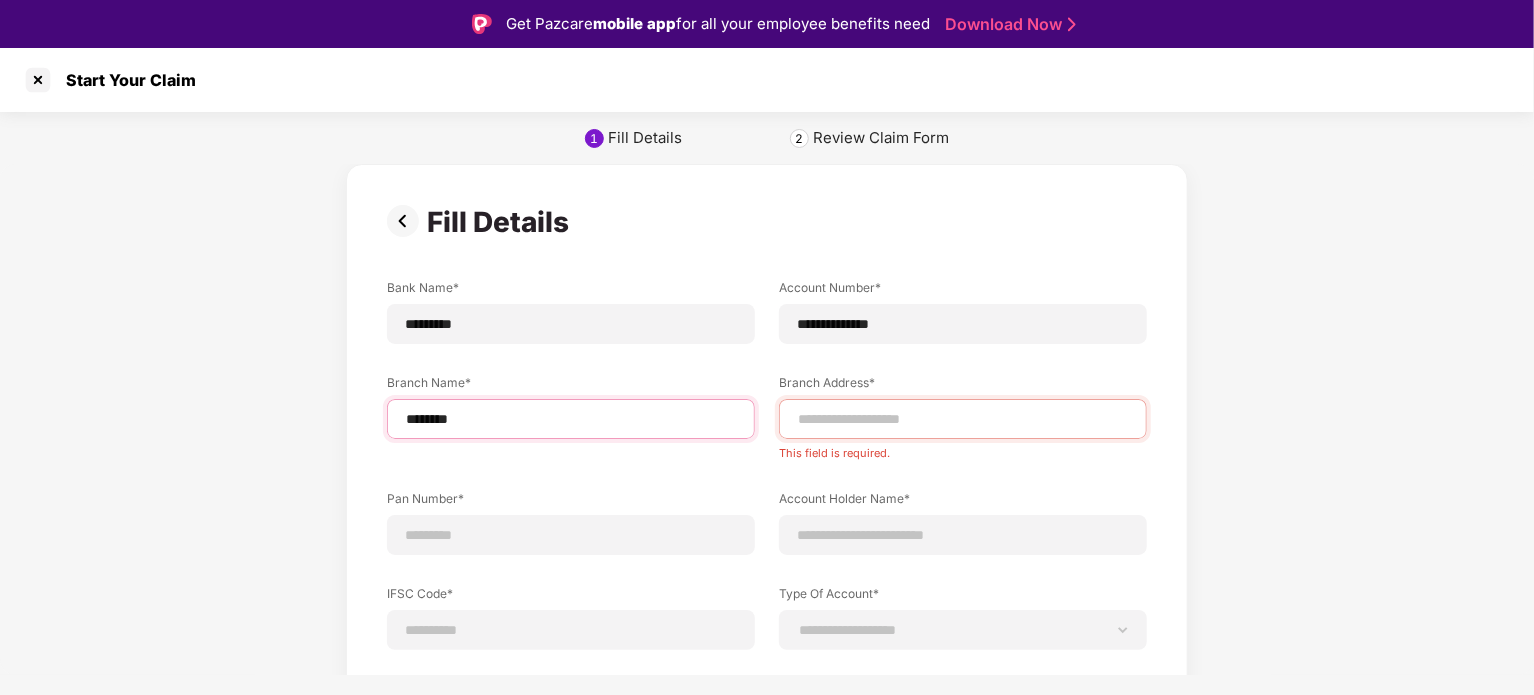 drag, startPoint x: 511, startPoint y: 416, endPoint x: 411, endPoint y: 408, distance: 100.31949 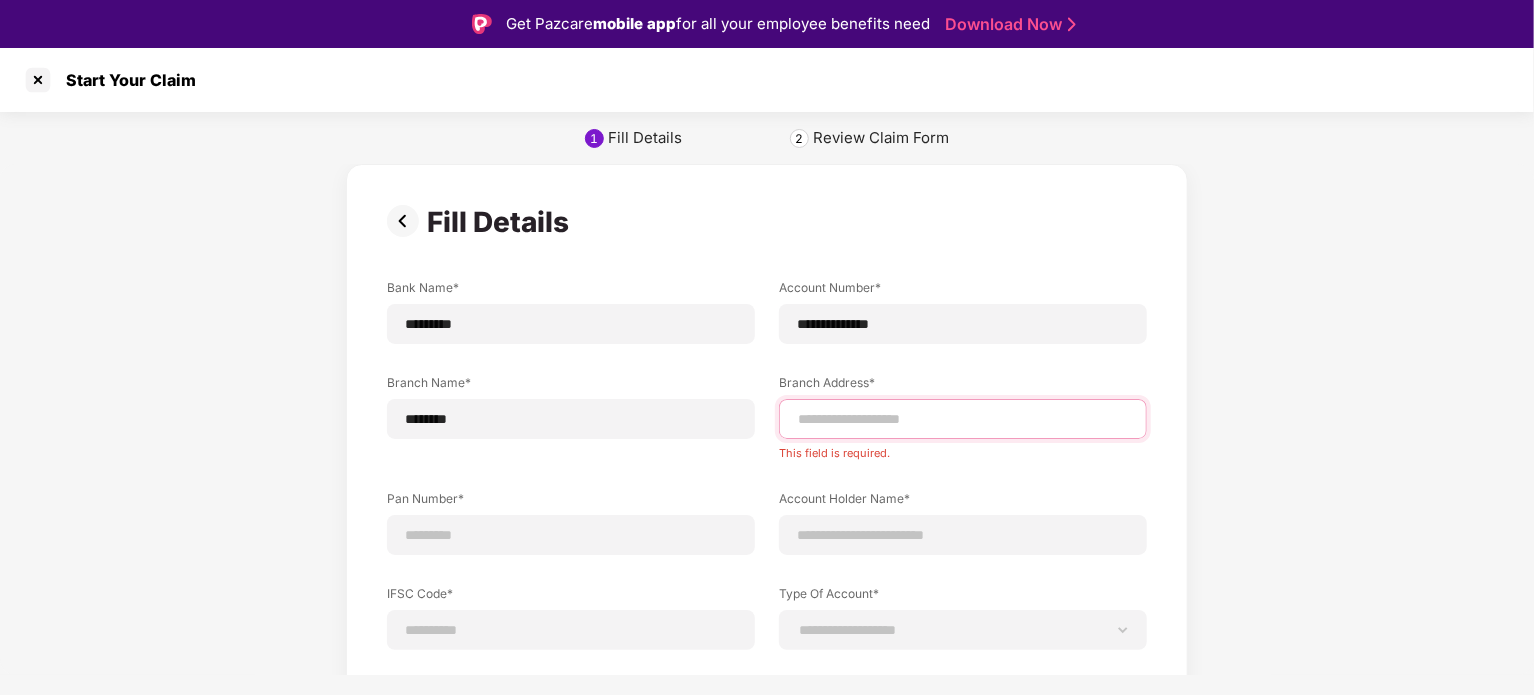click at bounding box center (963, 419) 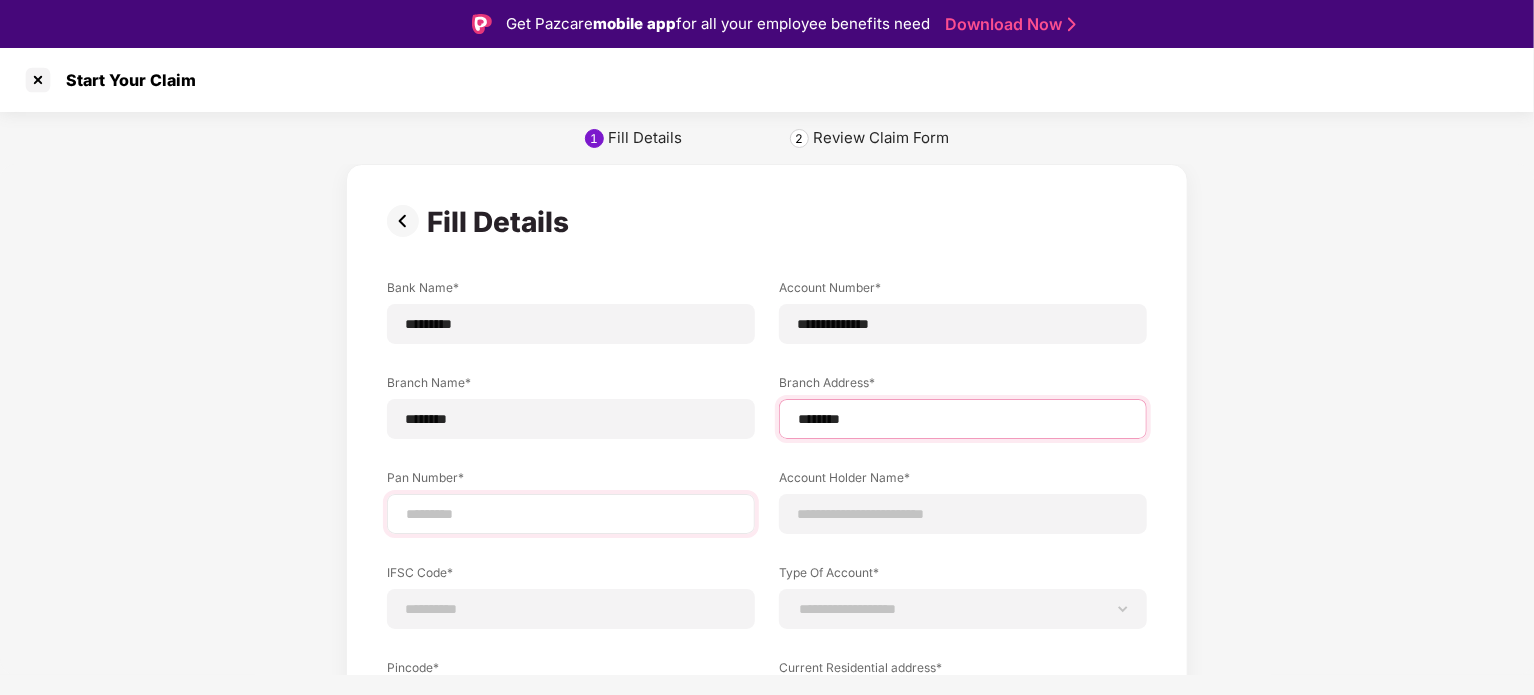type on "********" 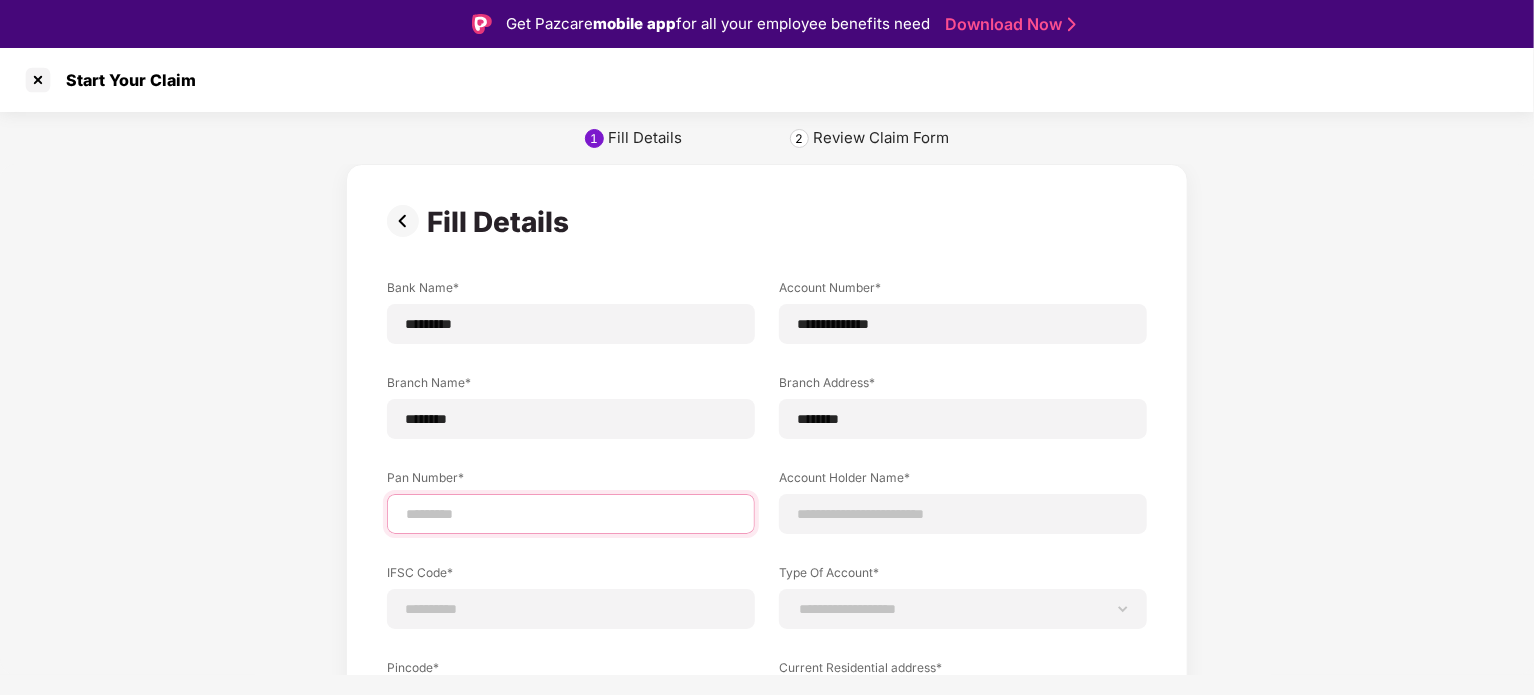 click at bounding box center [571, 514] 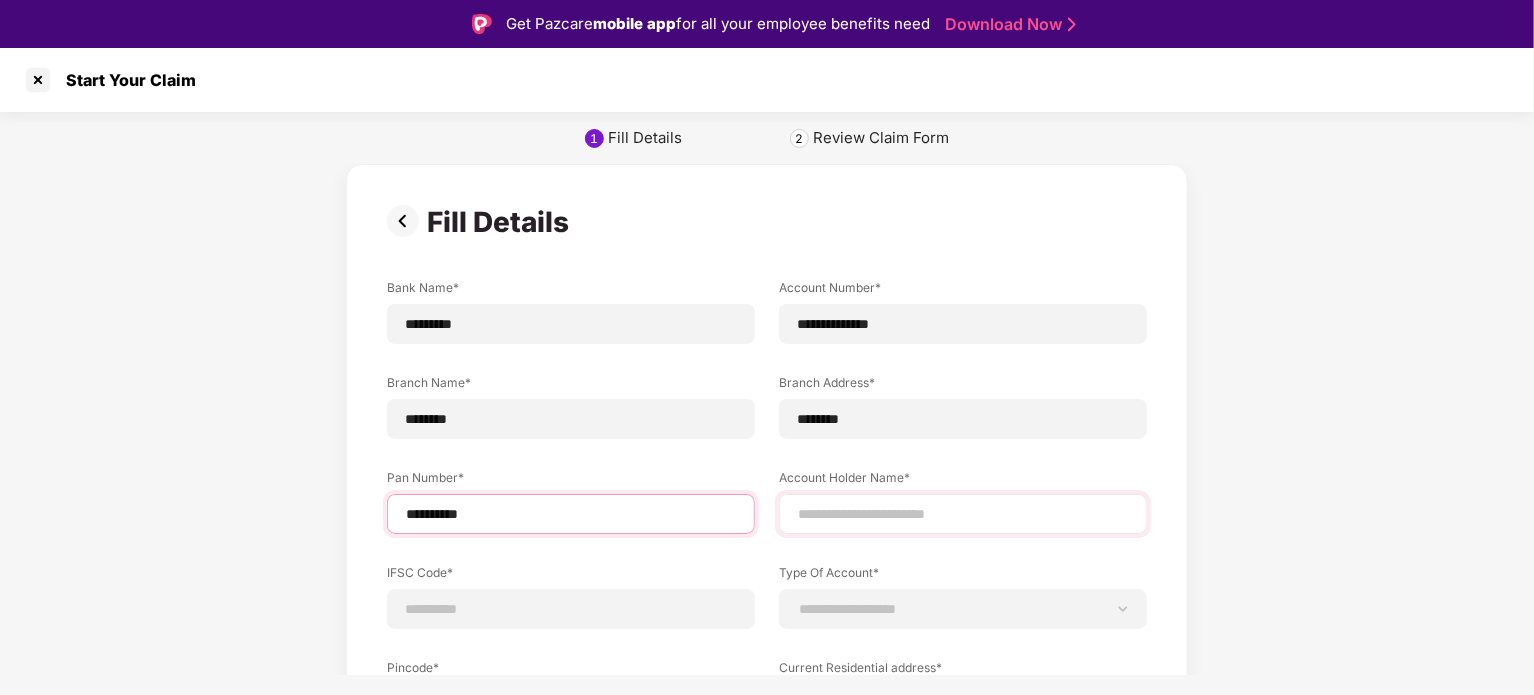 type on "**********" 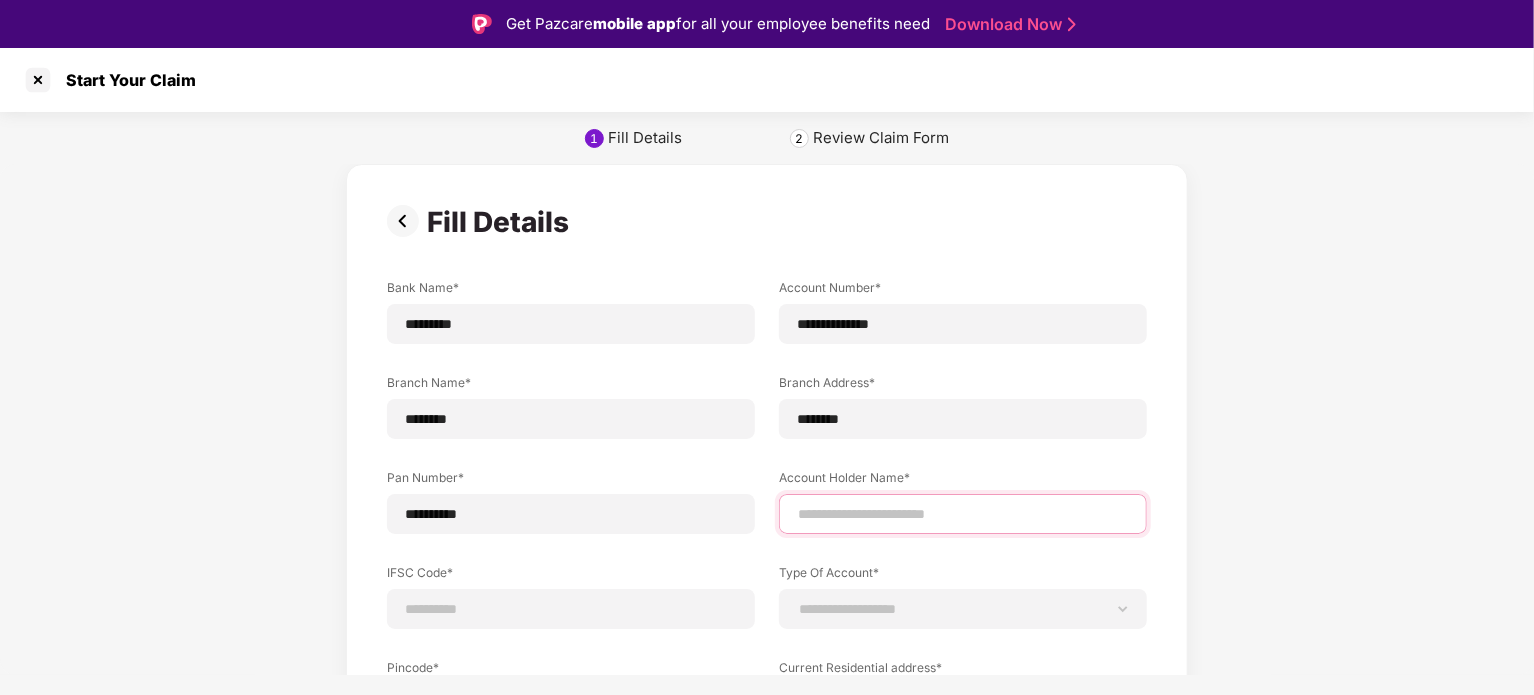 click at bounding box center [963, 514] 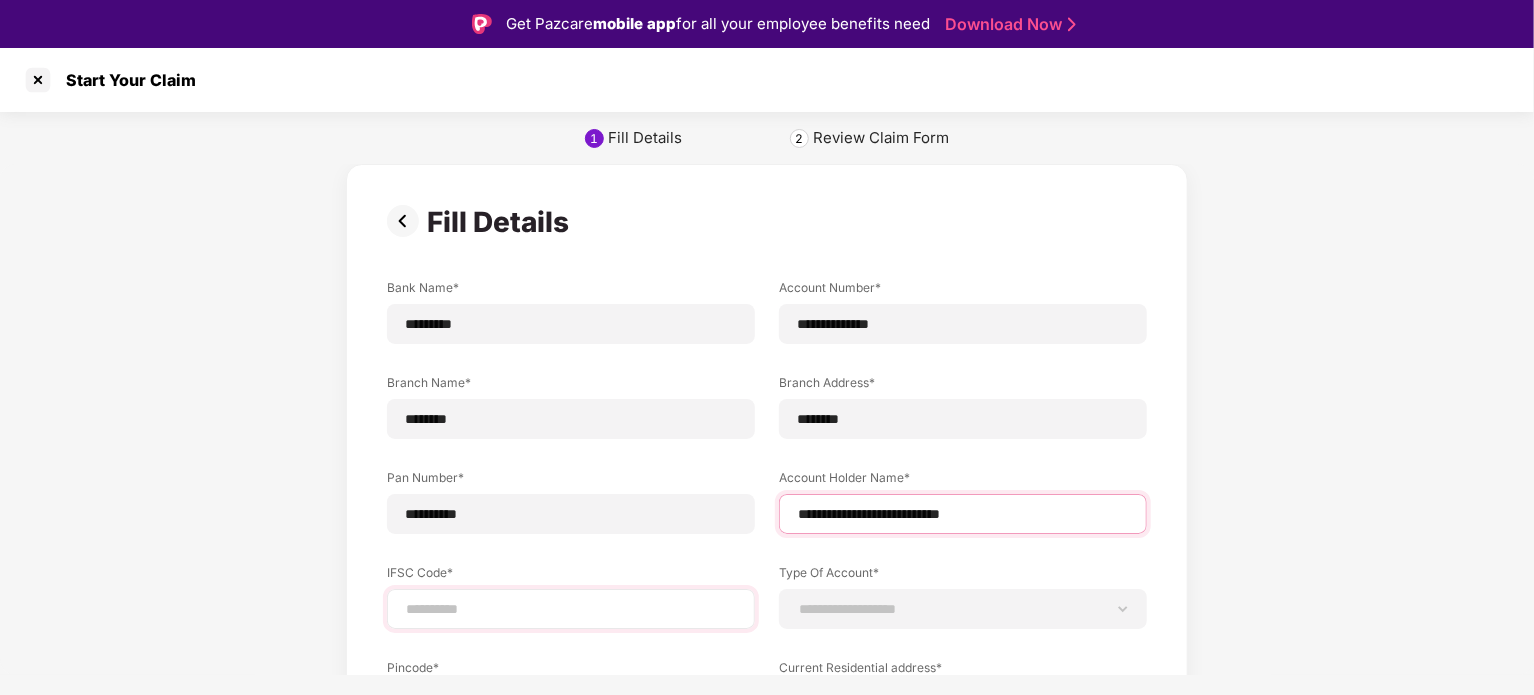 type on "**********" 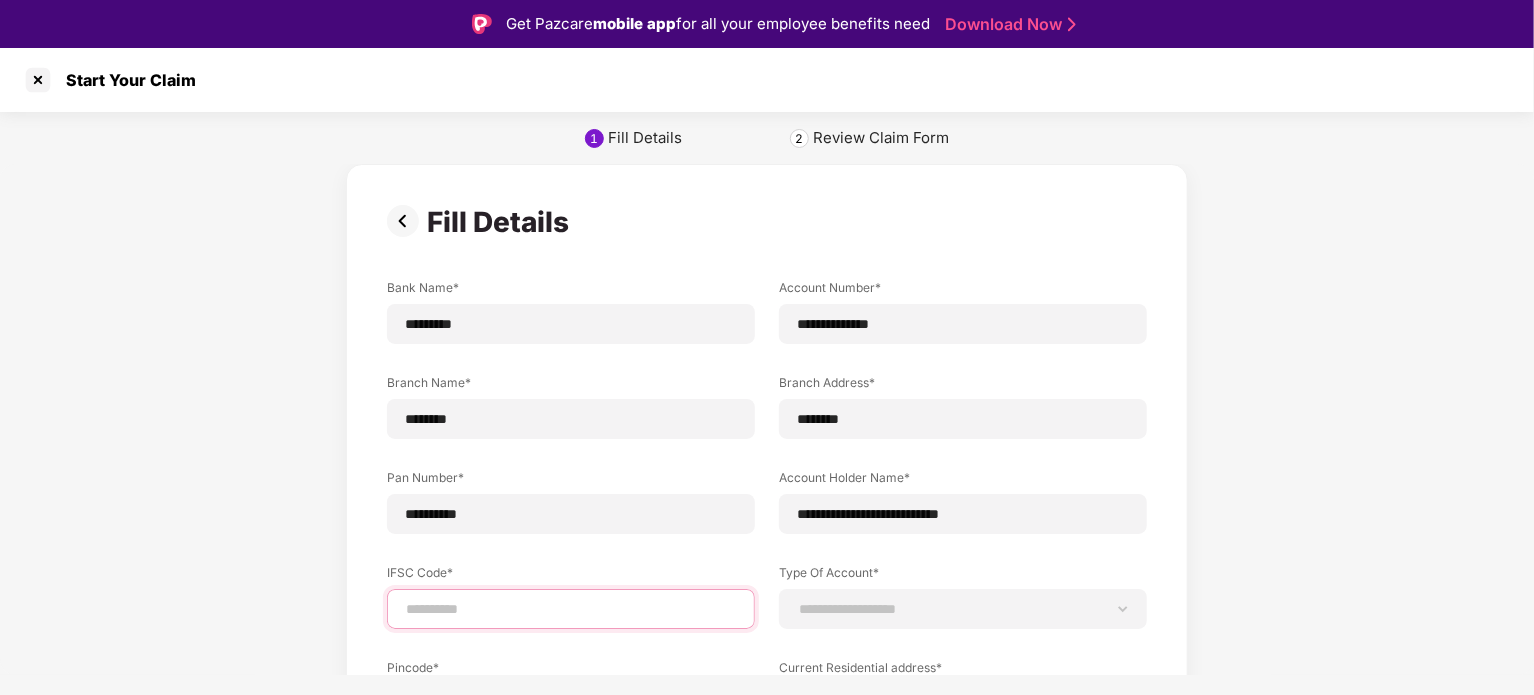 click at bounding box center [571, 609] 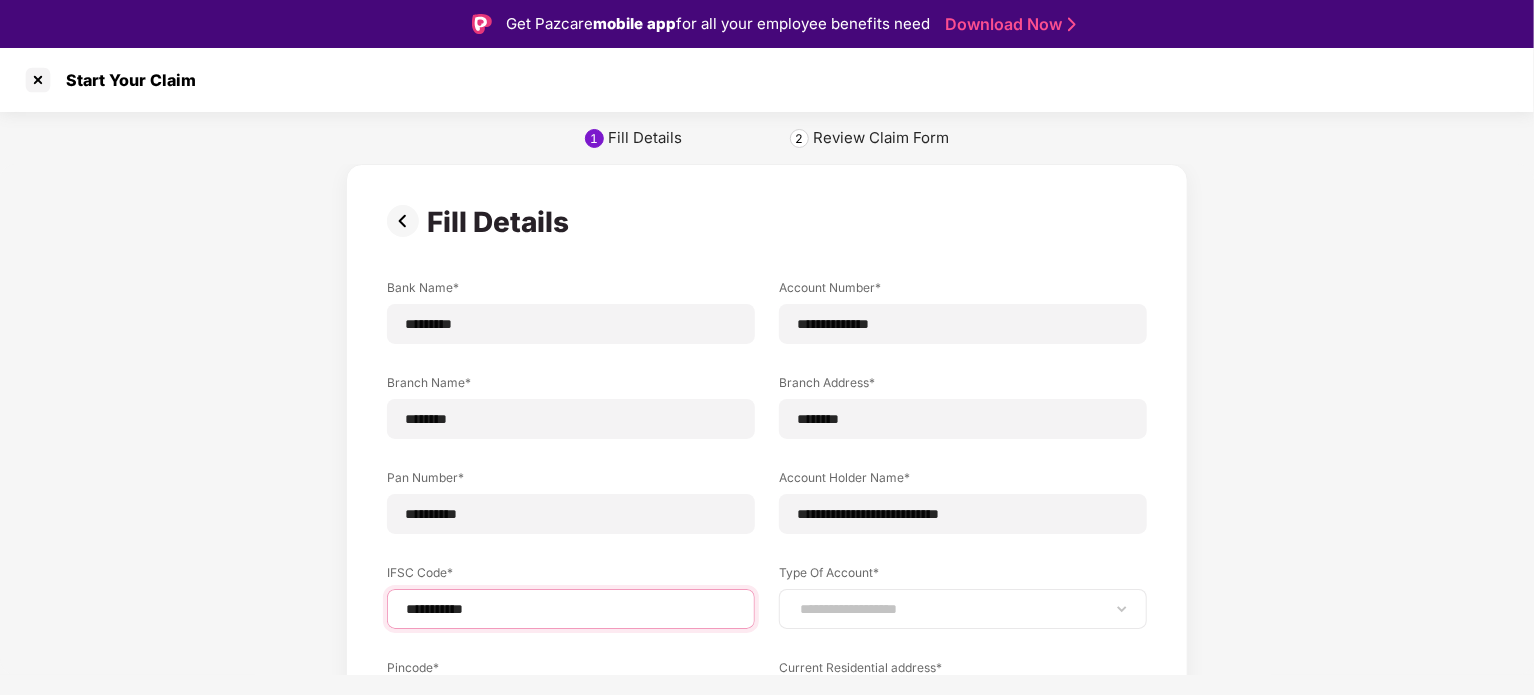 type on "**********" 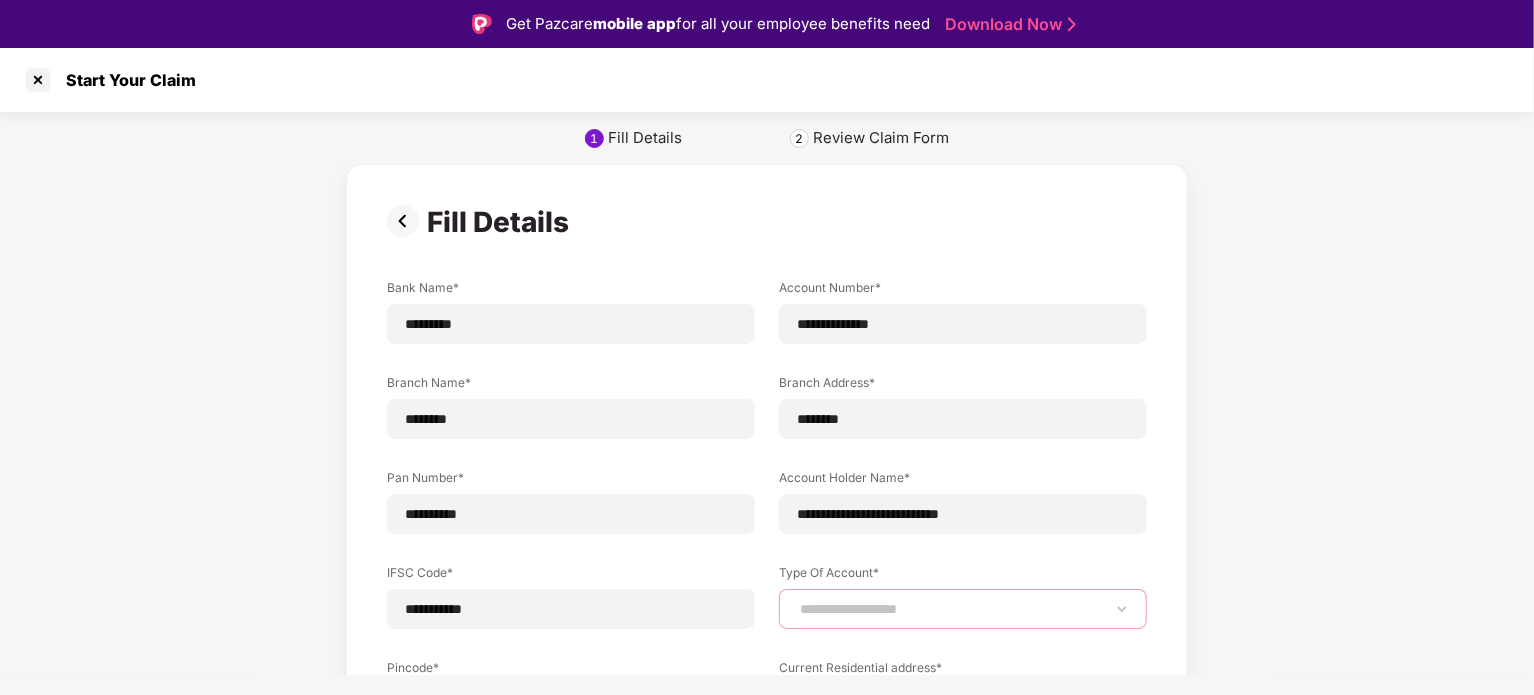 click on "**********" at bounding box center (963, 609) 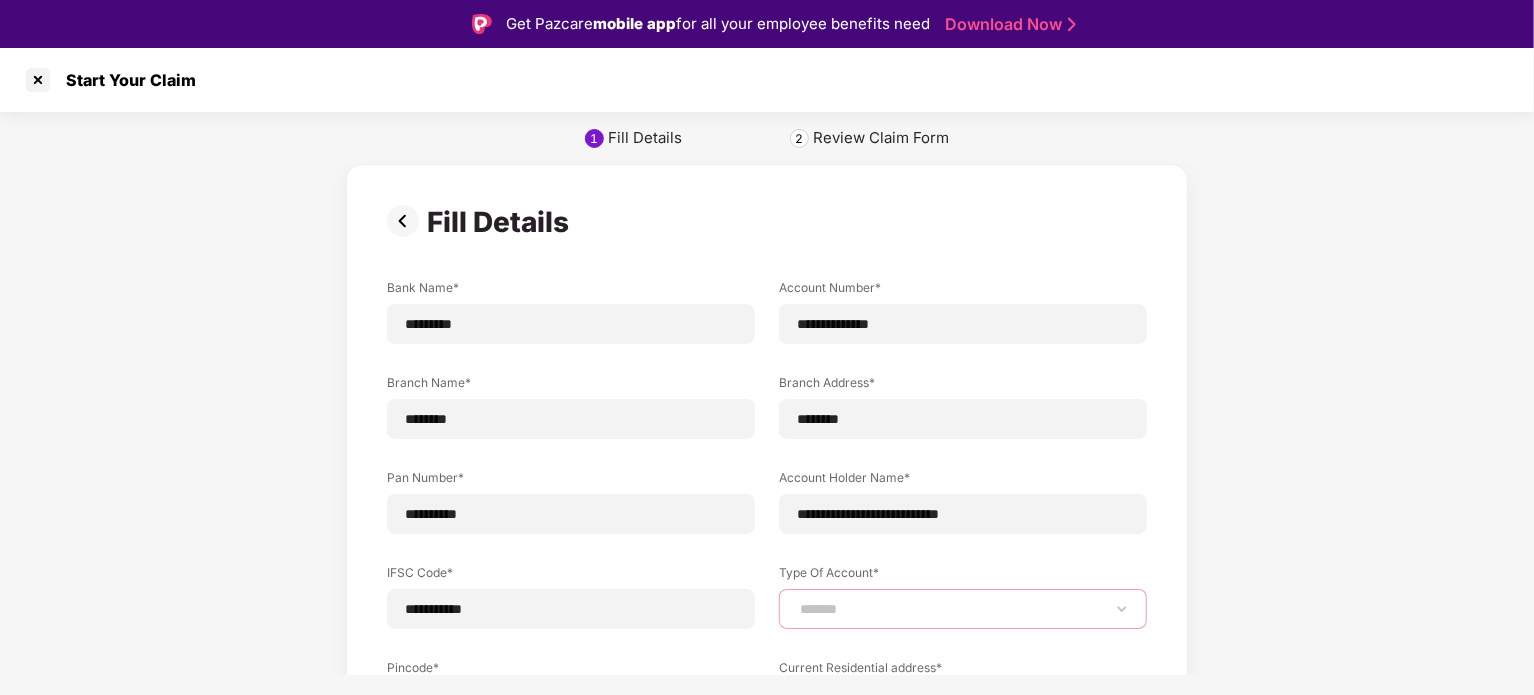 click on "**********" at bounding box center [963, 609] 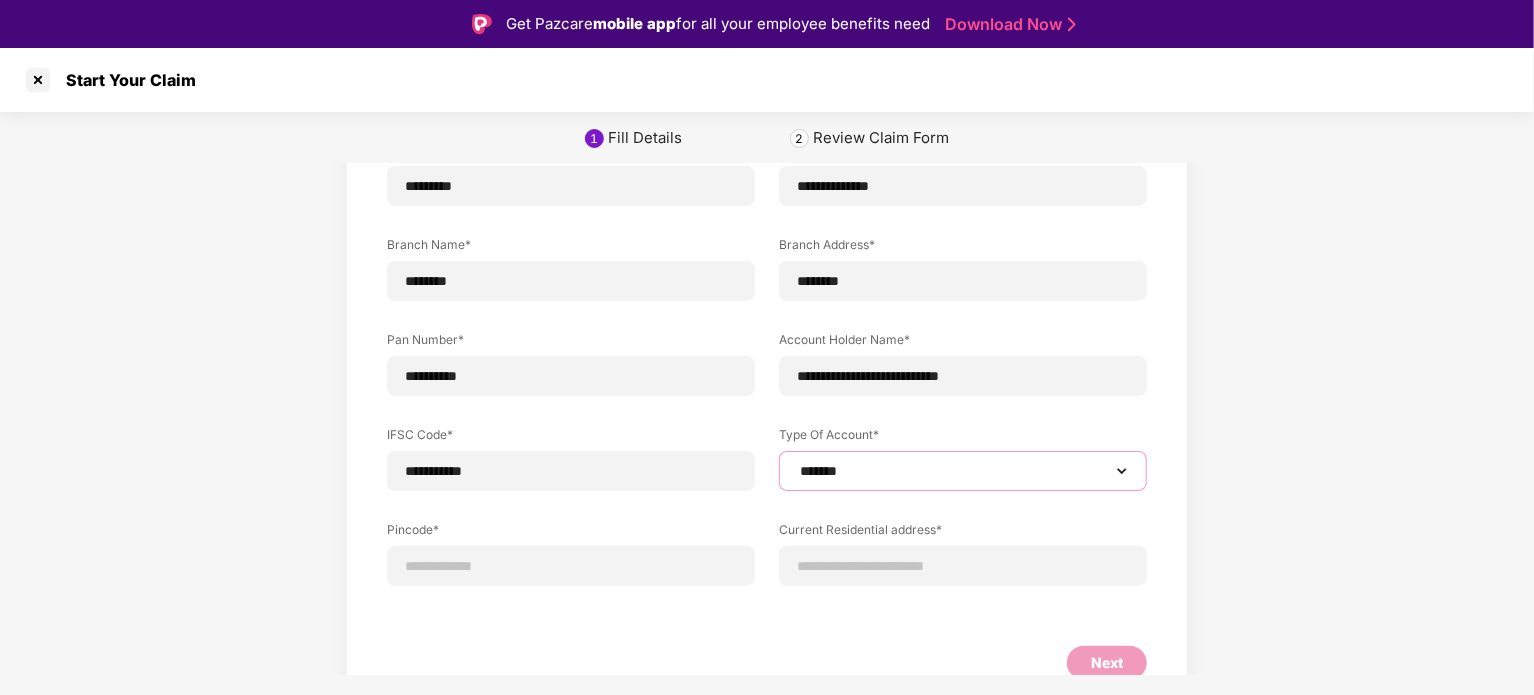 scroll, scrollTop: 171, scrollLeft: 0, axis: vertical 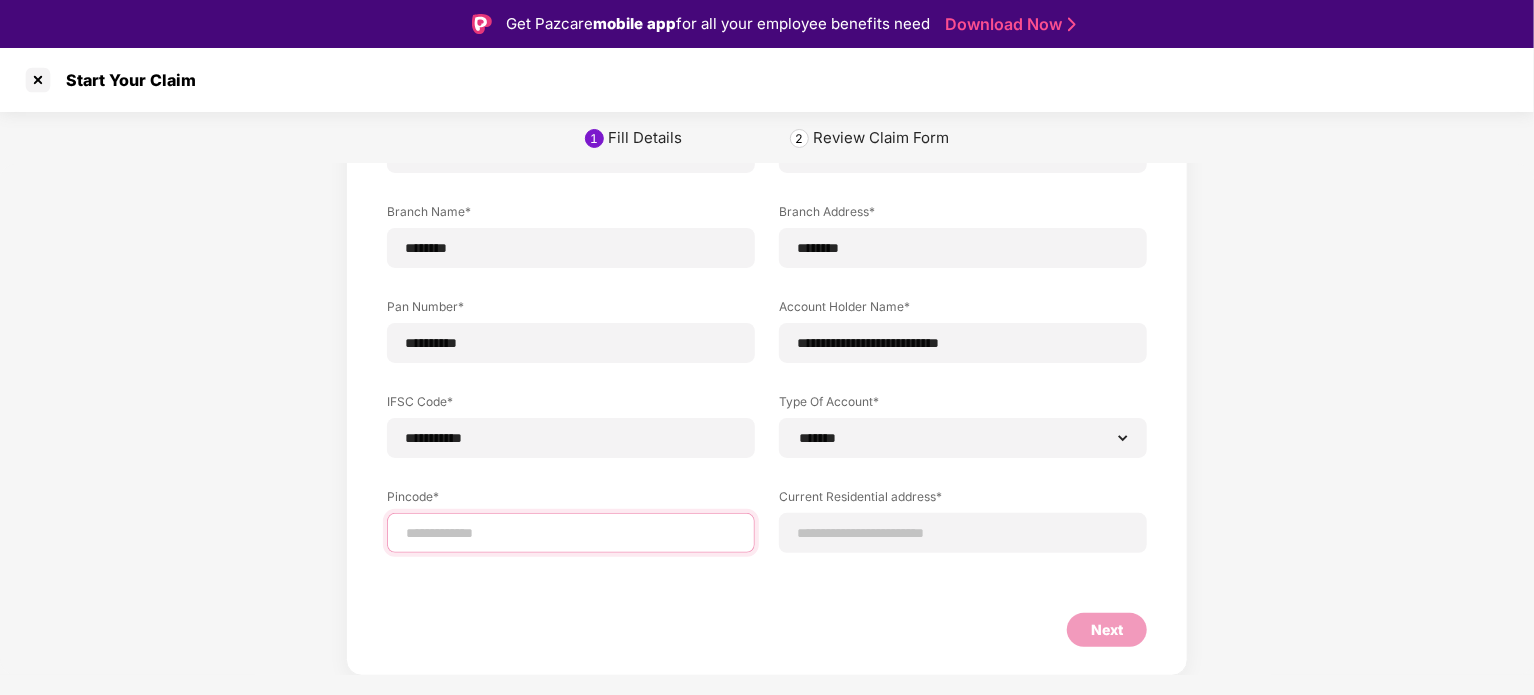 click at bounding box center (571, 533) 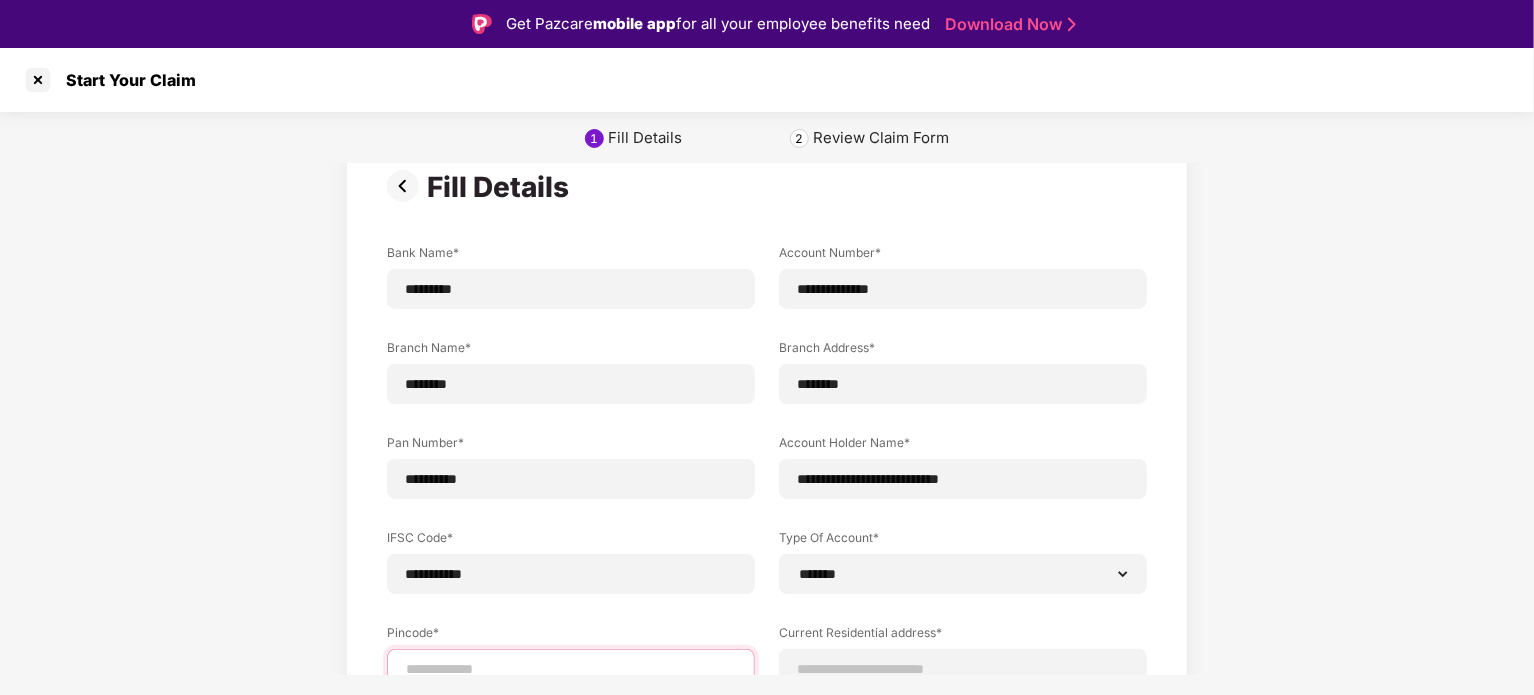 scroll, scrollTop: 0, scrollLeft: 0, axis: both 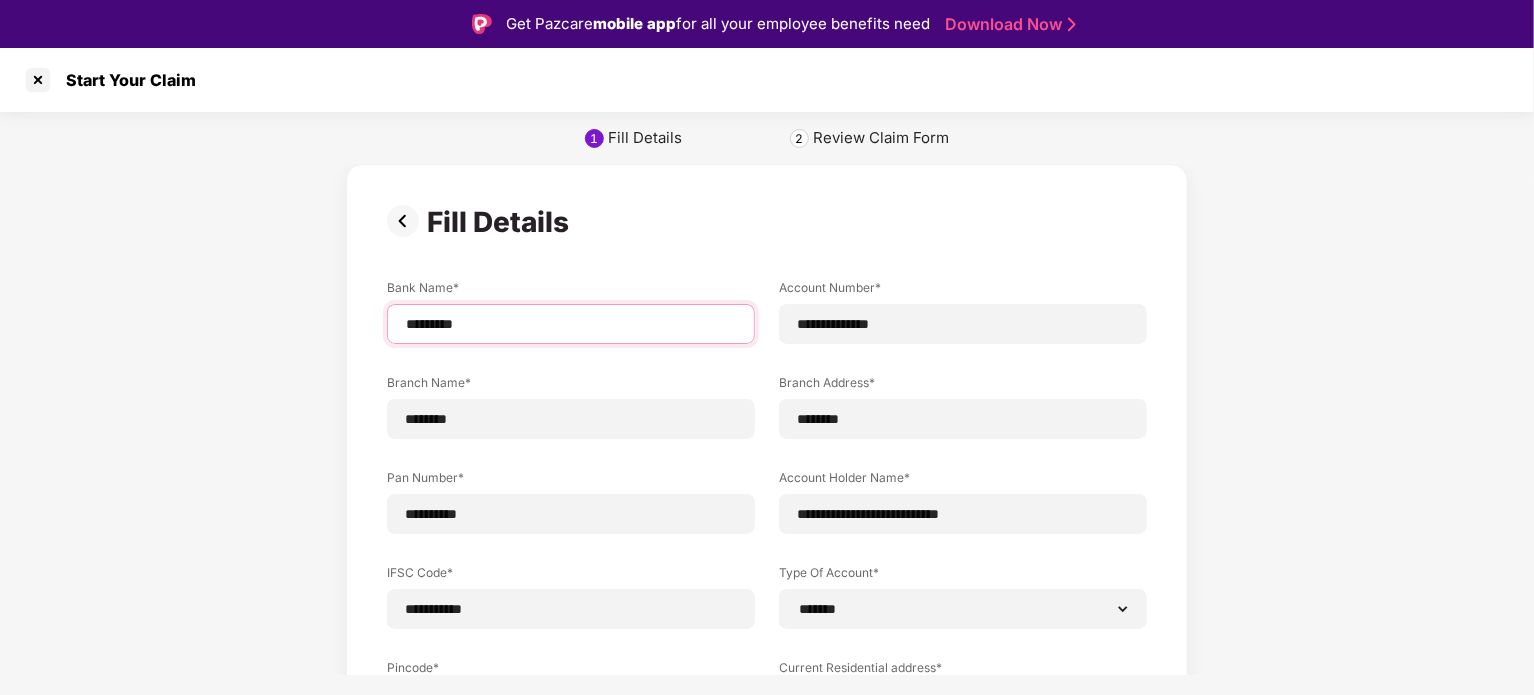 drag, startPoint x: 514, startPoint y: 325, endPoint x: 380, endPoint y: 316, distance: 134.3019 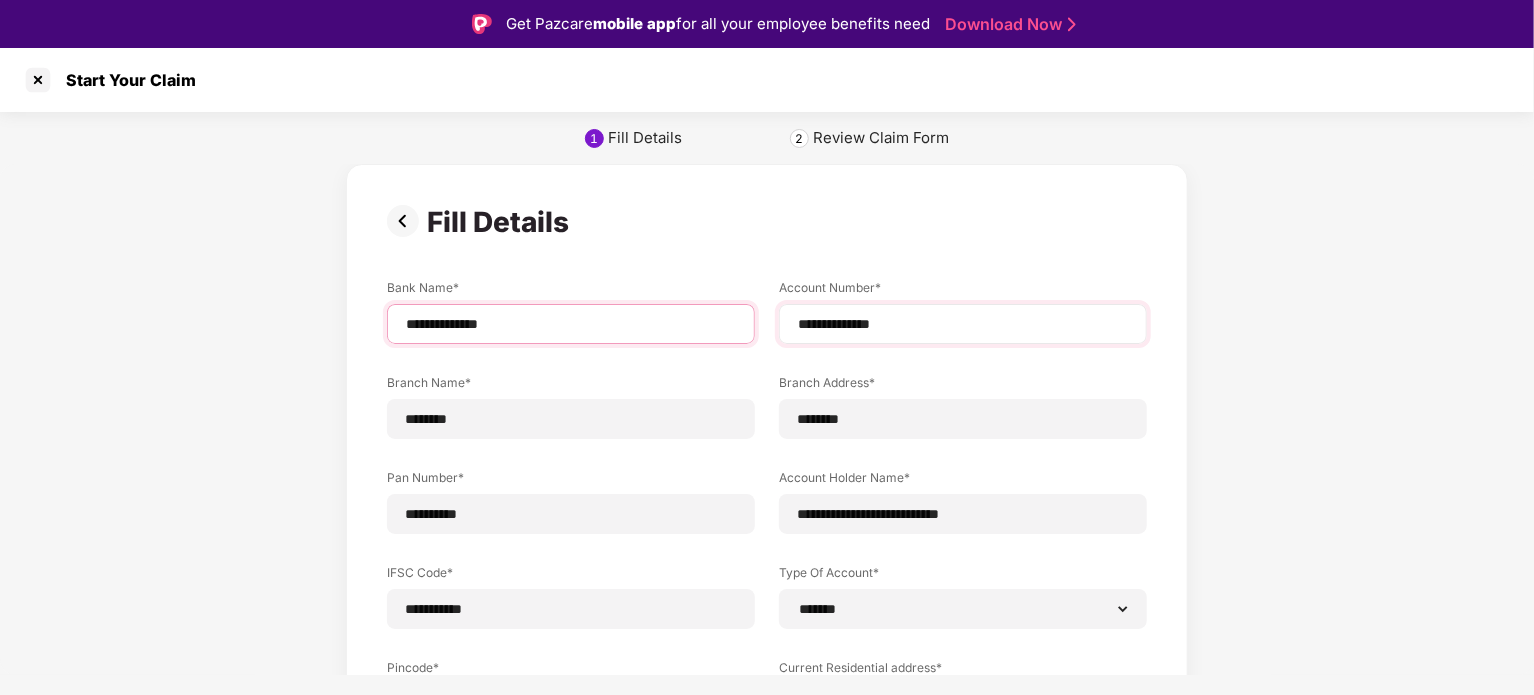 type on "**********" 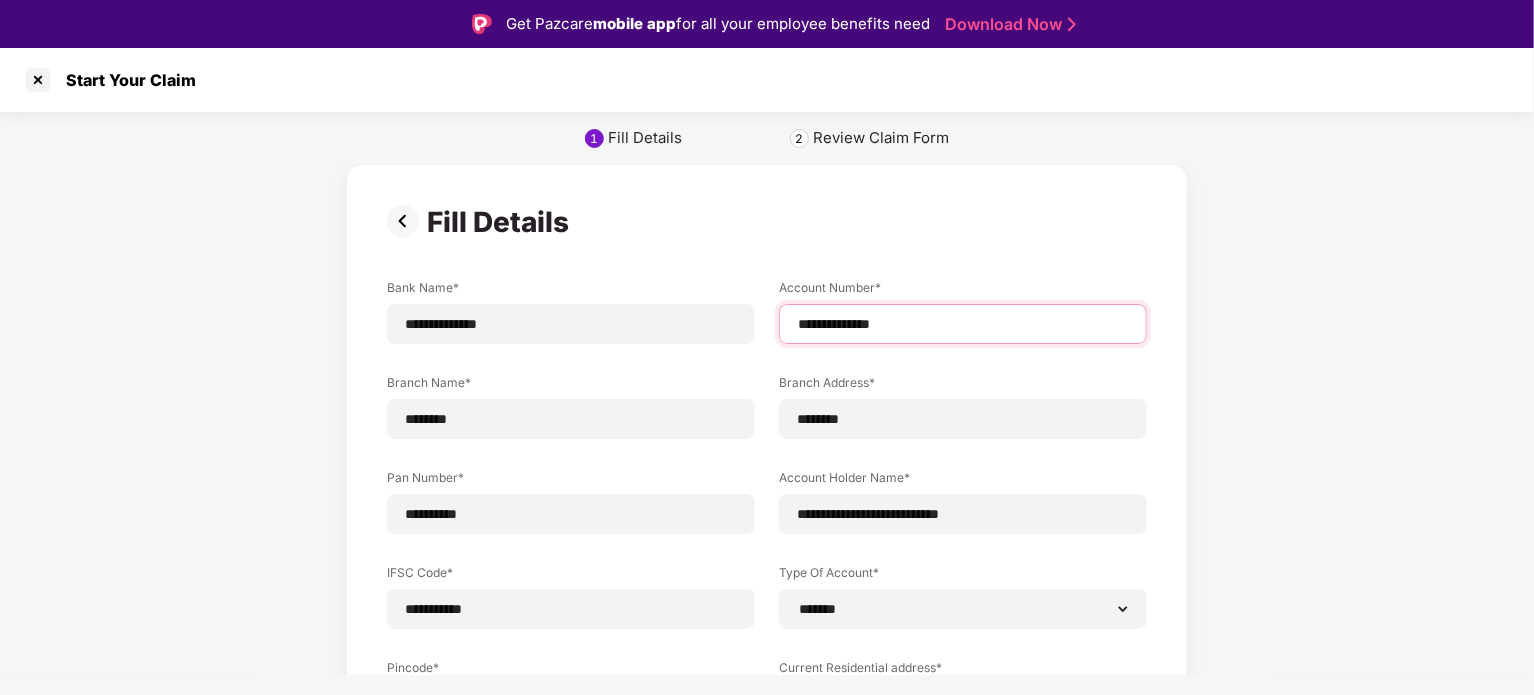 drag, startPoint x: 929, startPoint y: 322, endPoint x: 786, endPoint y: 321, distance: 143.0035 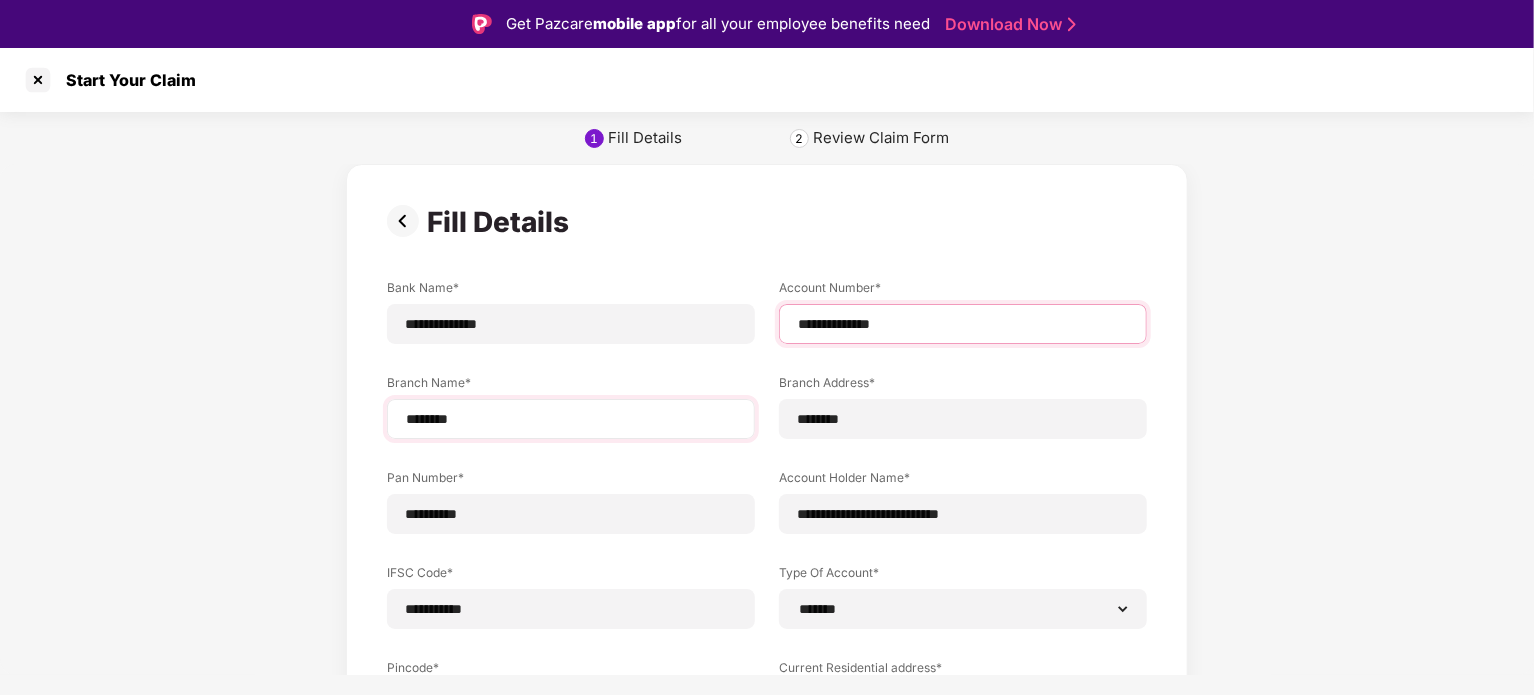 type on "**********" 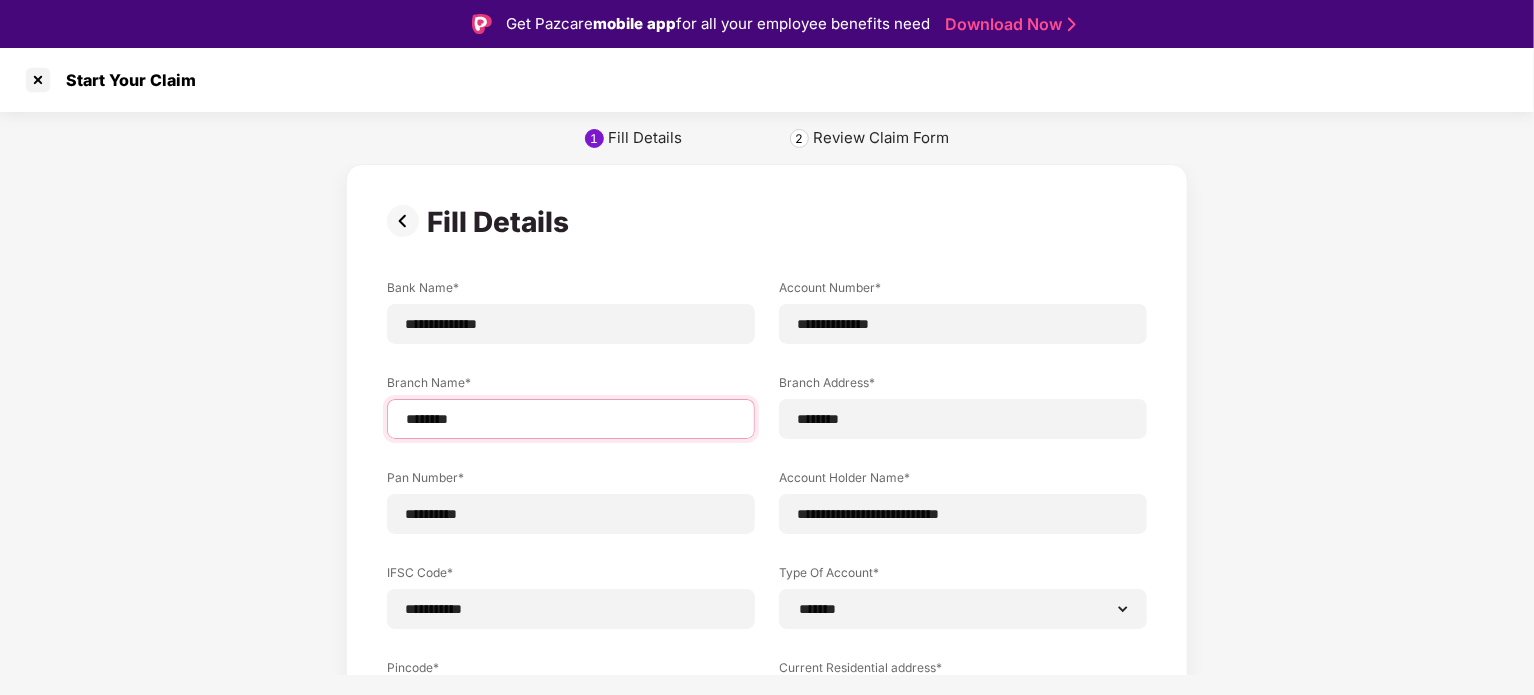 drag, startPoint x: 486, startPoint y: 416, endPoint x: 385, endPoint y: 418, distance: 101.0198 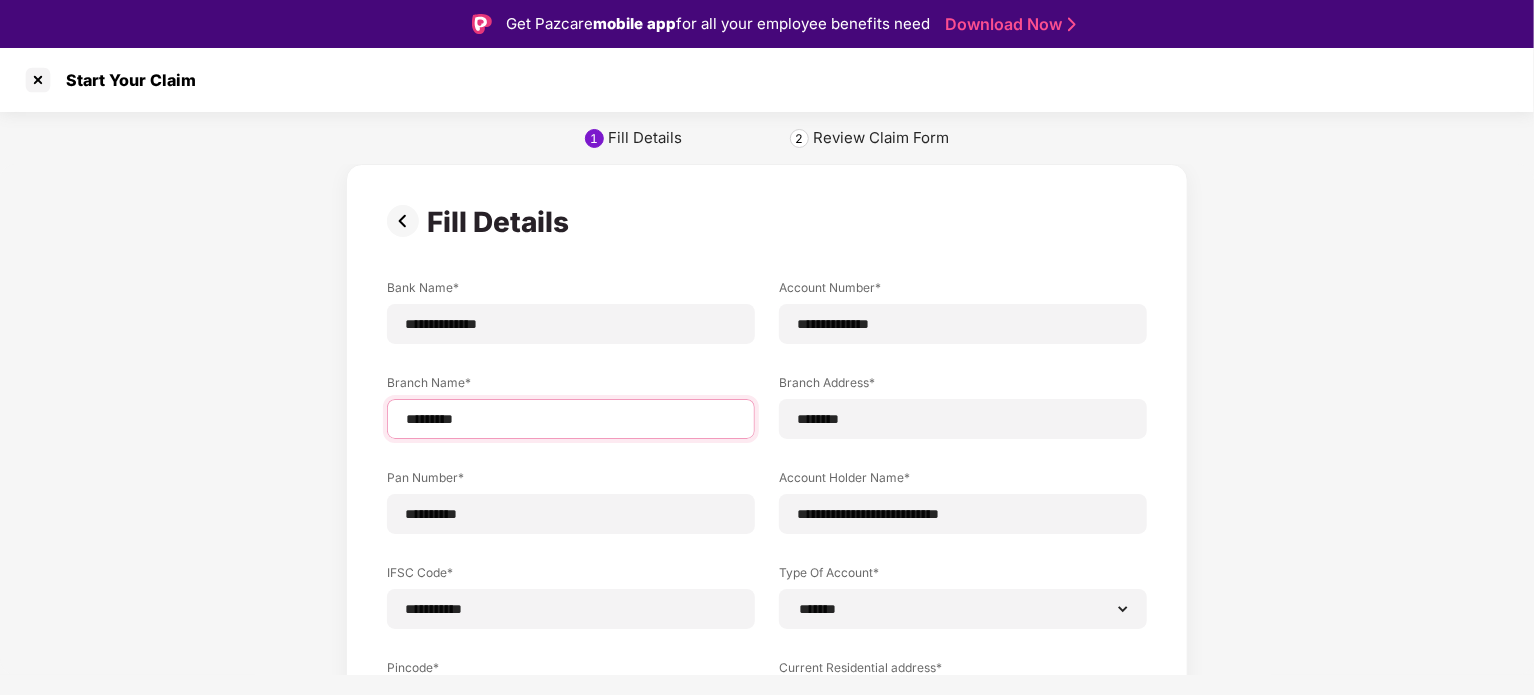 click on "*********" at bounding box center [571, 419] 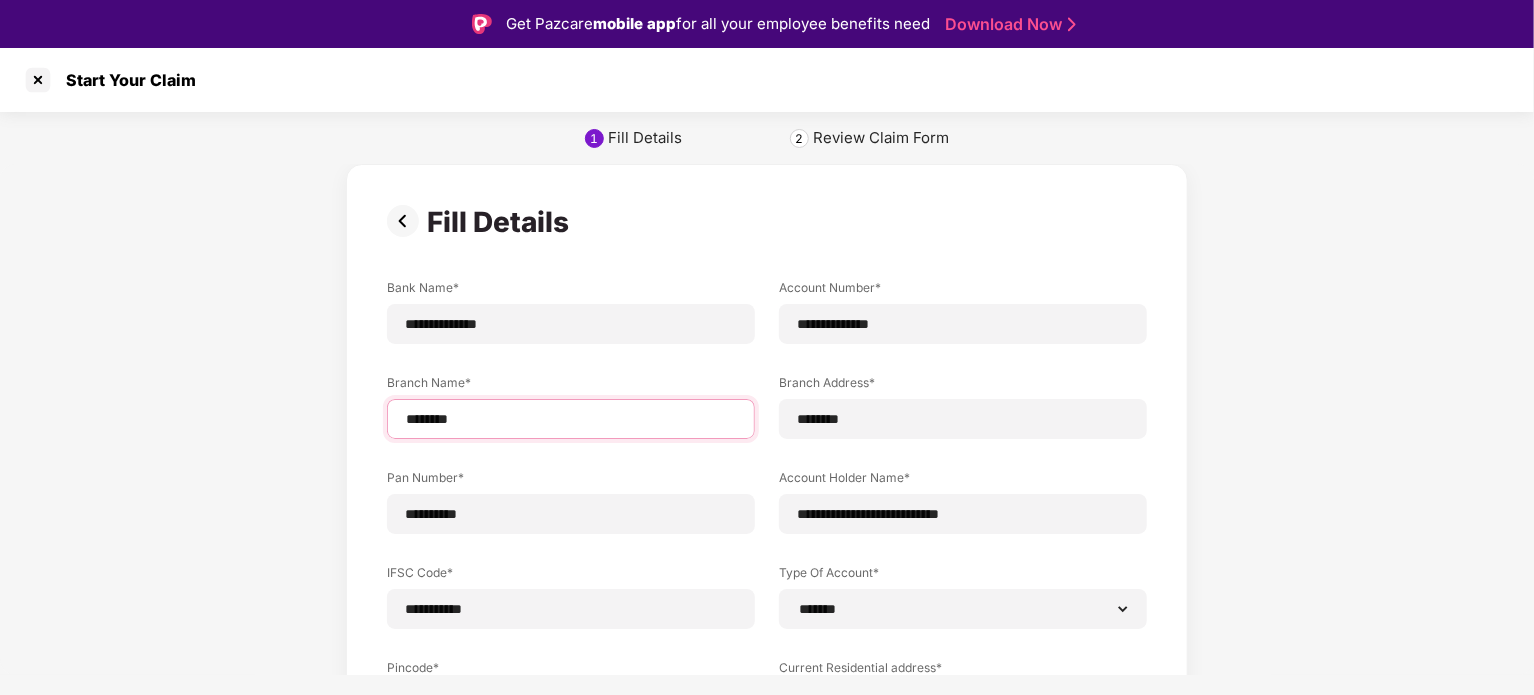 click on "********" at bounding box center [571, 419] 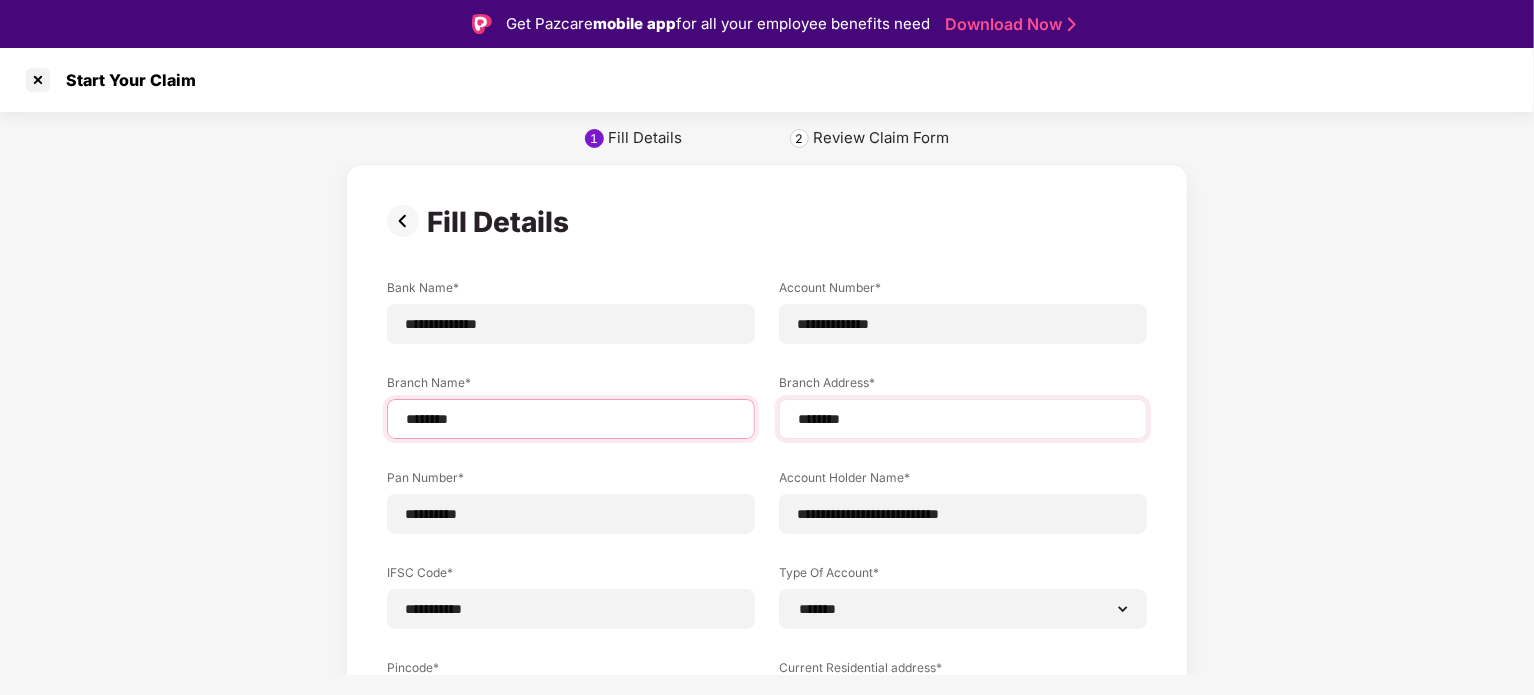 type on "********" 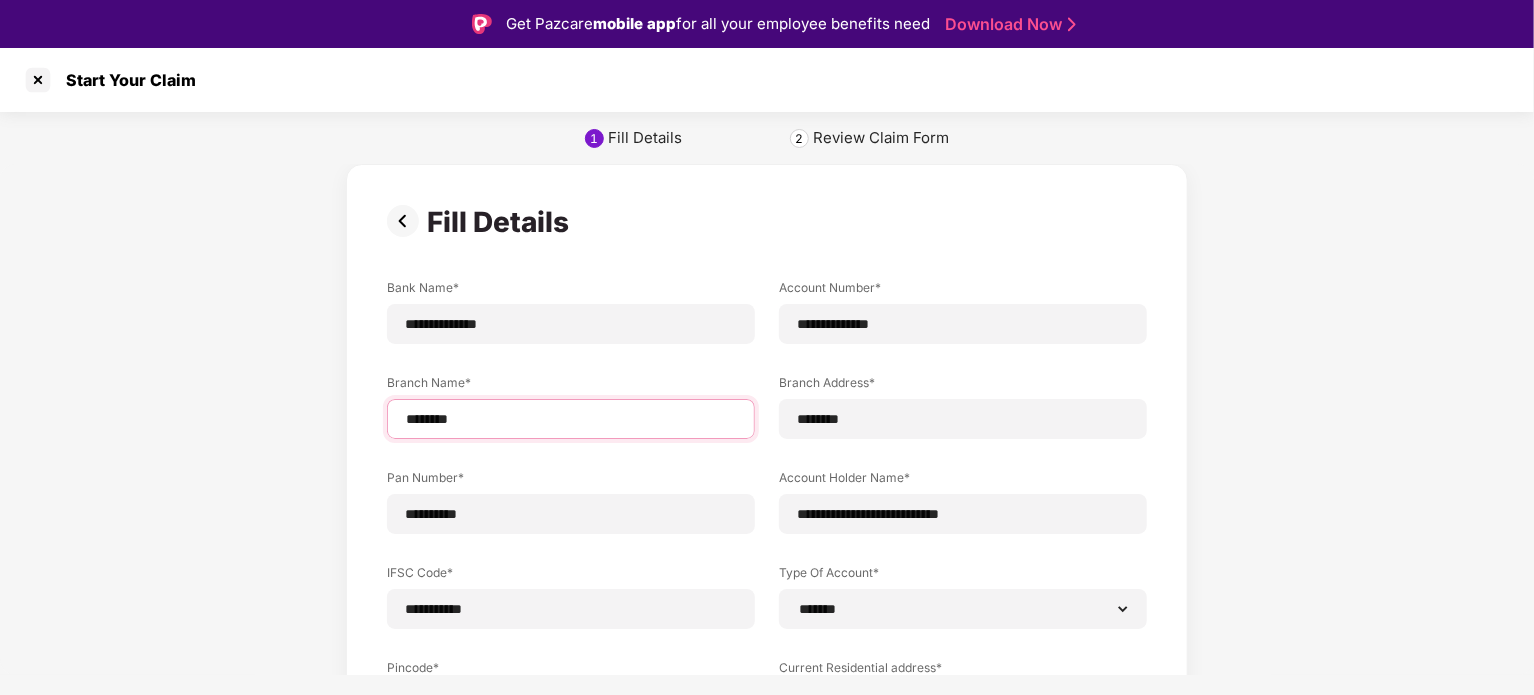 drag, startPoint x: 510, startPoint y: 419, endPoint x: 399, endPoint y: 415, distance: 111.07205 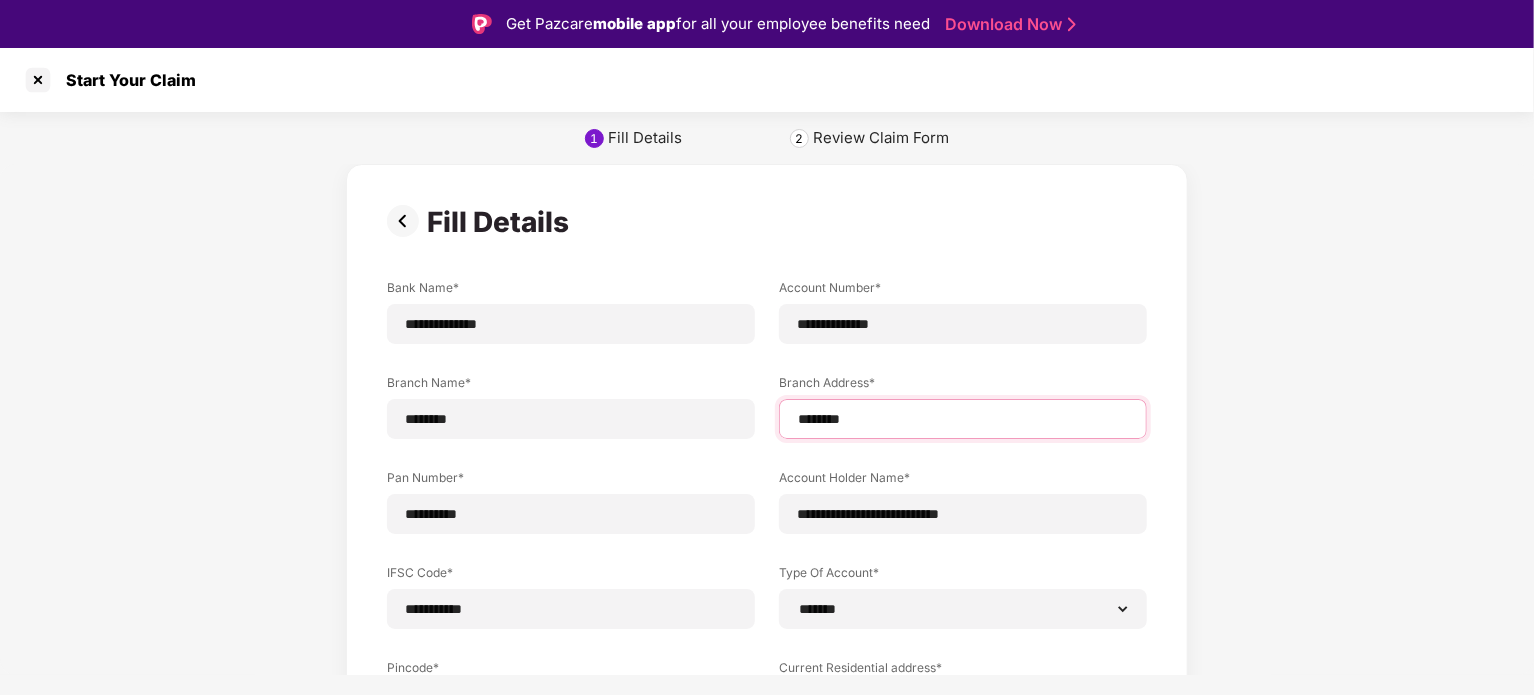 drag, startPoint x: 862, startPoint y: 412, endPoint x: 791, endPoint y: 420, distance: 71.44928 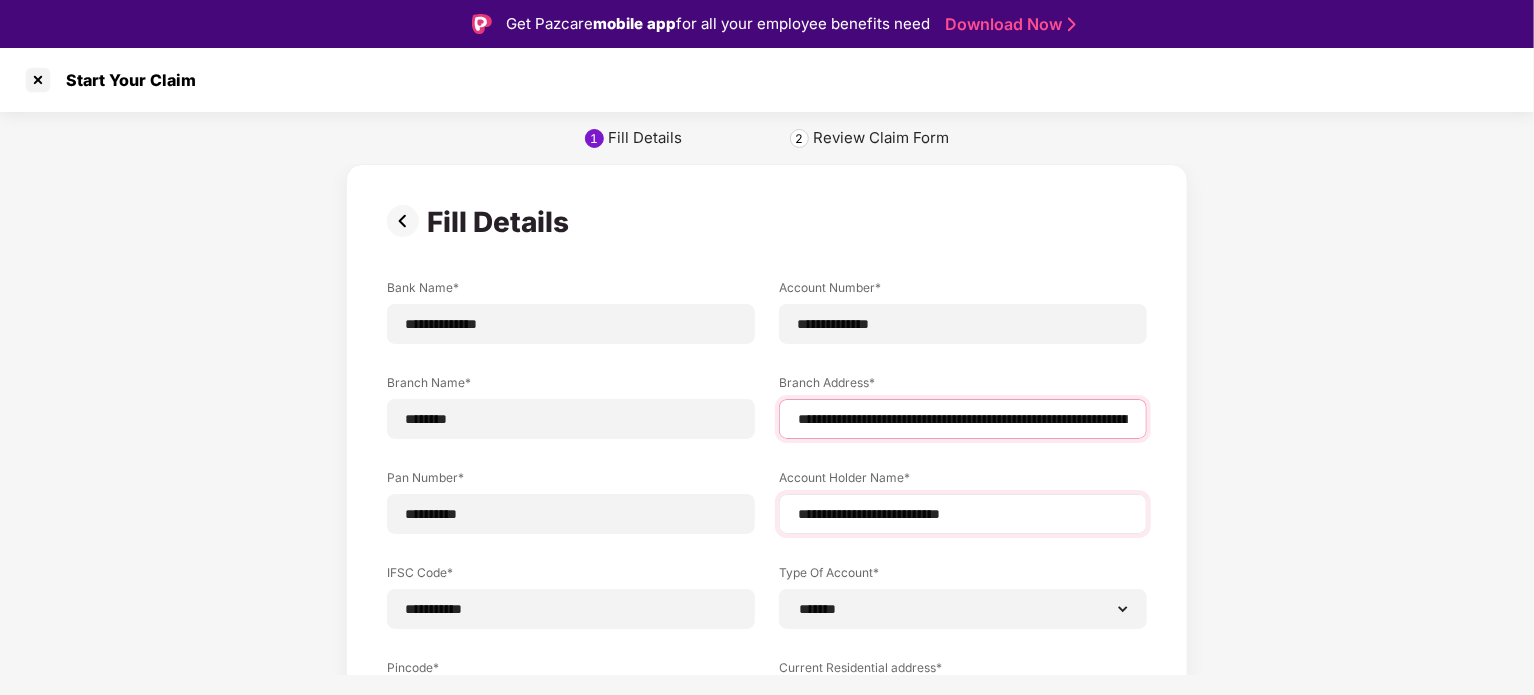 type on "**********" 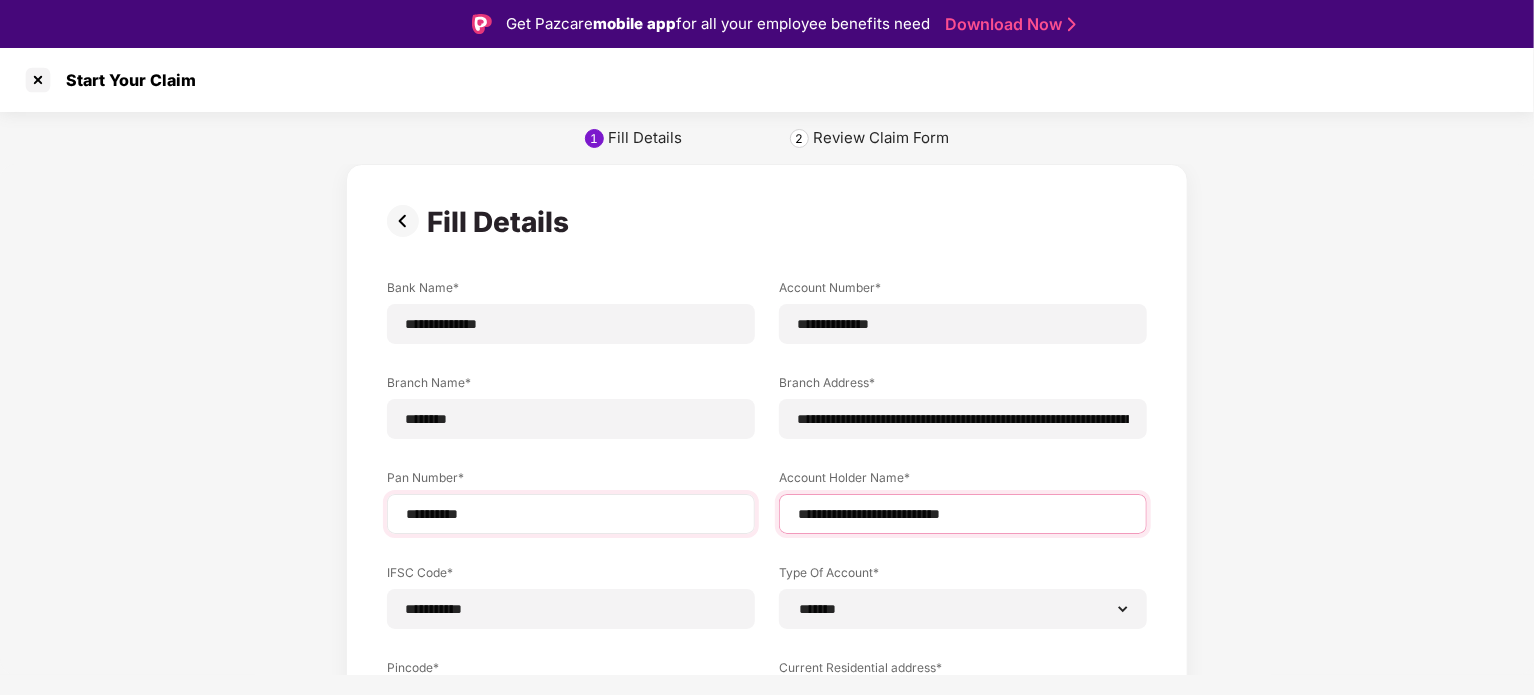 drag, startPoint x: 1022, startPoint y: 515, endPoint x: 725, endPoint y: 519, distance: 297.02695 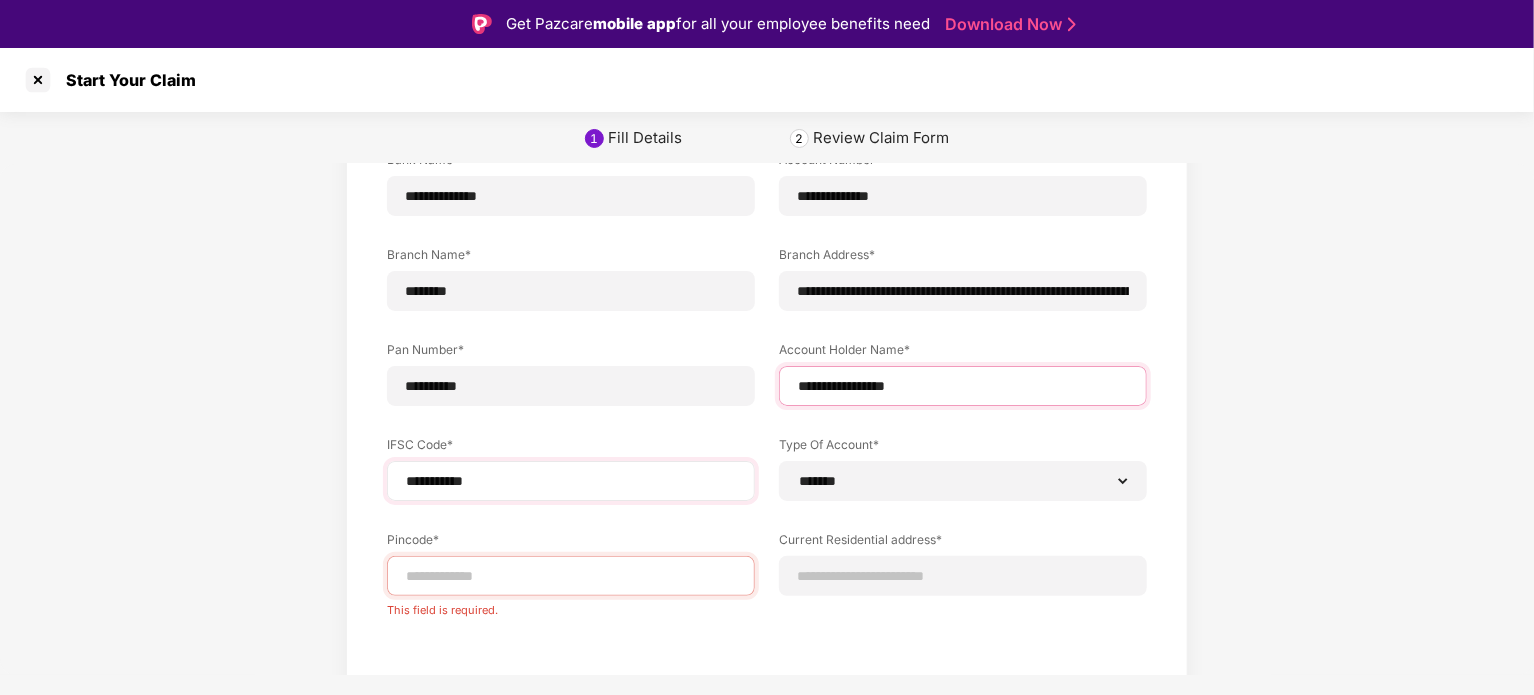 scroll, scrollTop: 92, scrollLeft: 0, axis: vertical 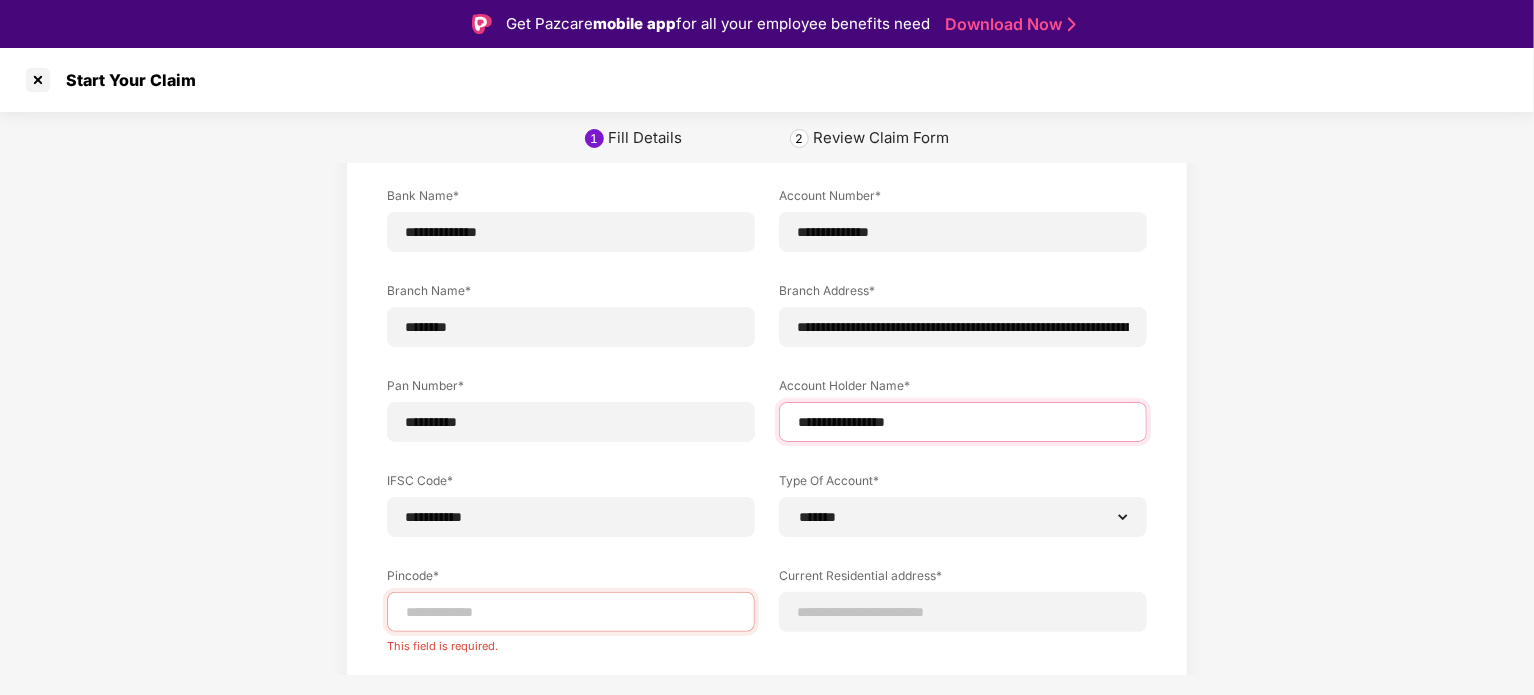 type on "**********" 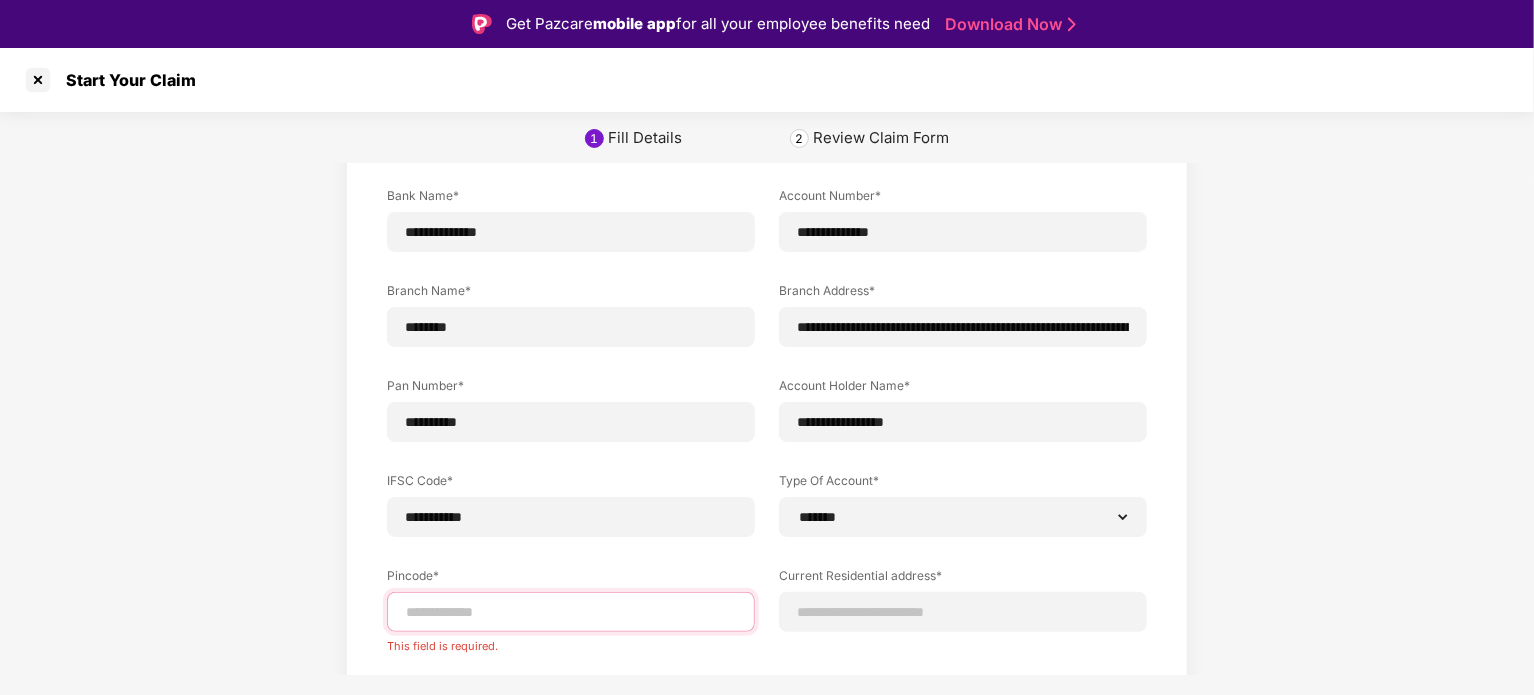 click at bounding box center [571, 612] 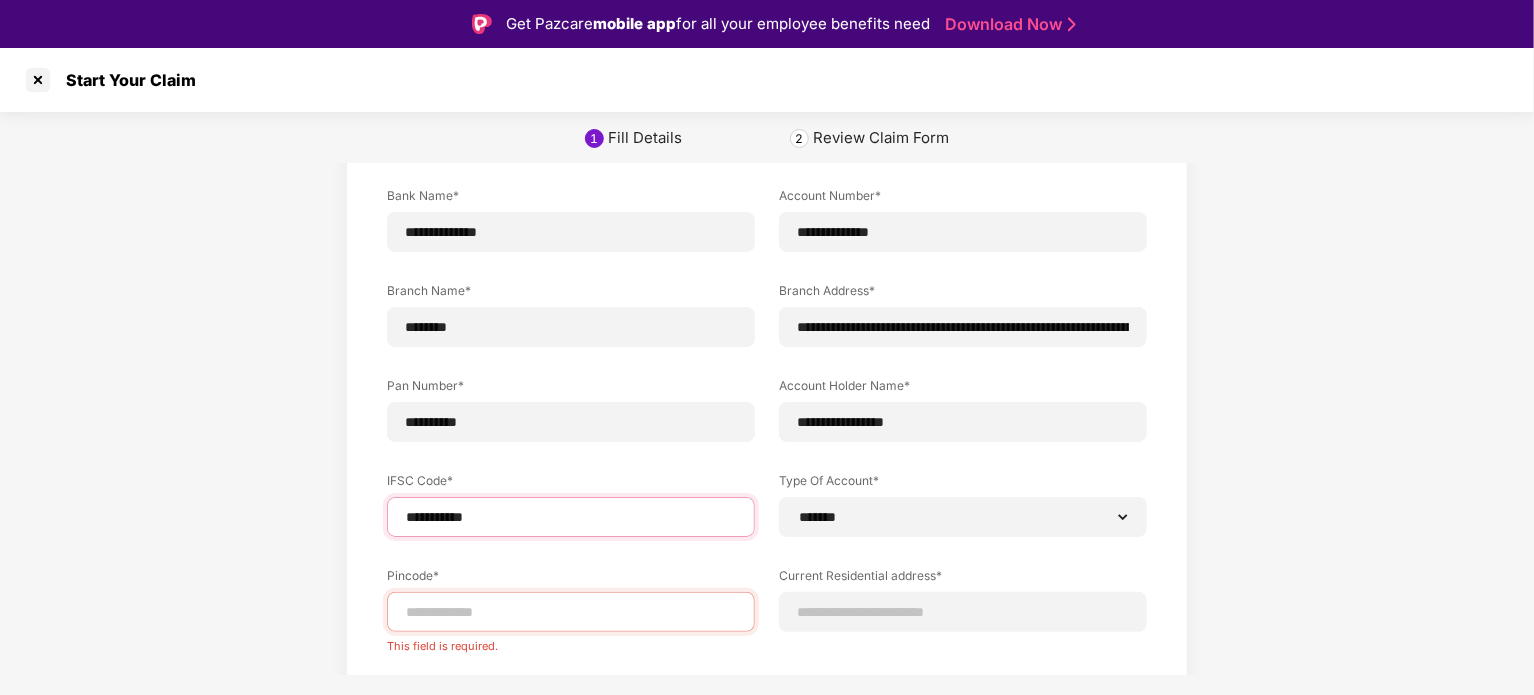 drag, startPoint x: 488, startPoint y: 516, endPoint x: 384, endPoint y: 503, distance: 104.80935 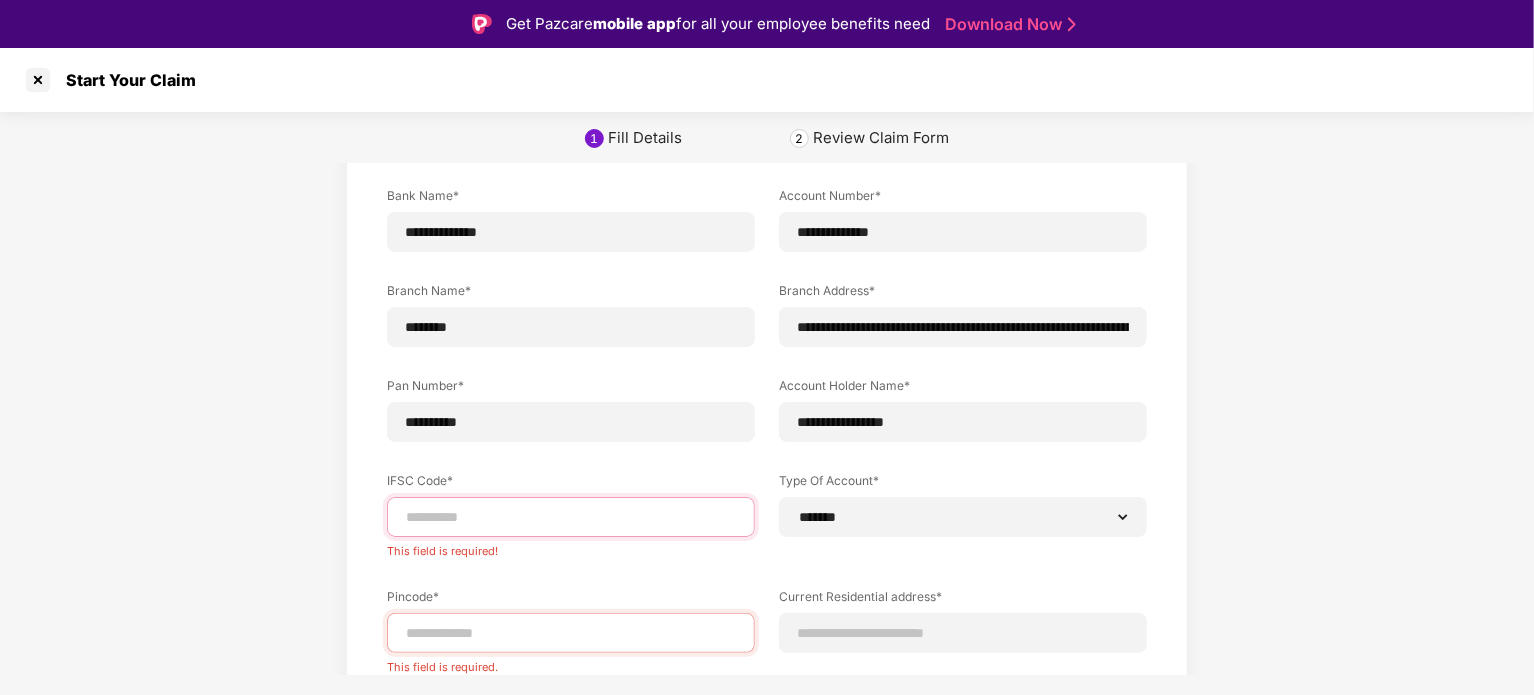 paste on "**********" 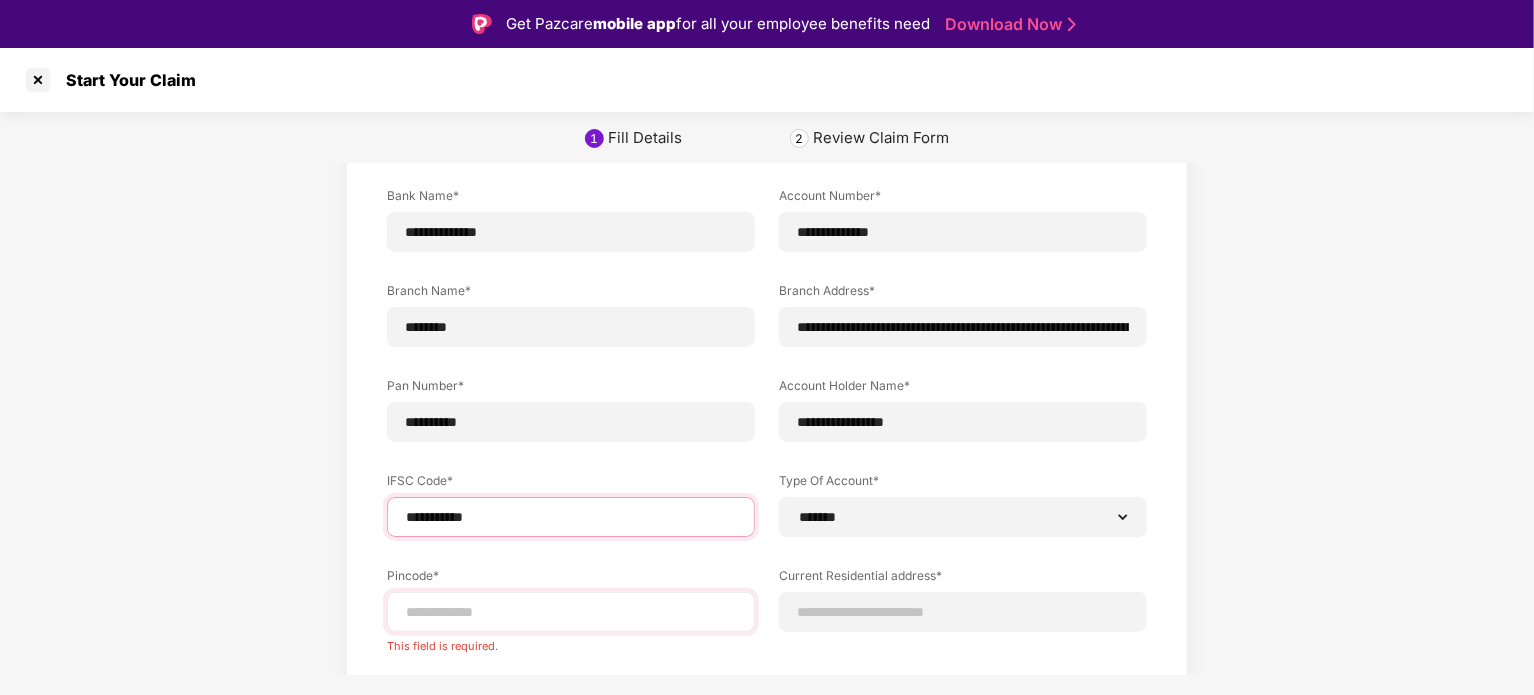 type on "**********" 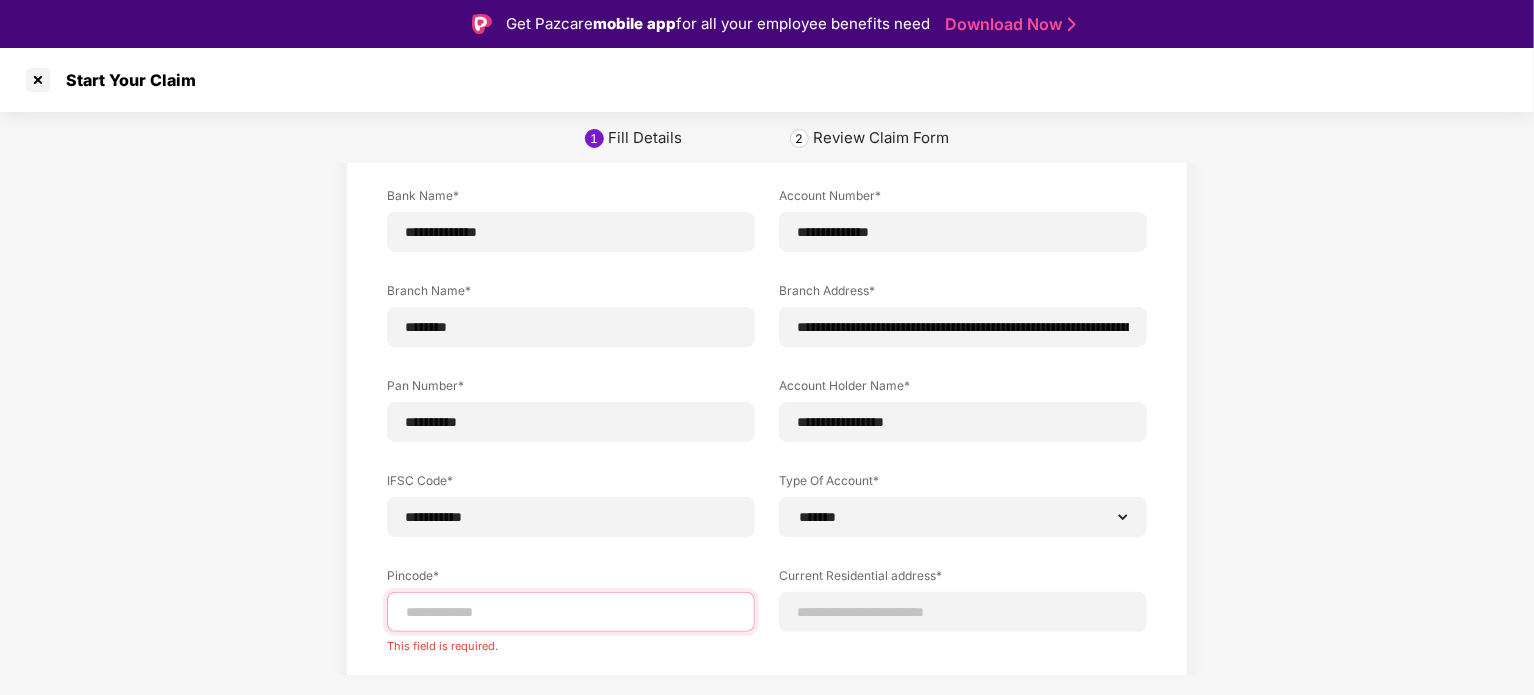 click at bounding box center (571, 612) 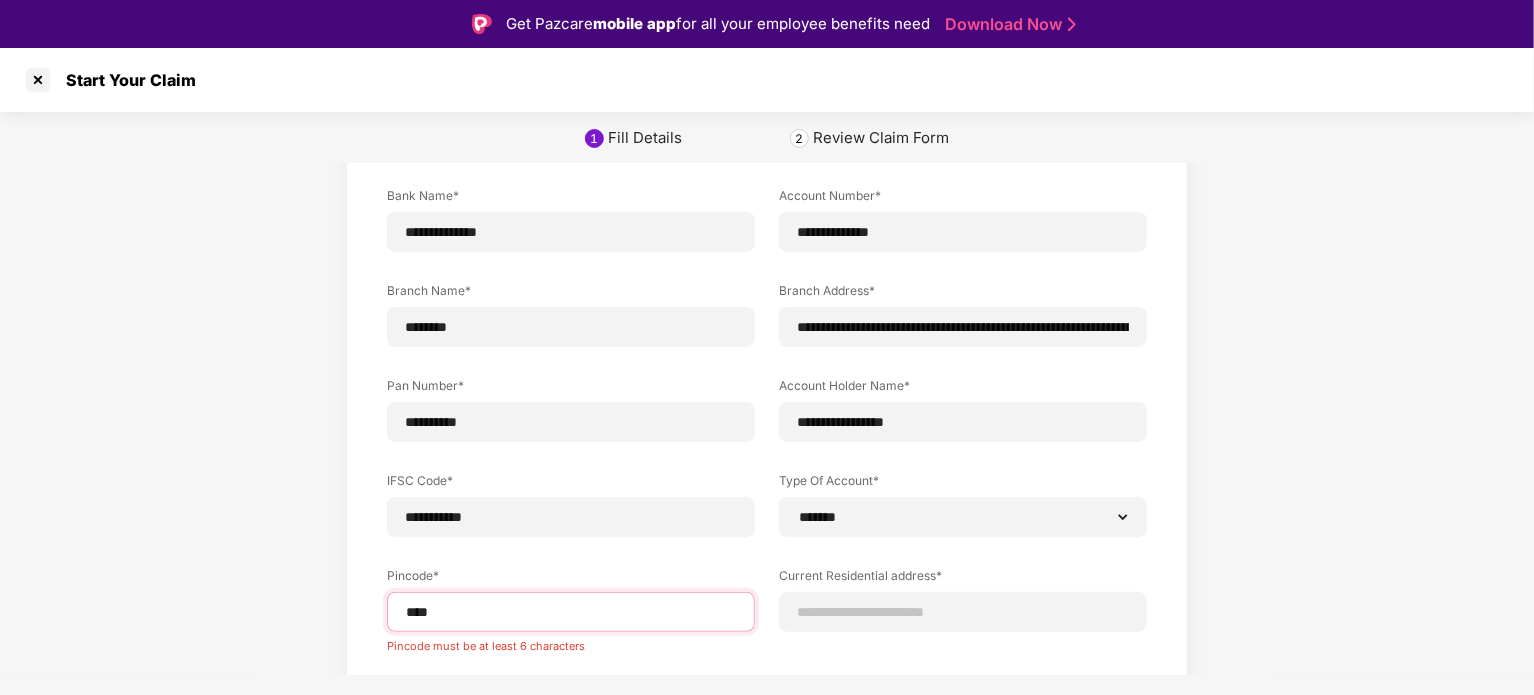 type on "*****" 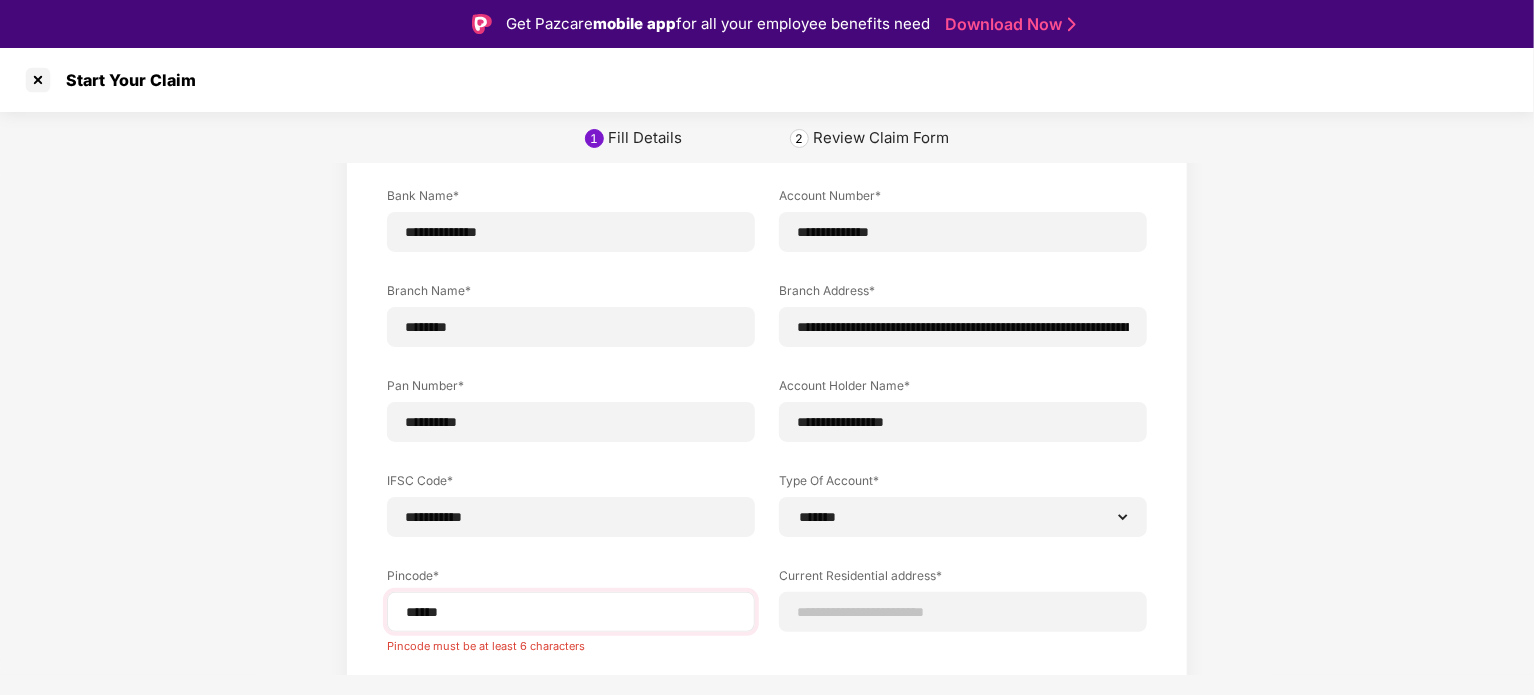 select on "*******" 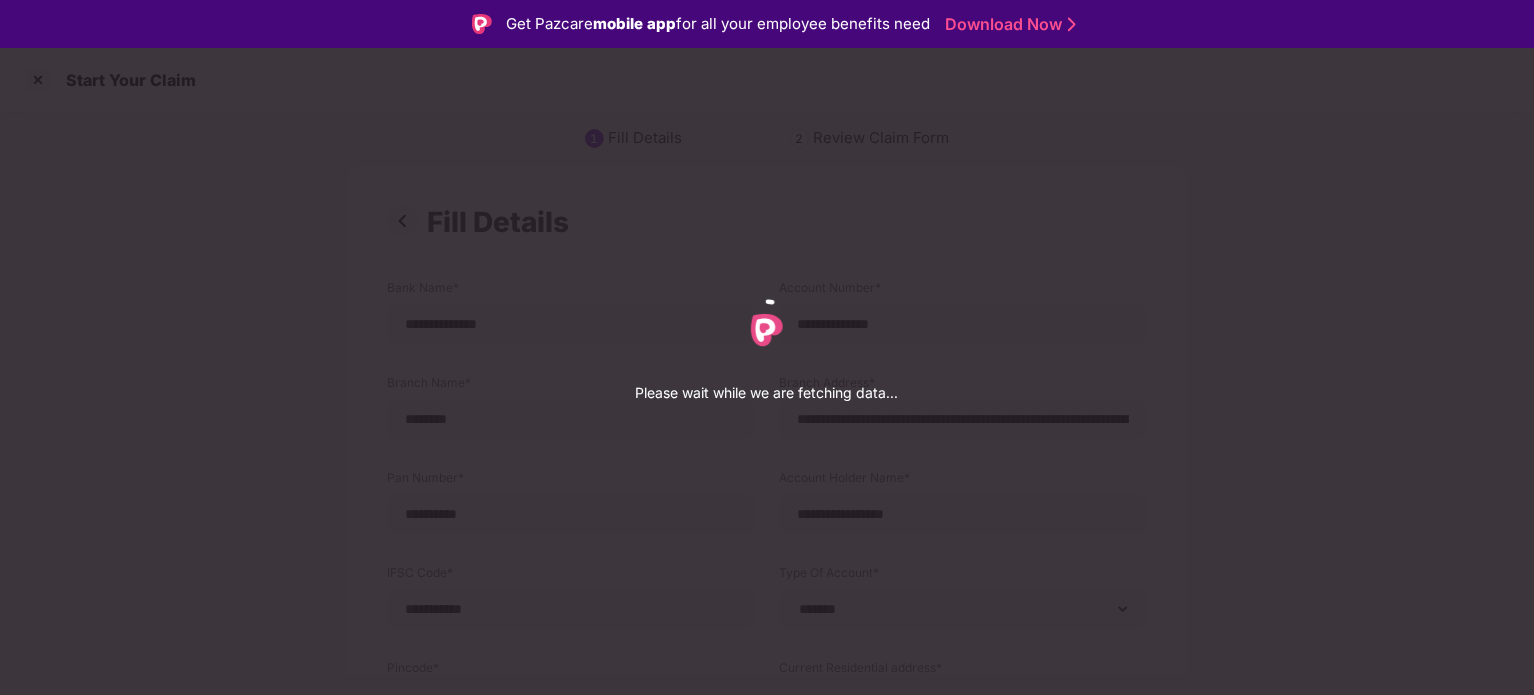 select on "*******" 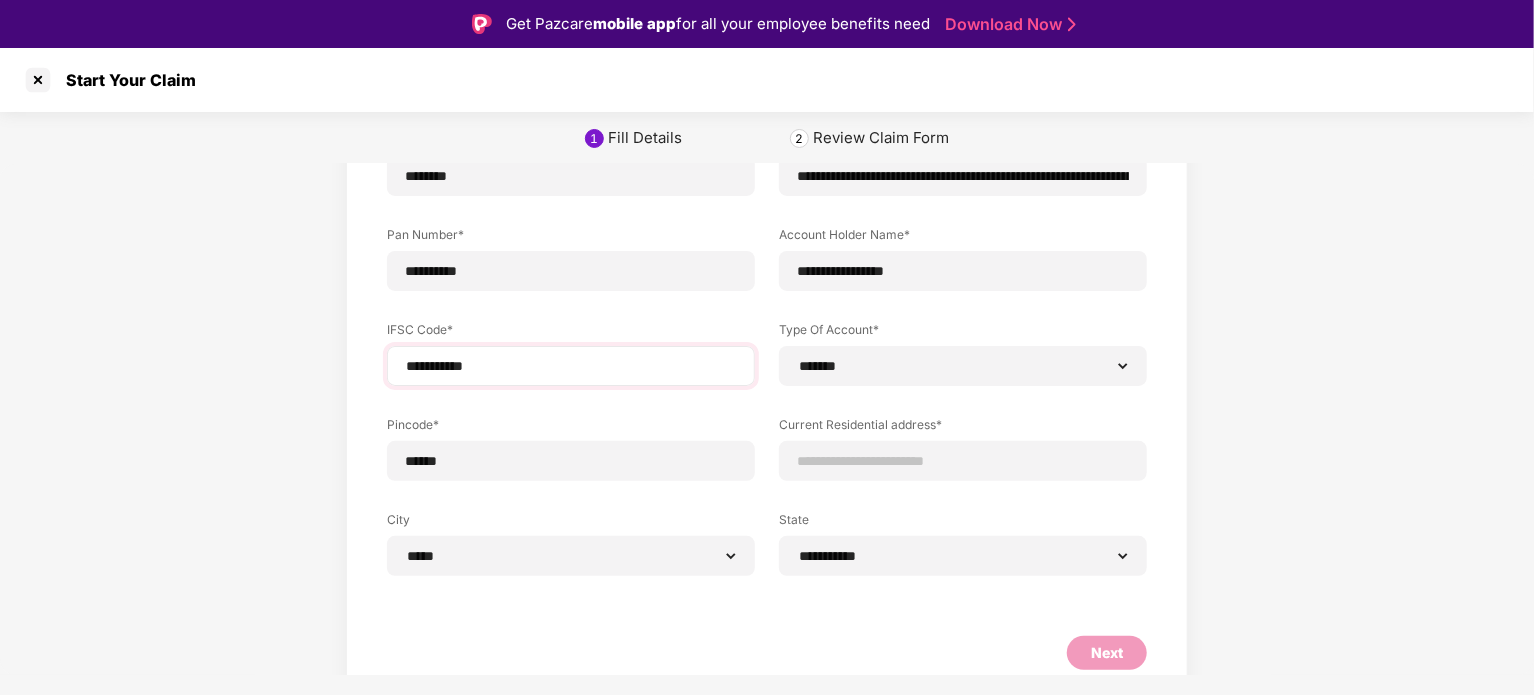 scroll, scrollTop: 266, scrollLeft: 0, axis: vertical 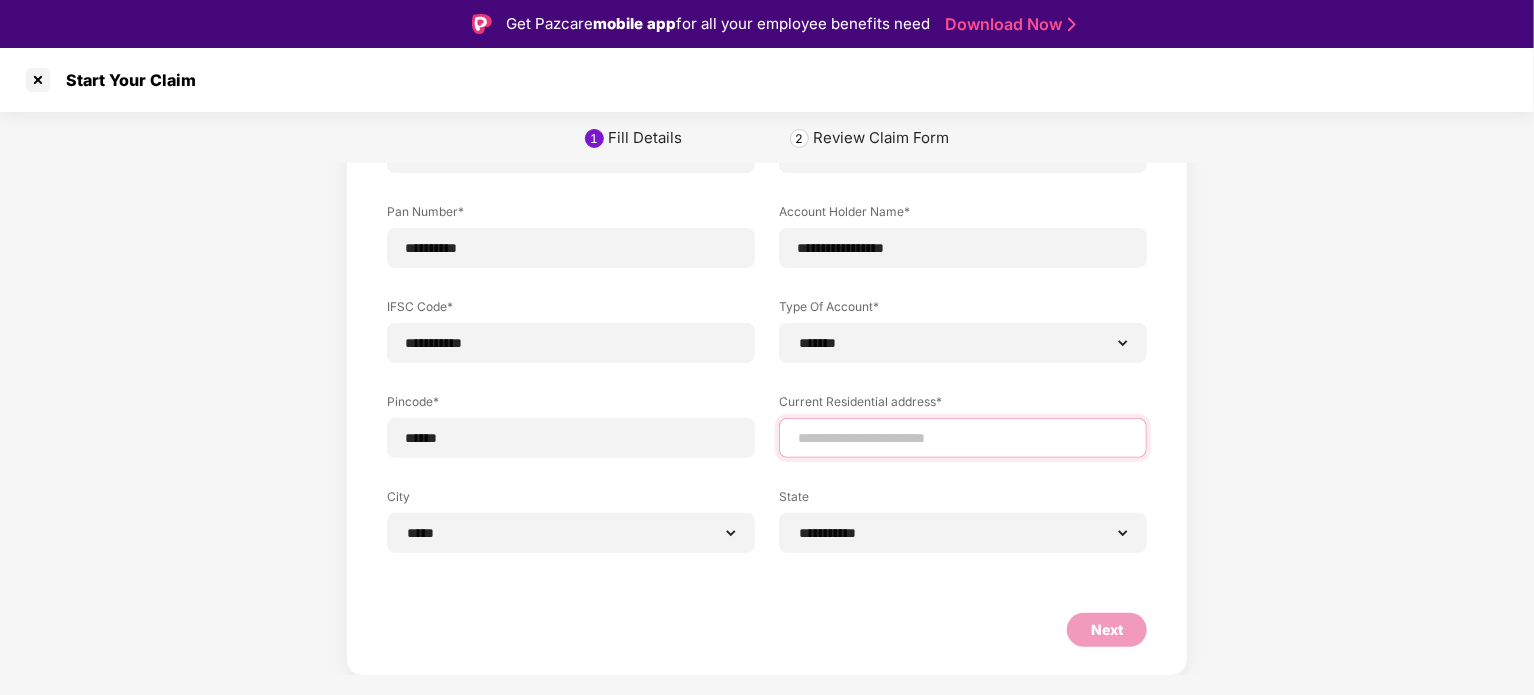 click at bounding box center (963, 438) 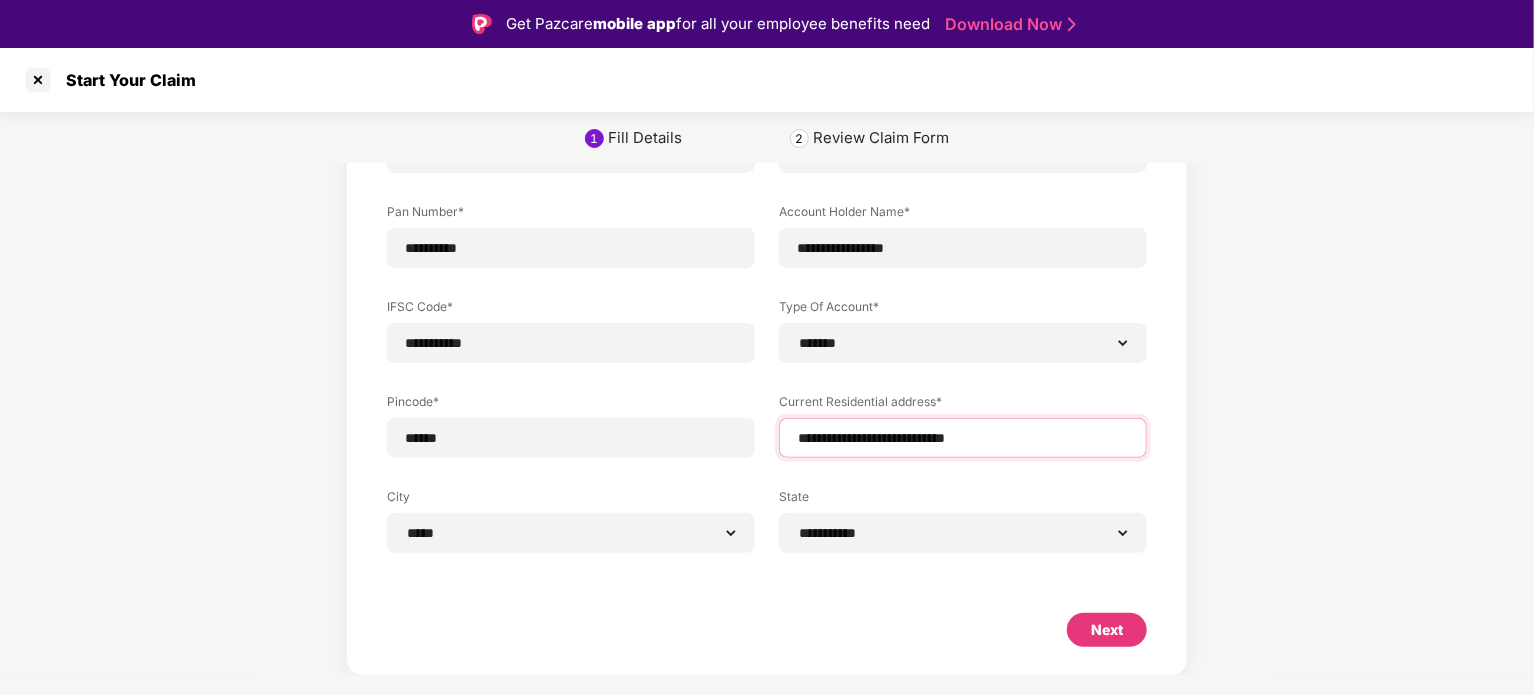 paste on "**********" 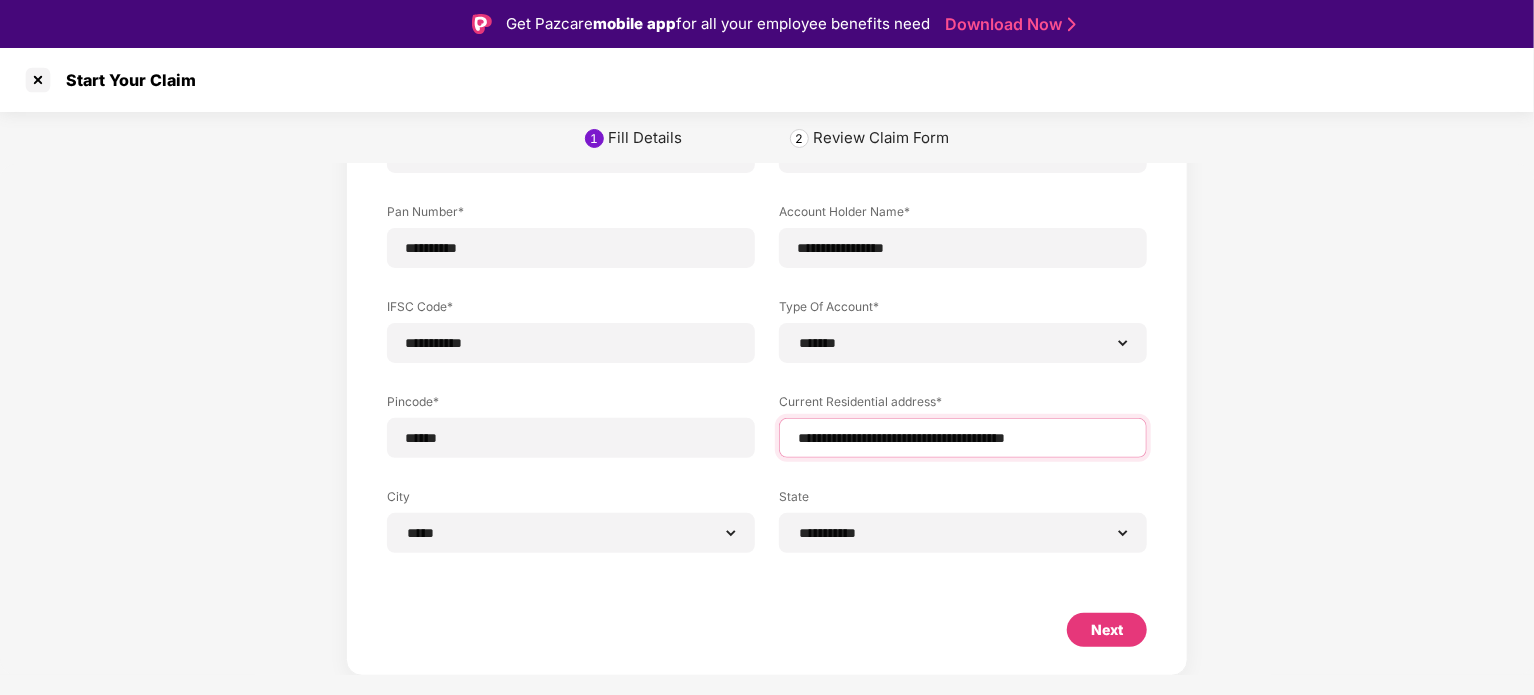 scroll, scrollTop: 48, scrollLeft: 0, axis: vertical 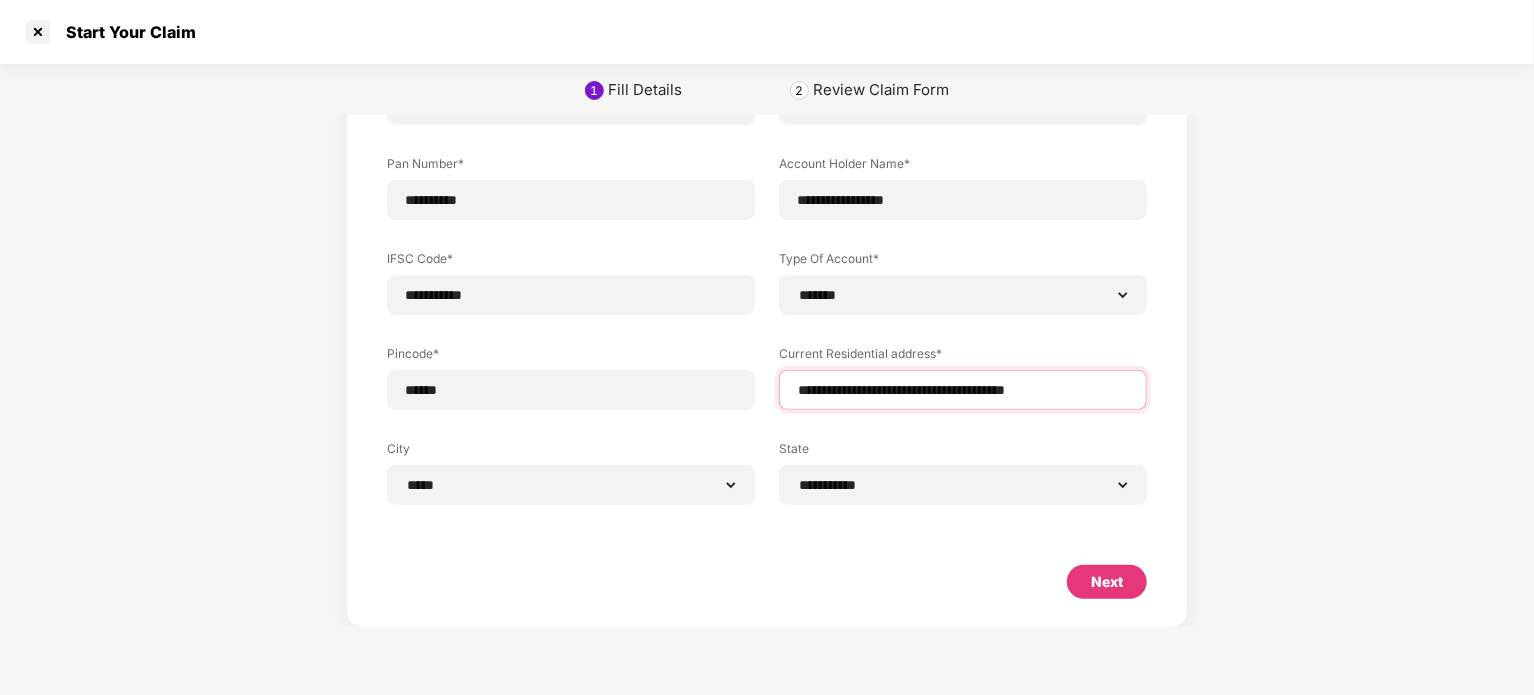 type on "**********" 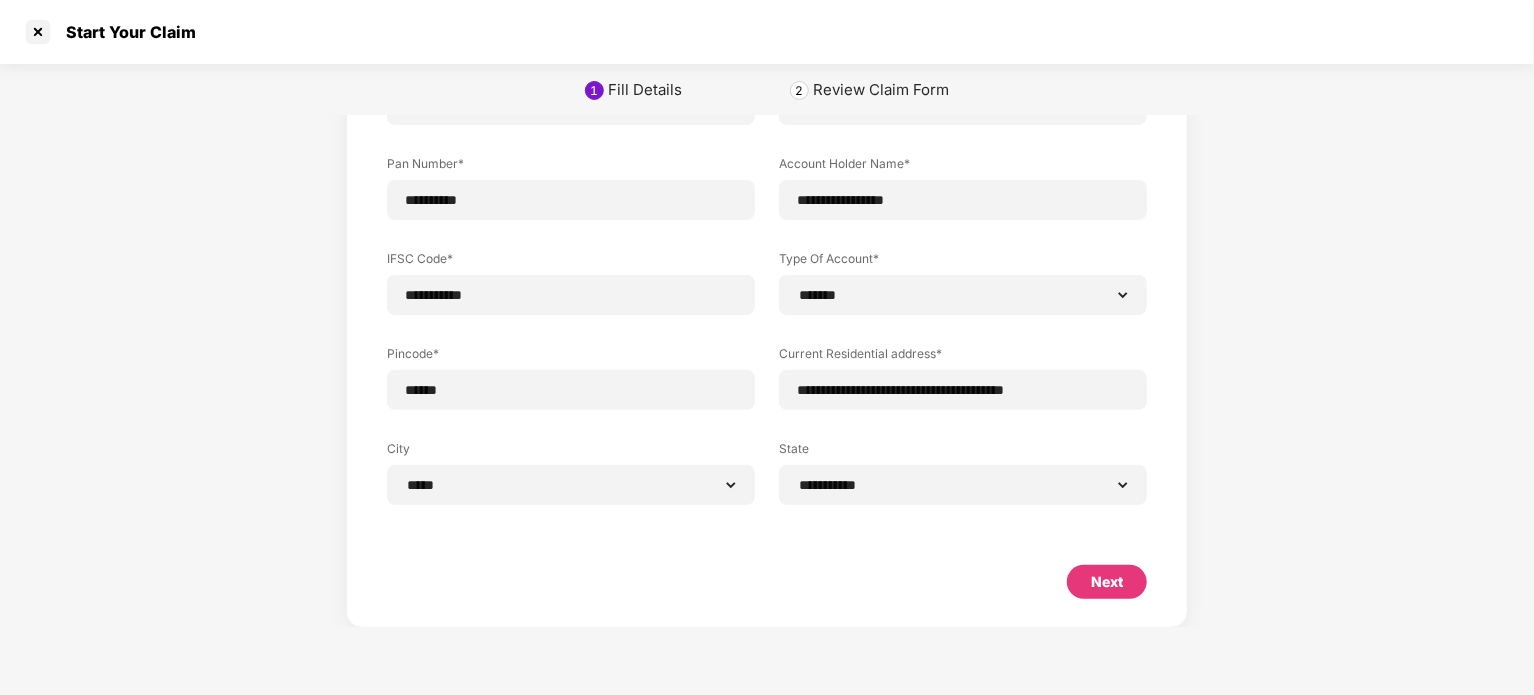 click on "Next" at bounding box center (1107, 582) 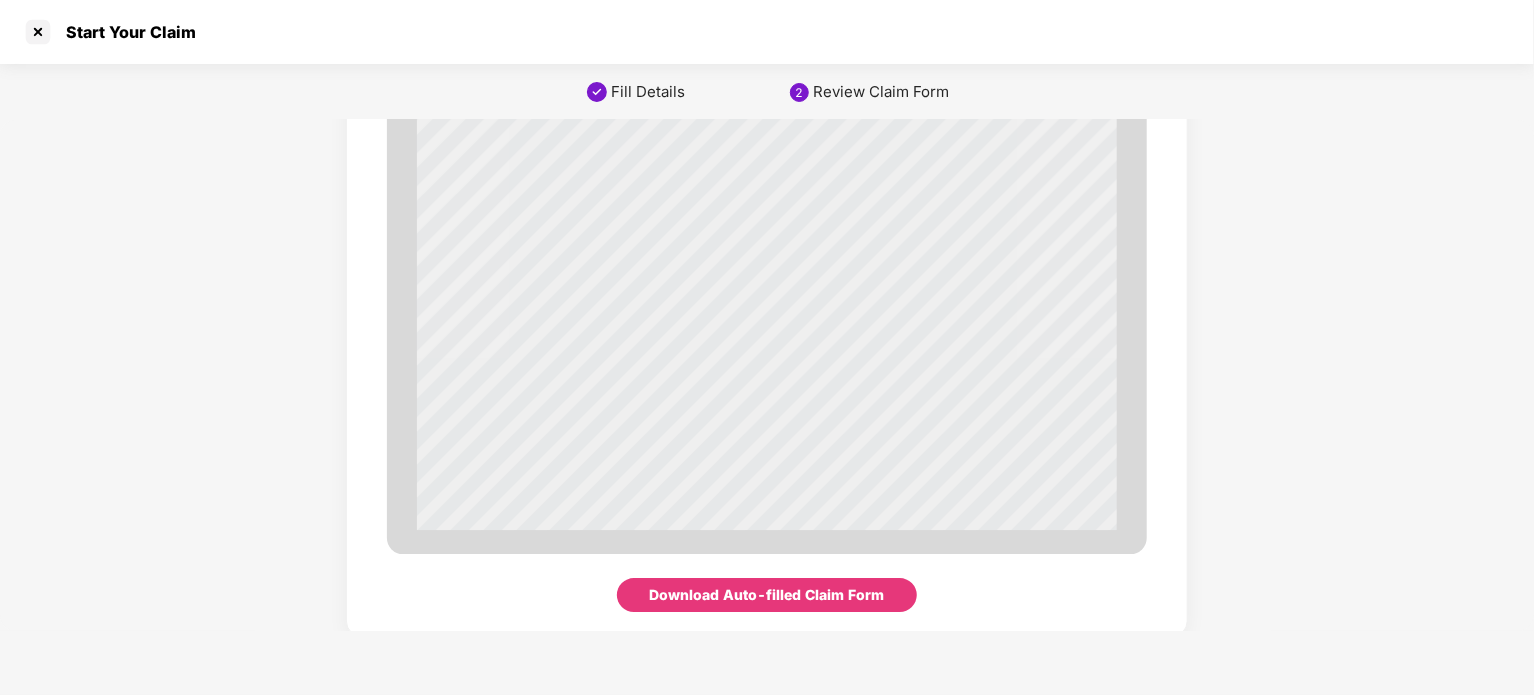 scroll, scrollTop: 6882, scrollLeft: 0, axis: vertical 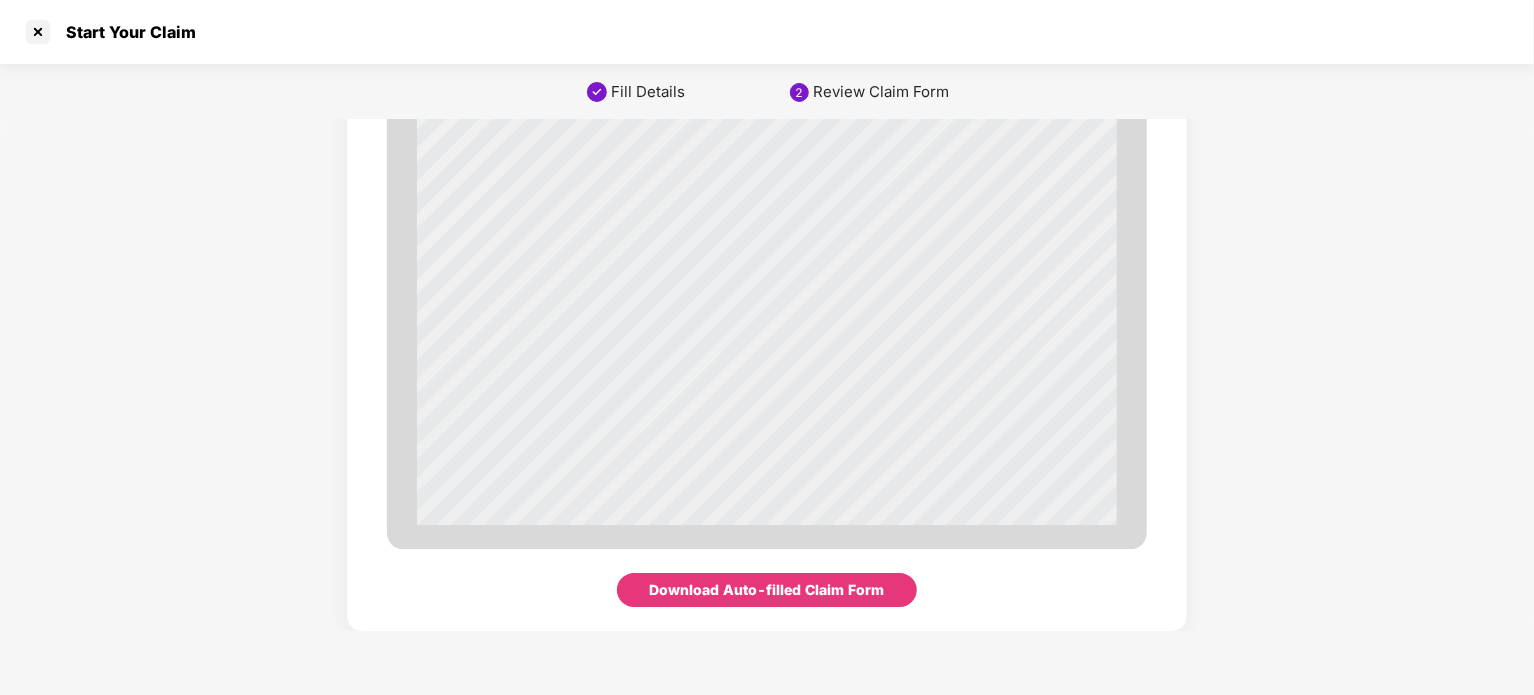 click on "Download Auto-filled Claim Form" at bounding box center (767, 590) 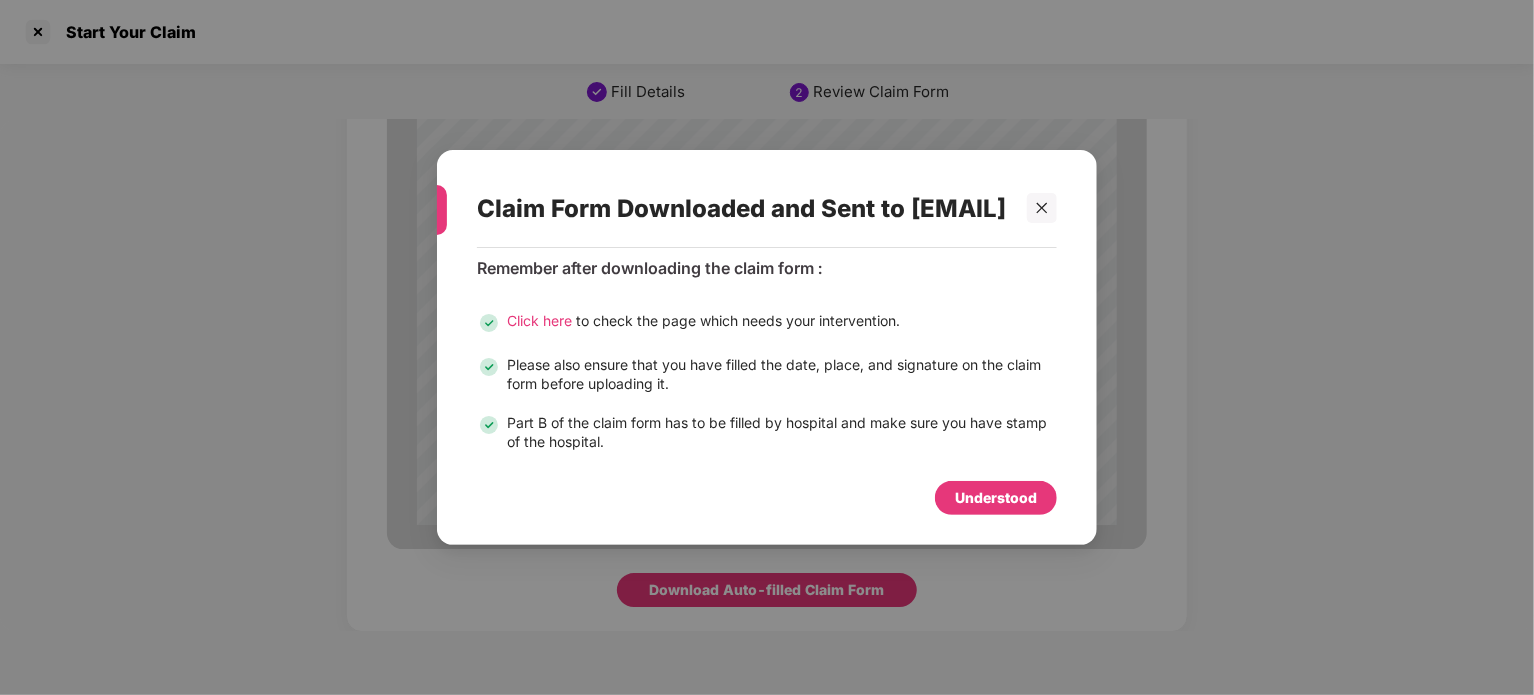 click on "Understood" at bounding box center (996, 498) 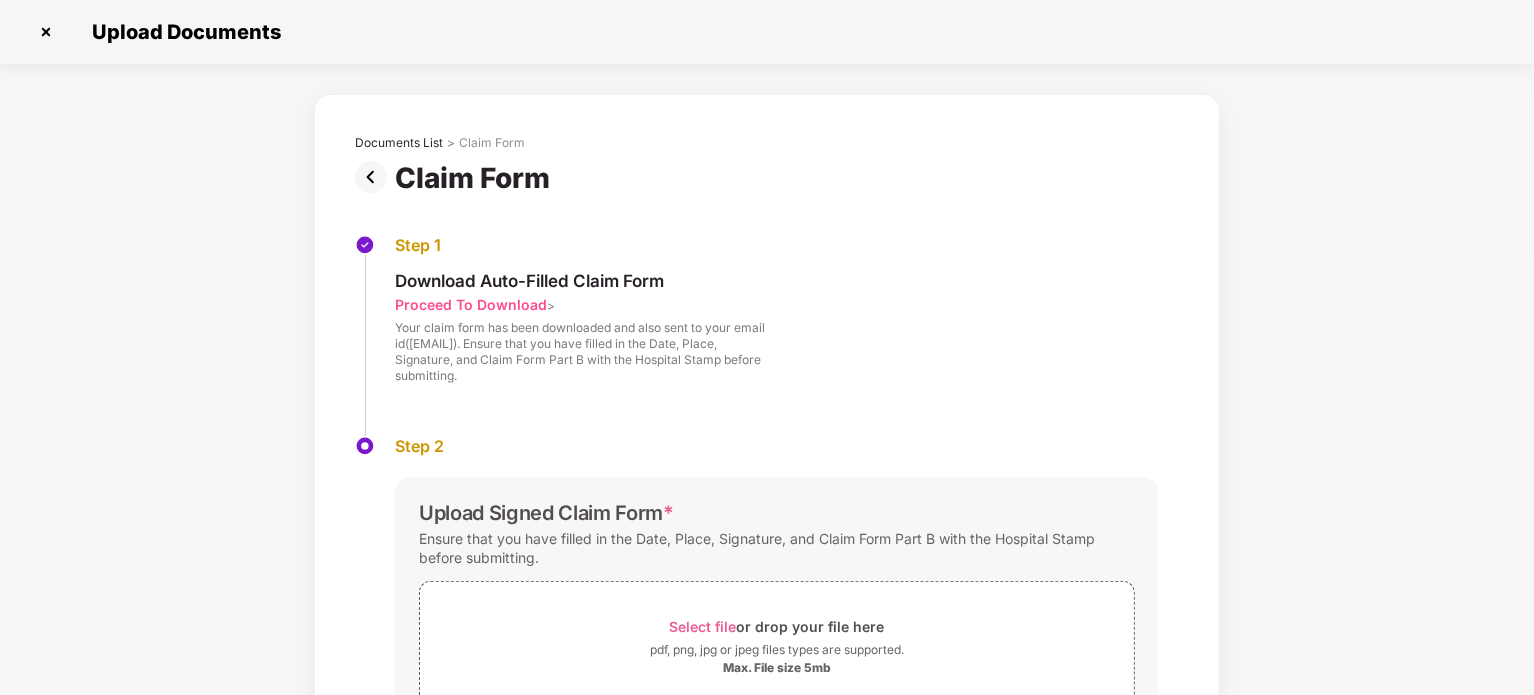 click on "Your claim form has been downloaded and also sent to your email id([EMAIL]). Ensure that you have filled in the Date, Place, Signature, and Claim Form Part B with the Hospital Stamp before submitting. Select file or drop your file here pdf, png, jpg or jpeg files types are supported. Max. File size 5mb If you face any issue while generating the auto-filled claim form click here" at bounding box center (767, 468) 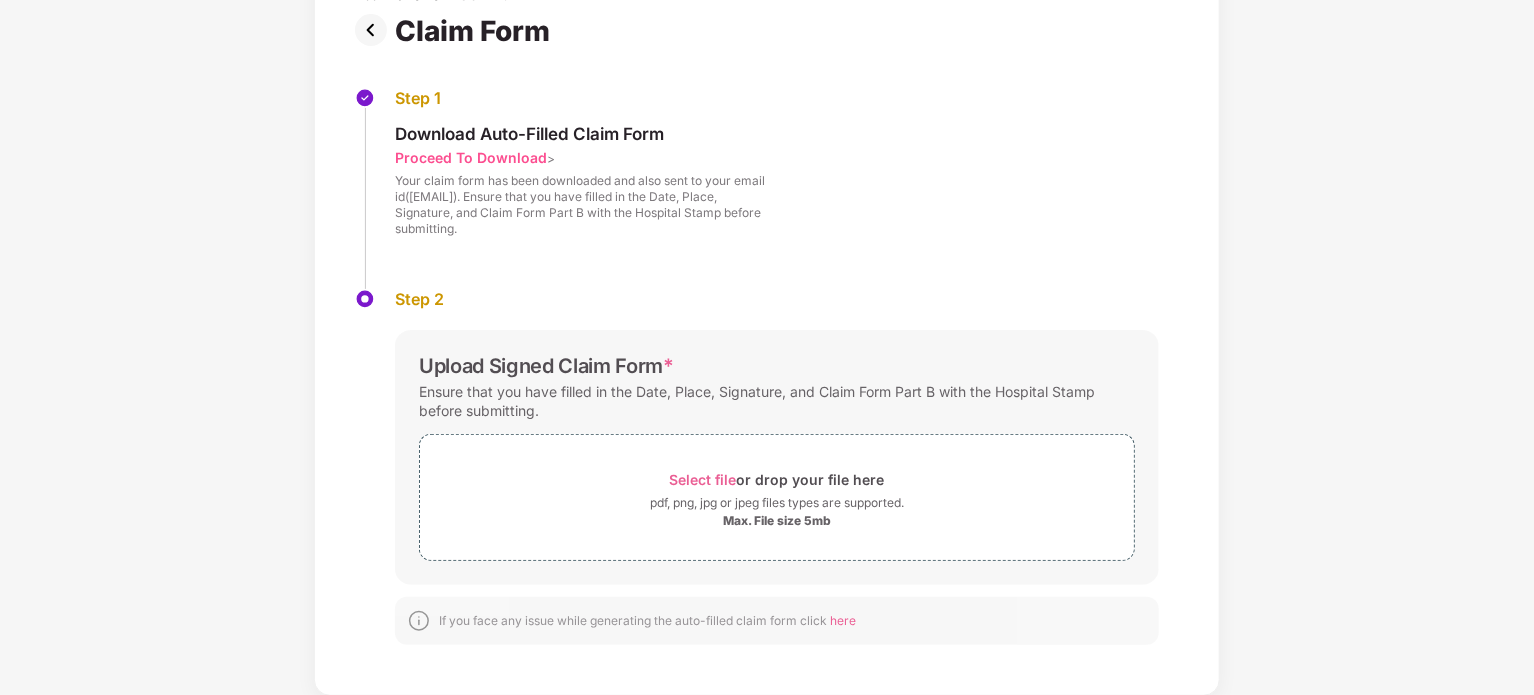 scroll, scrollTop: 0, scrollLeft: 0, axis: both 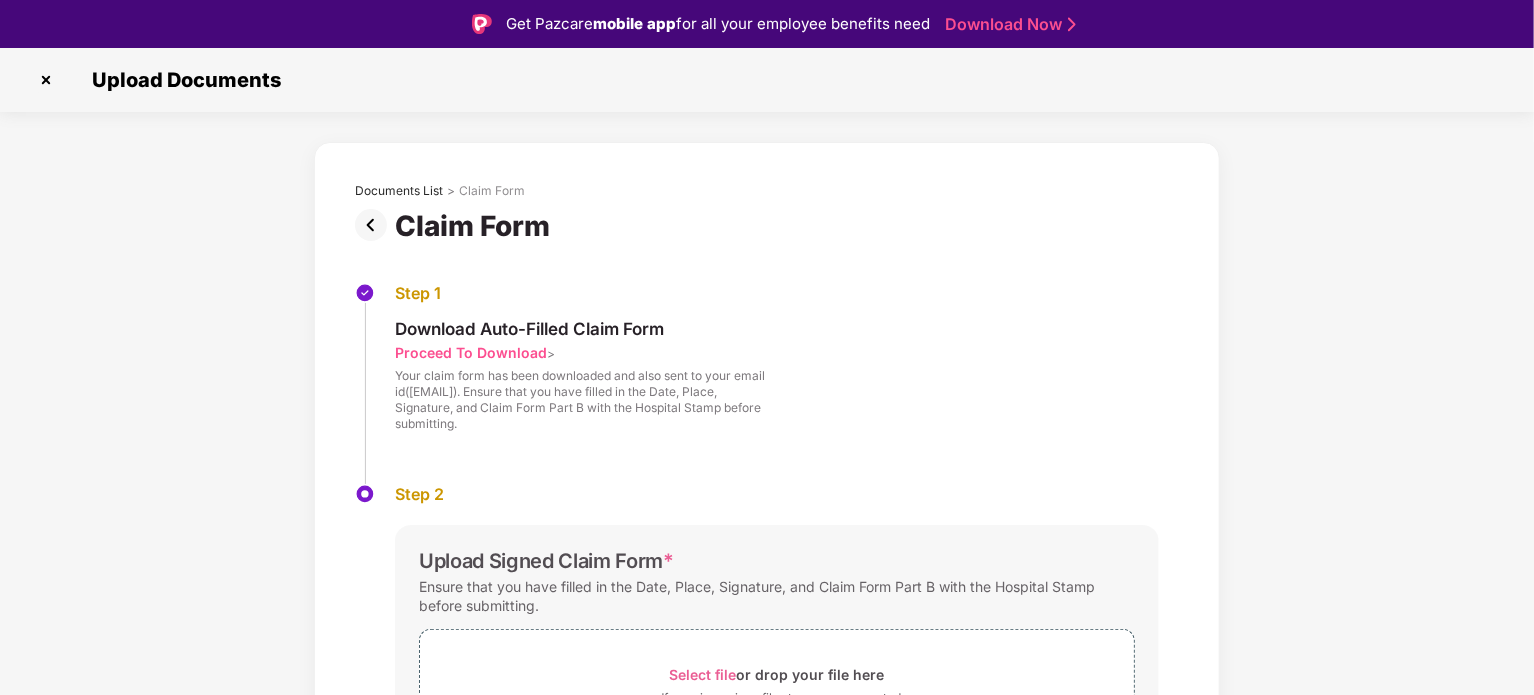 click on "Your claim form has been downloaded and also sent to your email id([EMAIL]). Ensure that you have filled in the Date, Place, Signature, and Claim Form Part B with the Hospital Stamp before submitting." at bounding box center [767, 383] 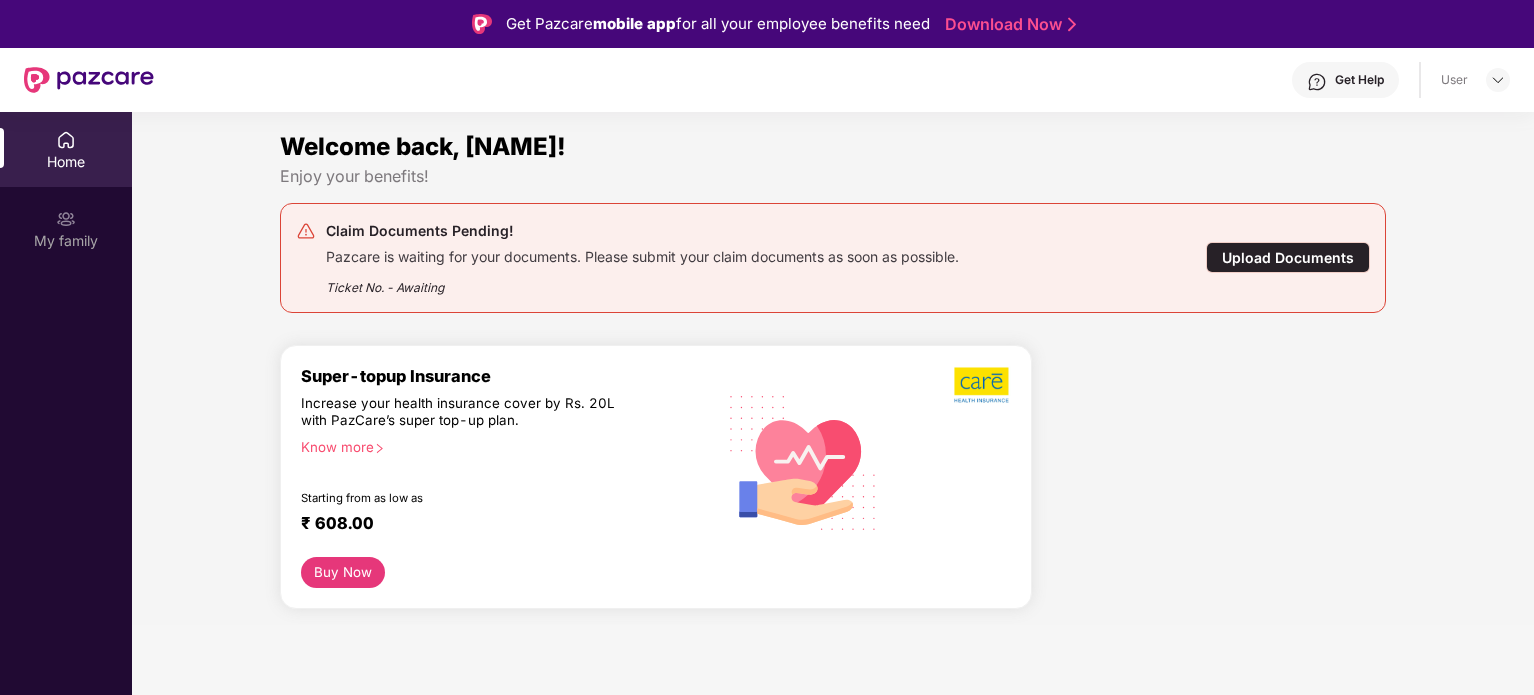 scroll, scrollTop: 0, scrollLeft: 0, axis: both 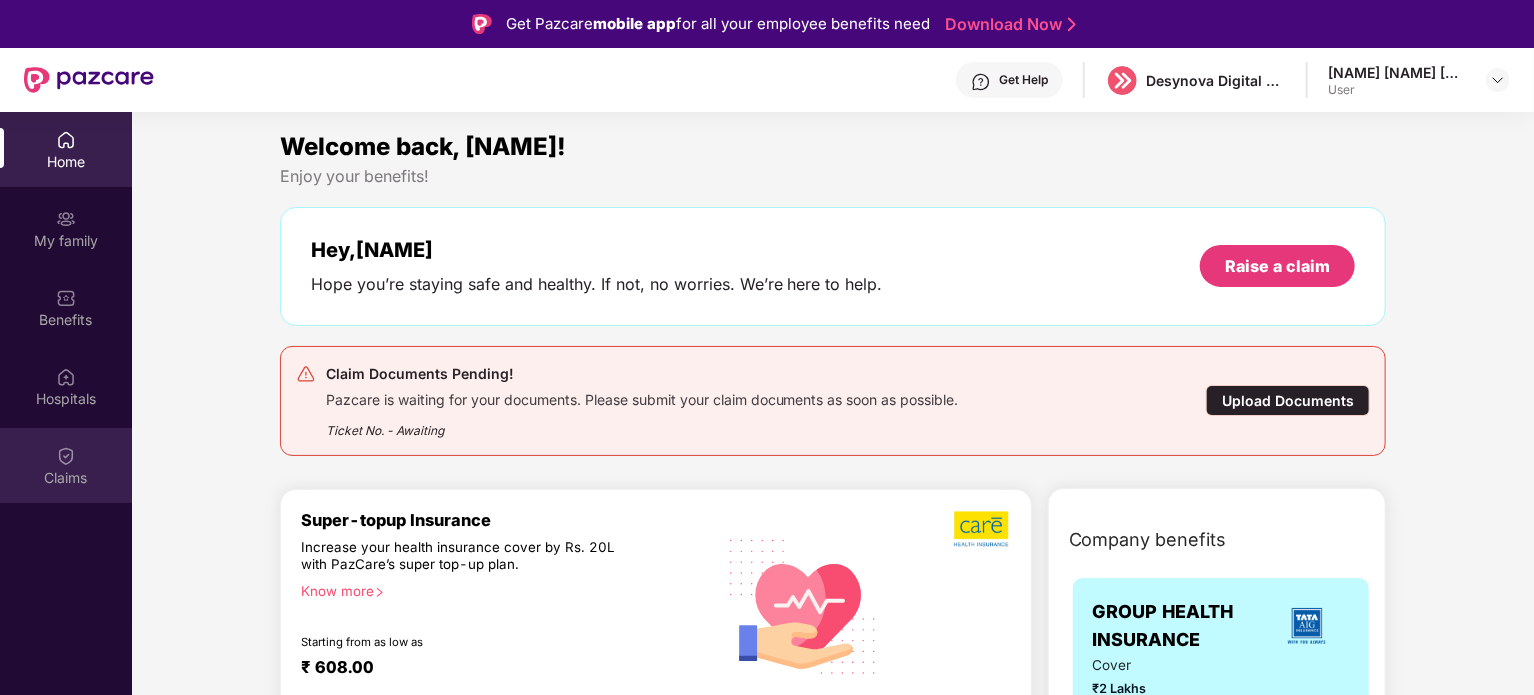 click on "Claims" at bounding box center [66, 465] 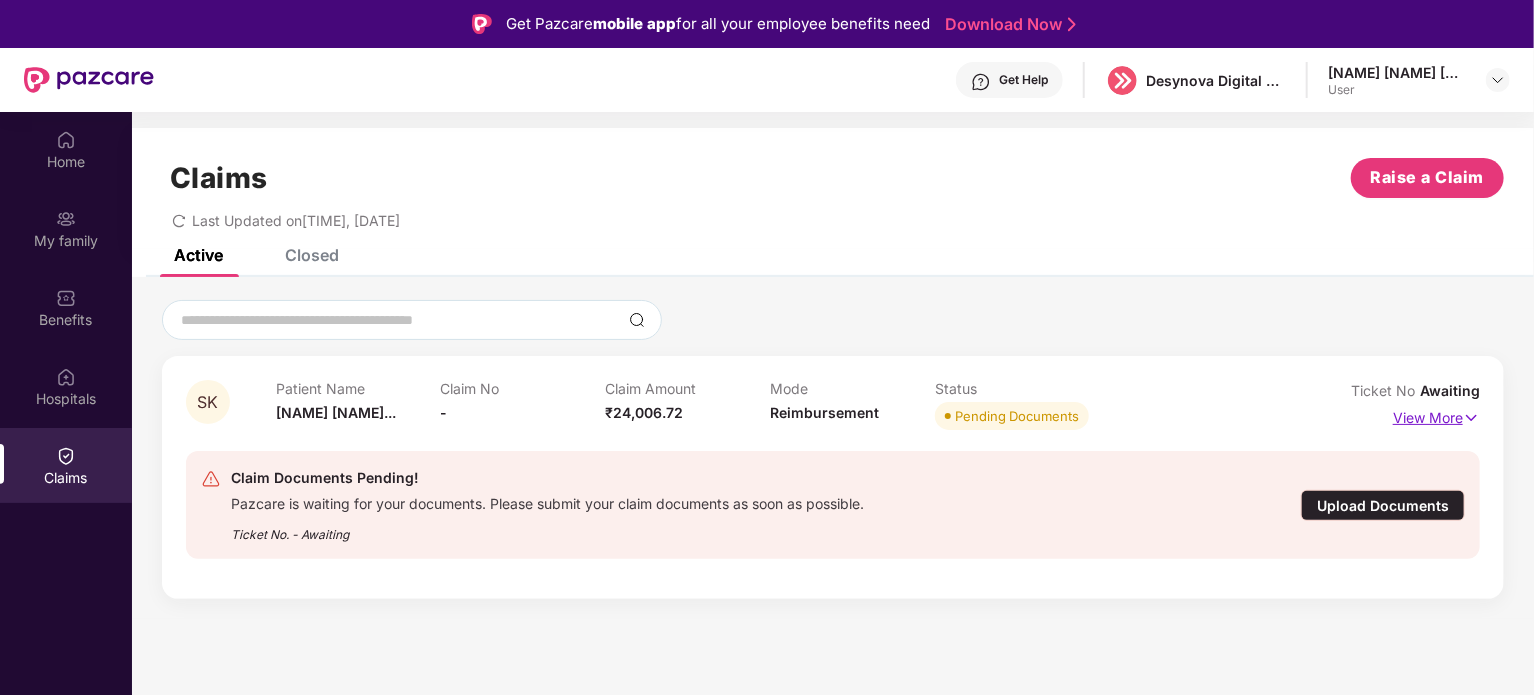 click at bounding box center [1471, 418] 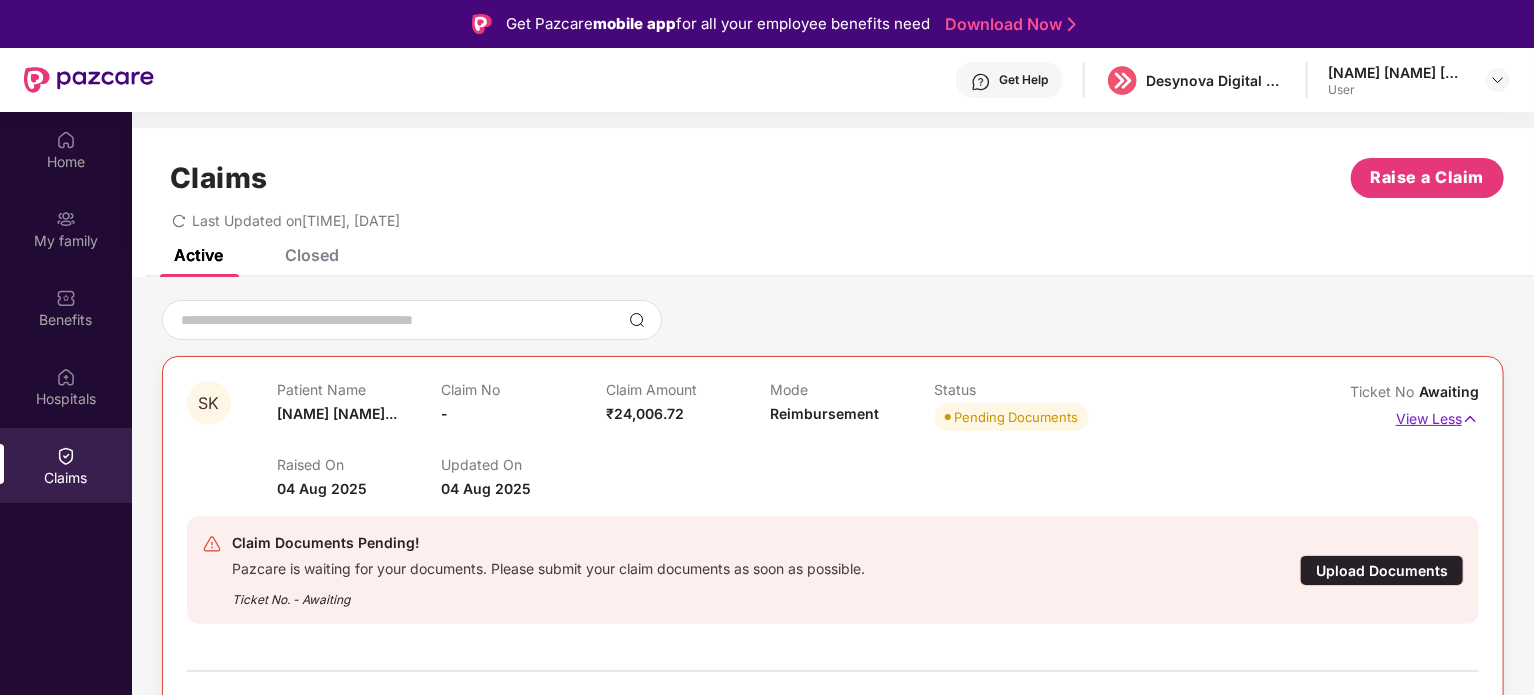 click at bounding box center (1470, 419) 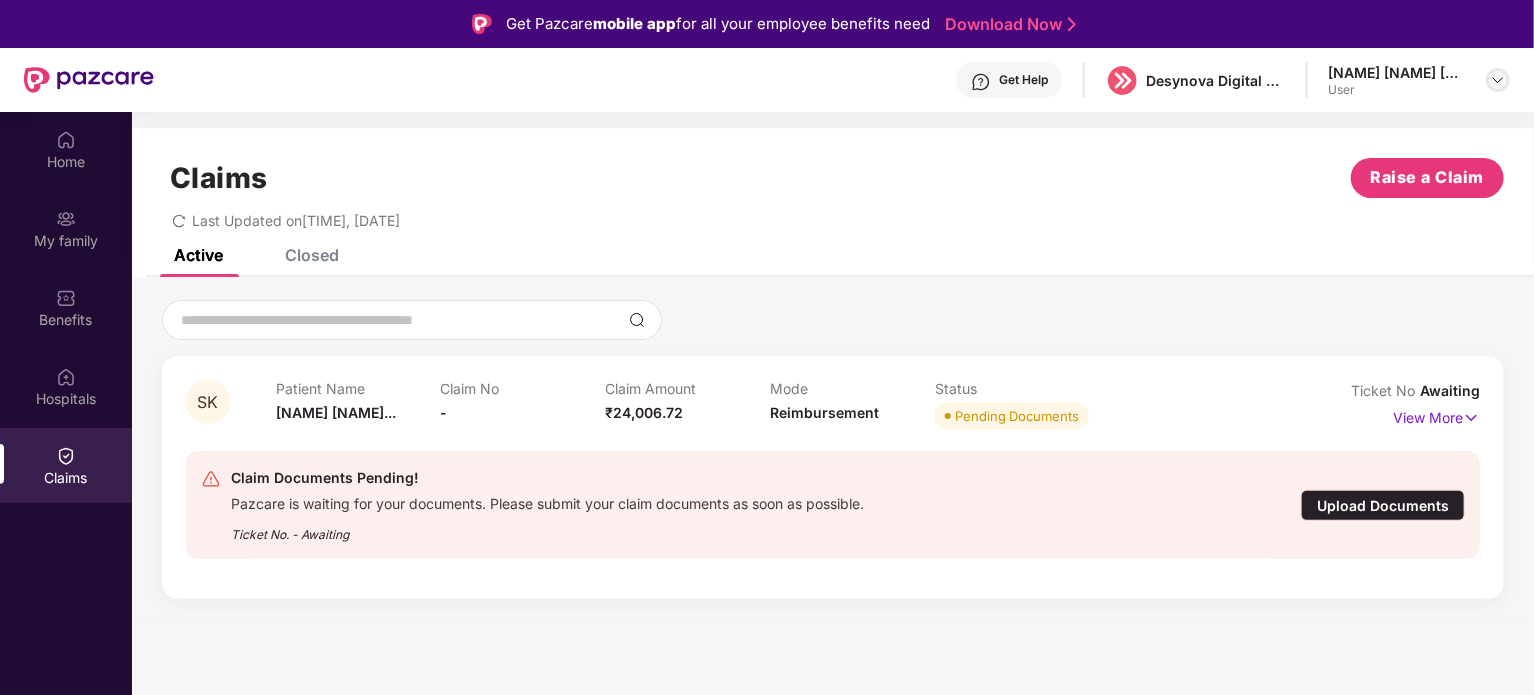 click at bounding box center (1498, 80) 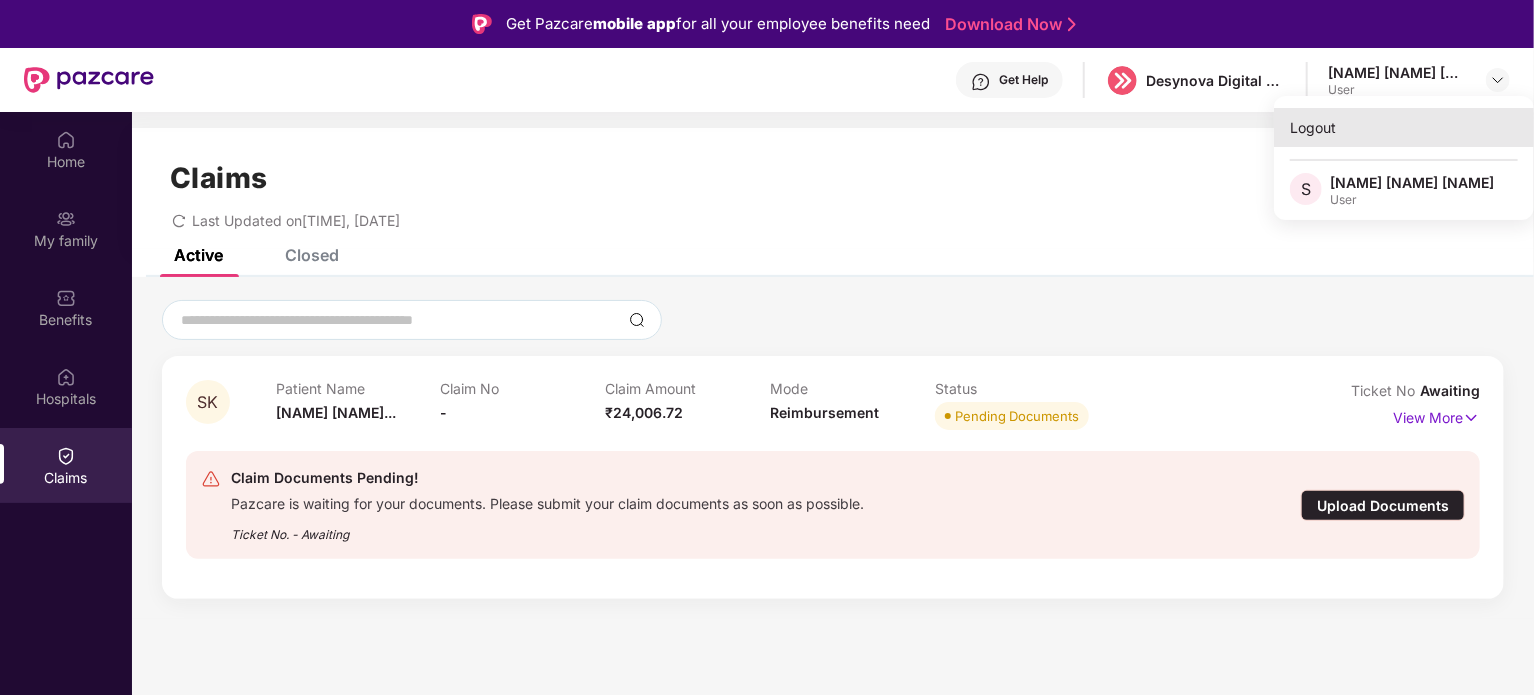 click on "Logout" at bounding box center [1404, 127] 